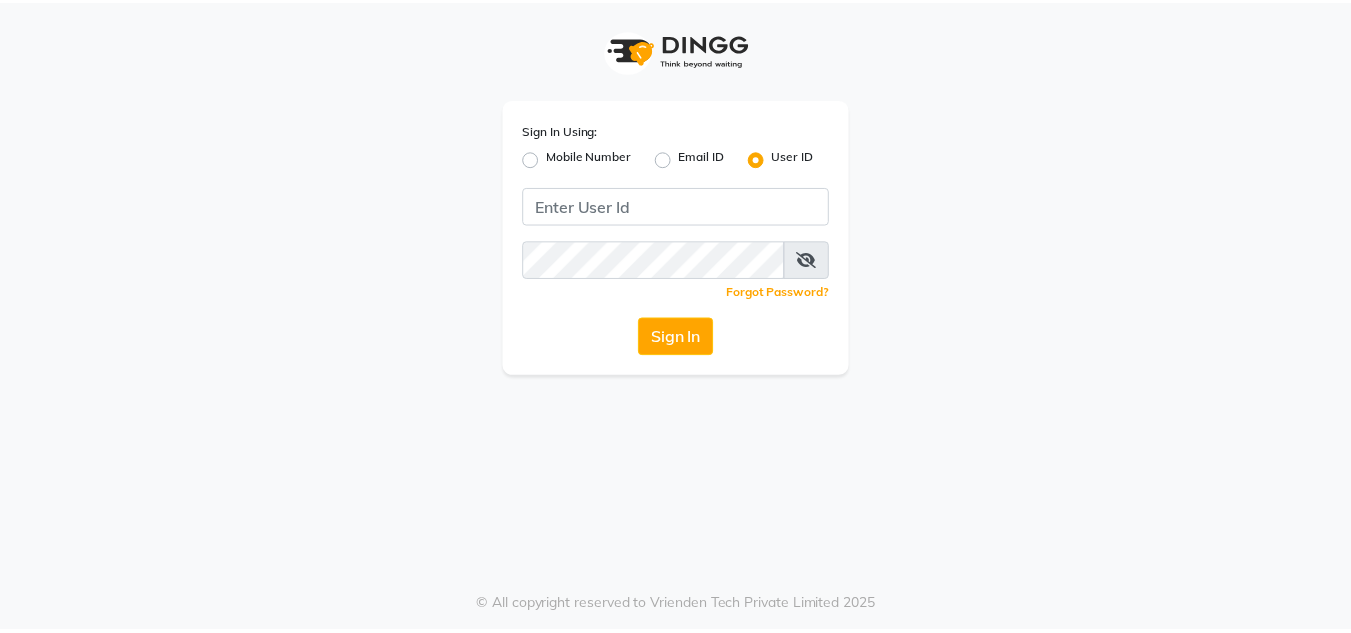 scroll, scrollTop: 0, scrollLeft: 0, axis: both 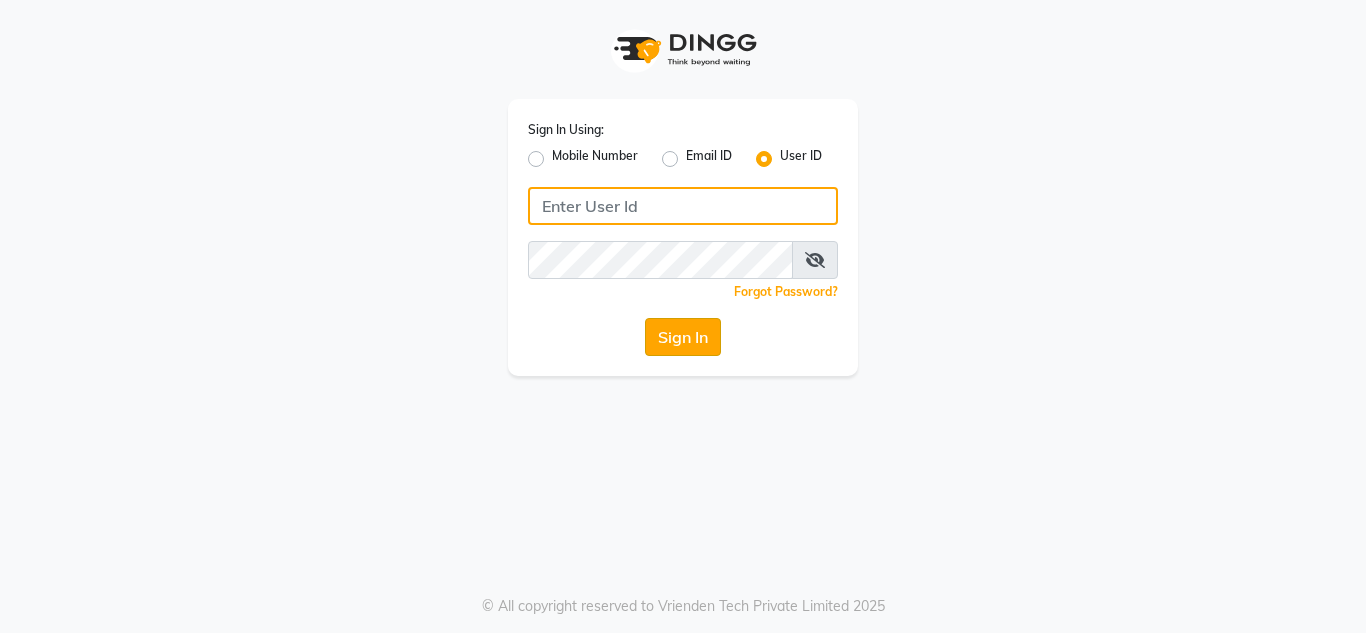 type on "sakurasalon" 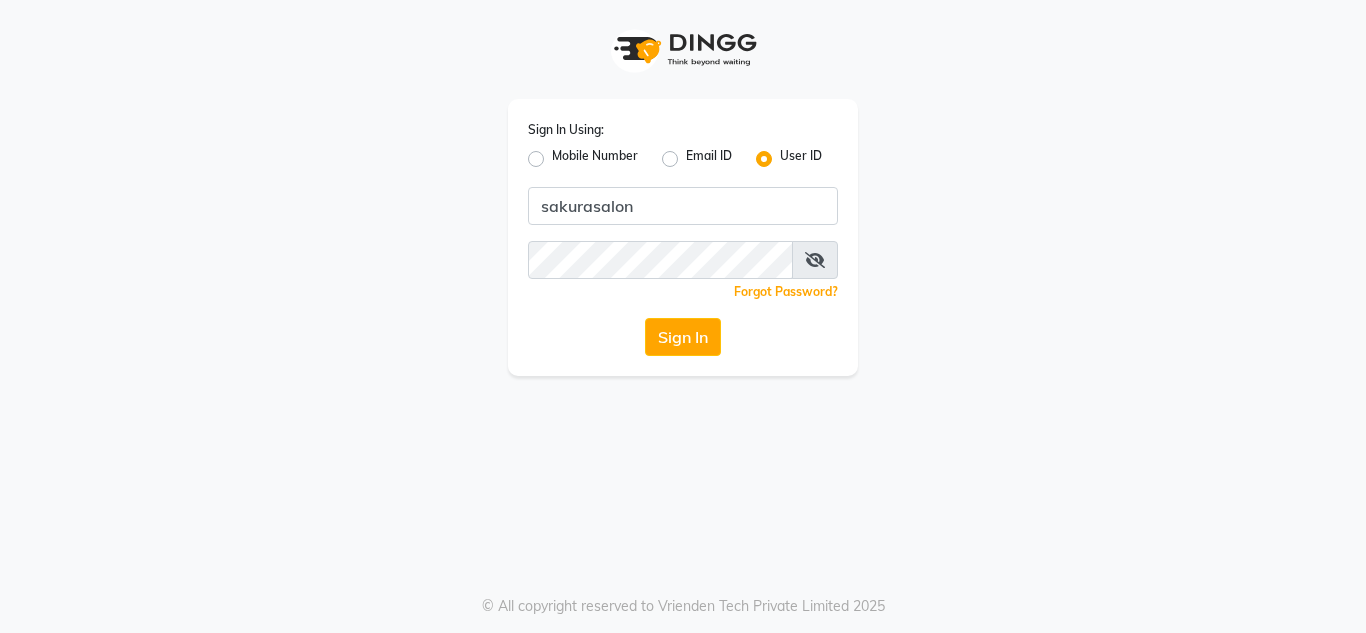 click on "Sign In" 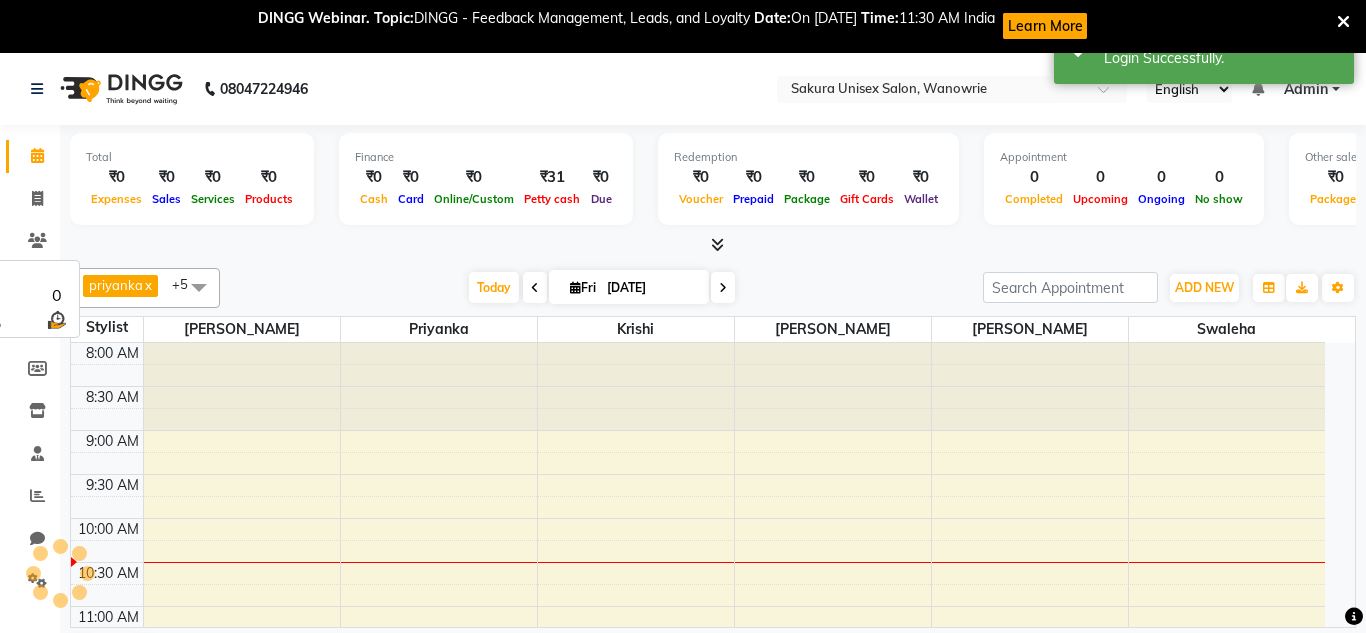 select on "en" 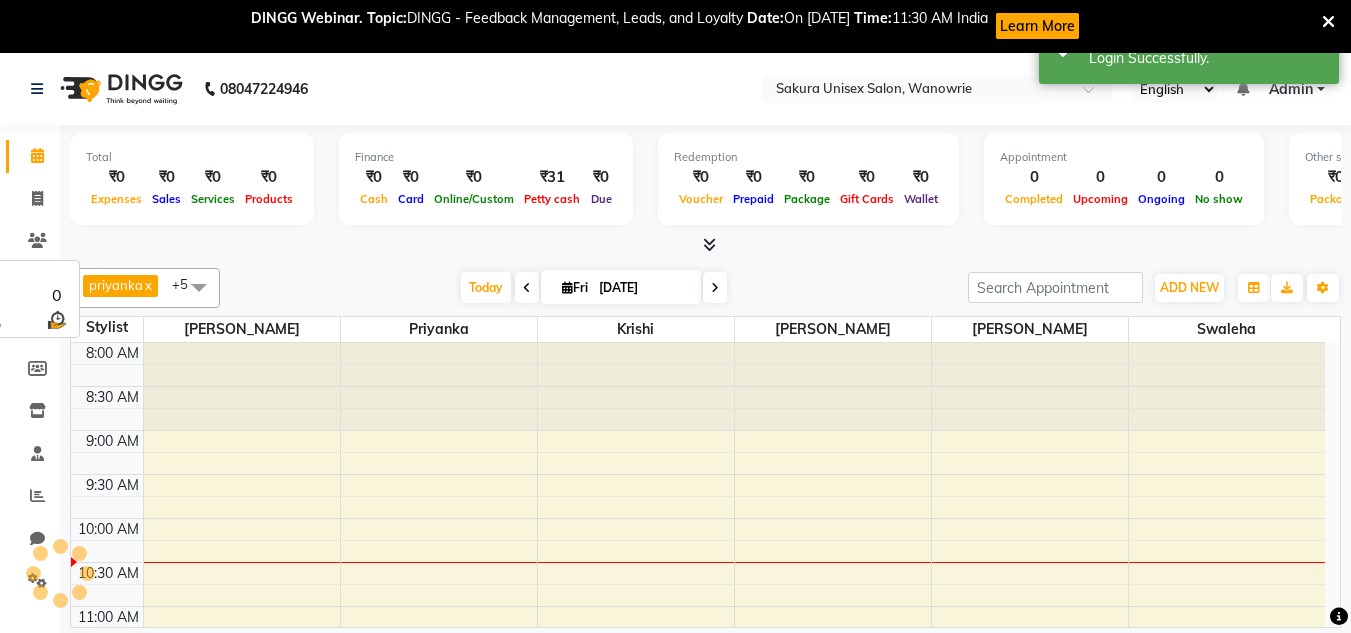 scroll, scrollTop: 177, scrollLeft: 0, axis: vertical 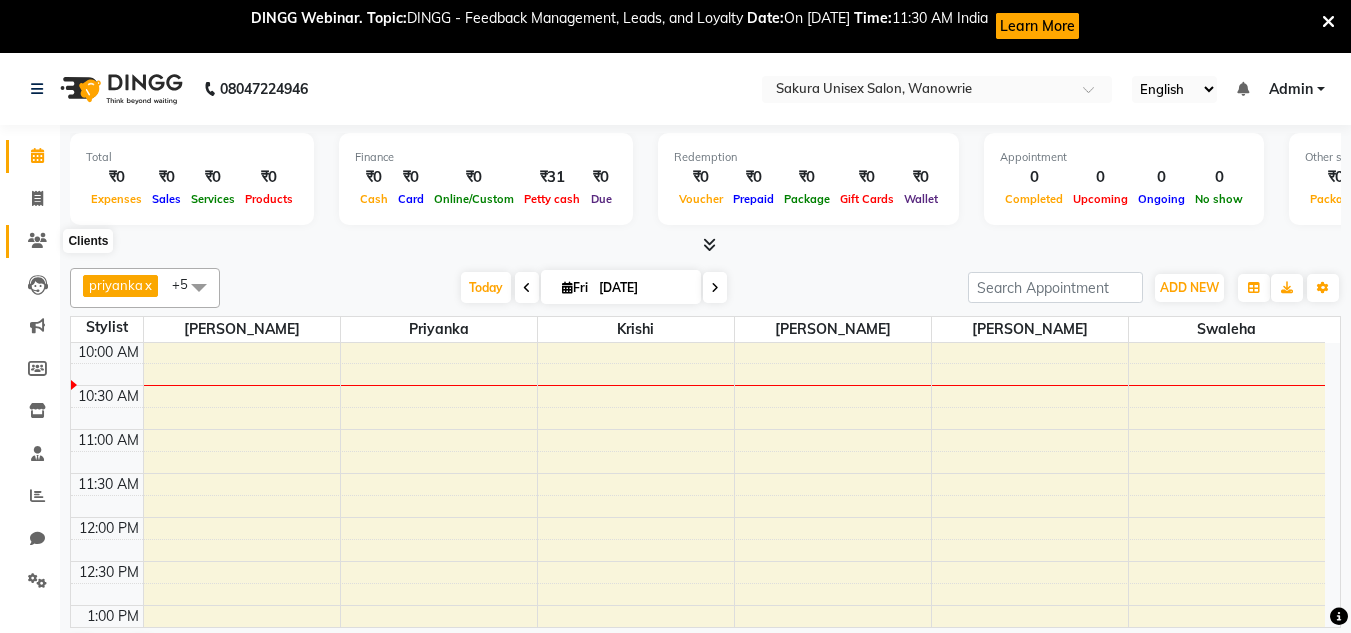 click 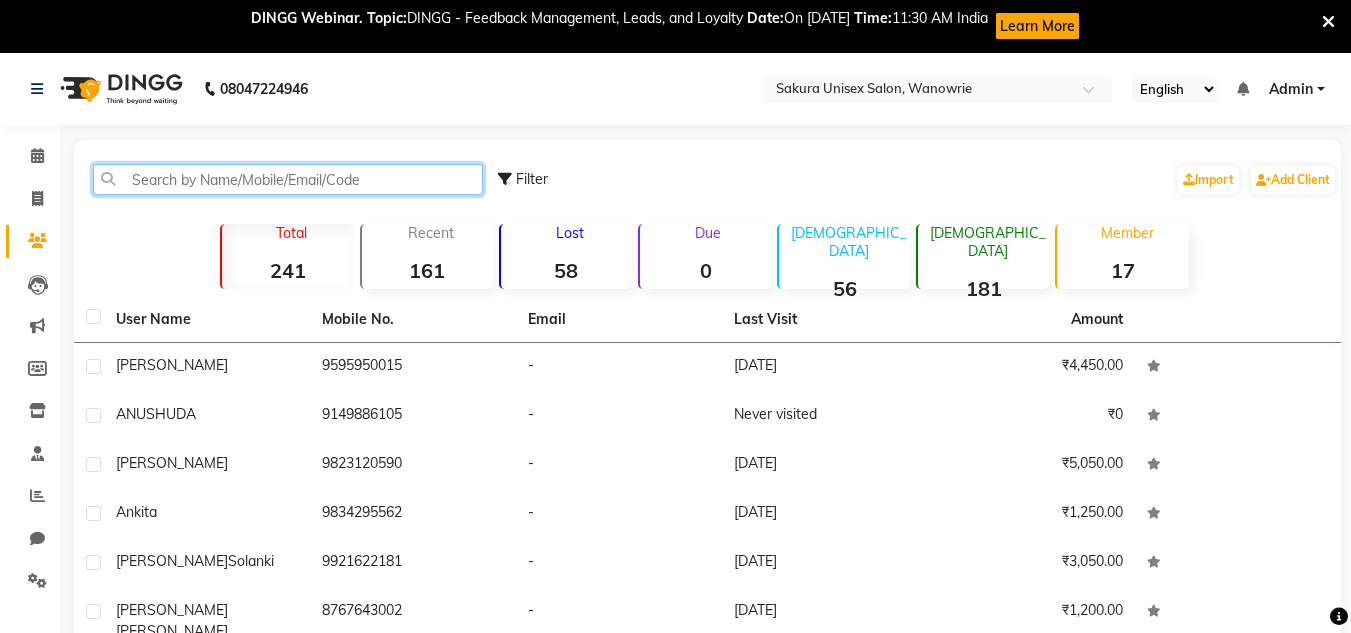 click 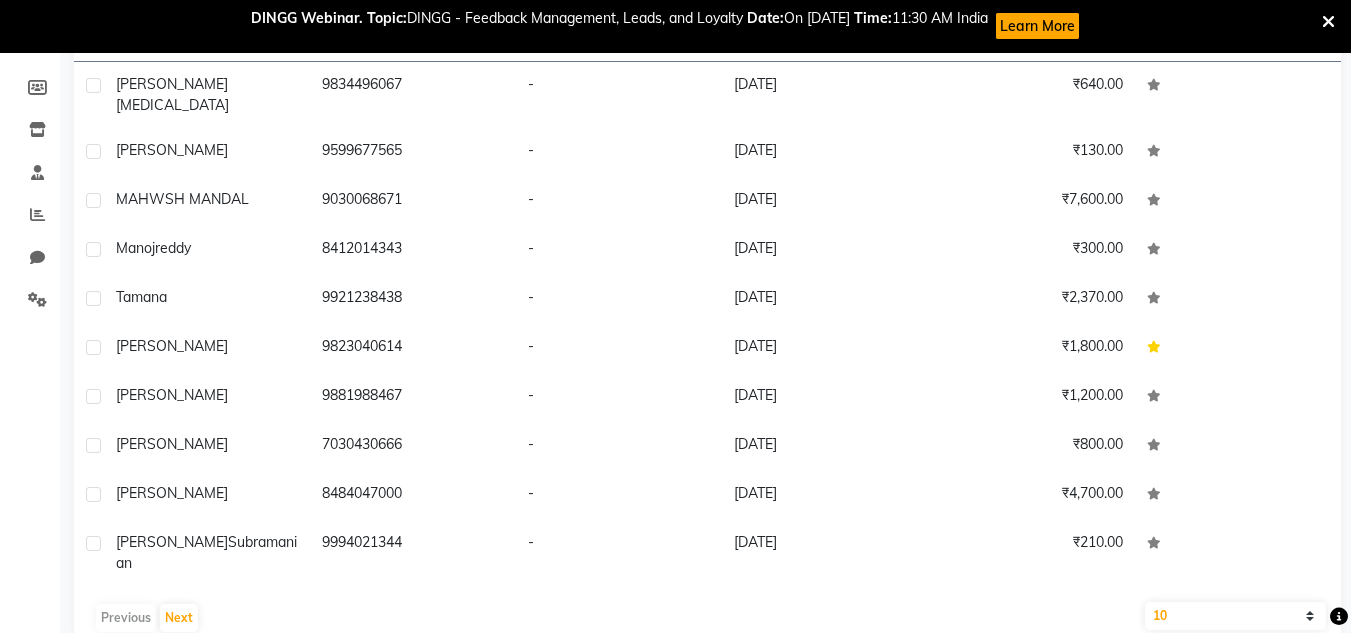 scroll, scrollTop: 286, scrollLeft: 0, axis: vertical 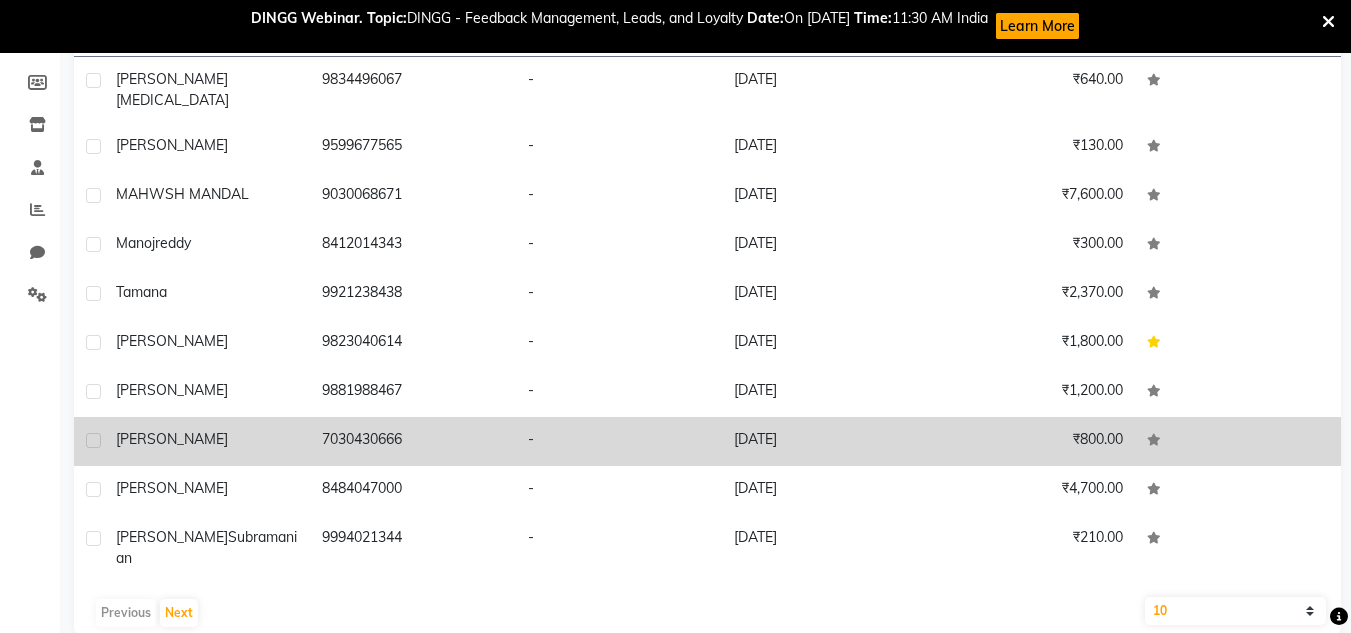 click on "7030430666" 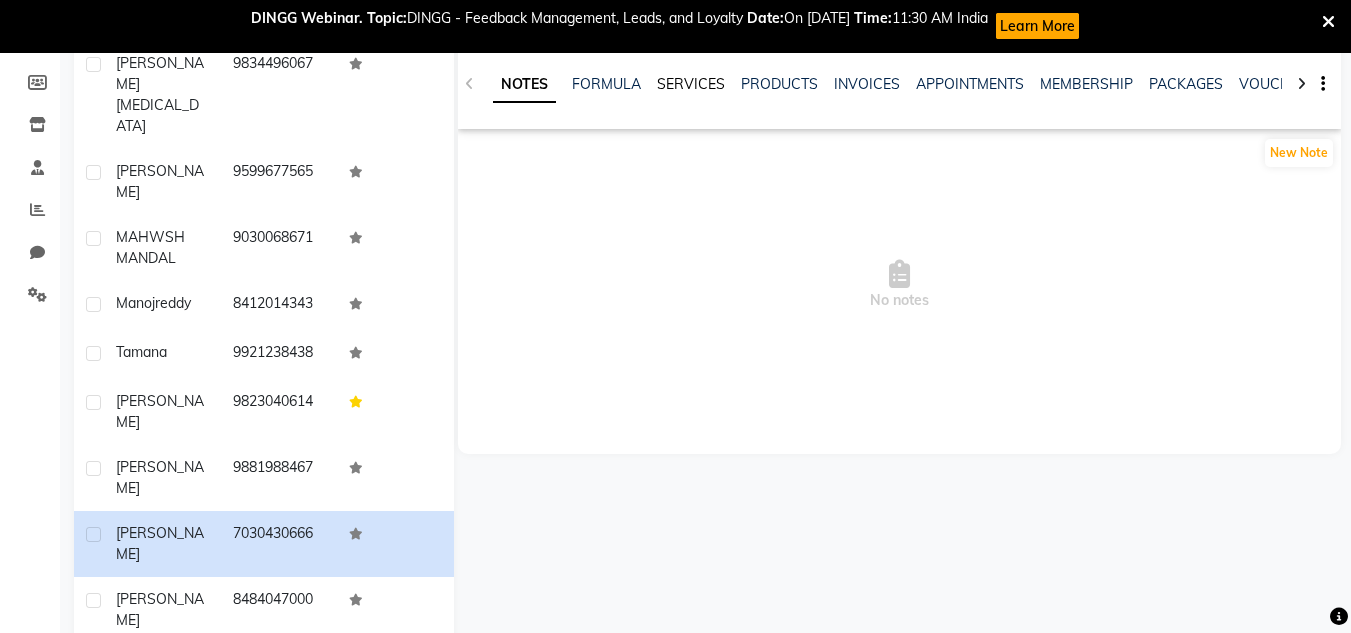 click on "SERVICES" 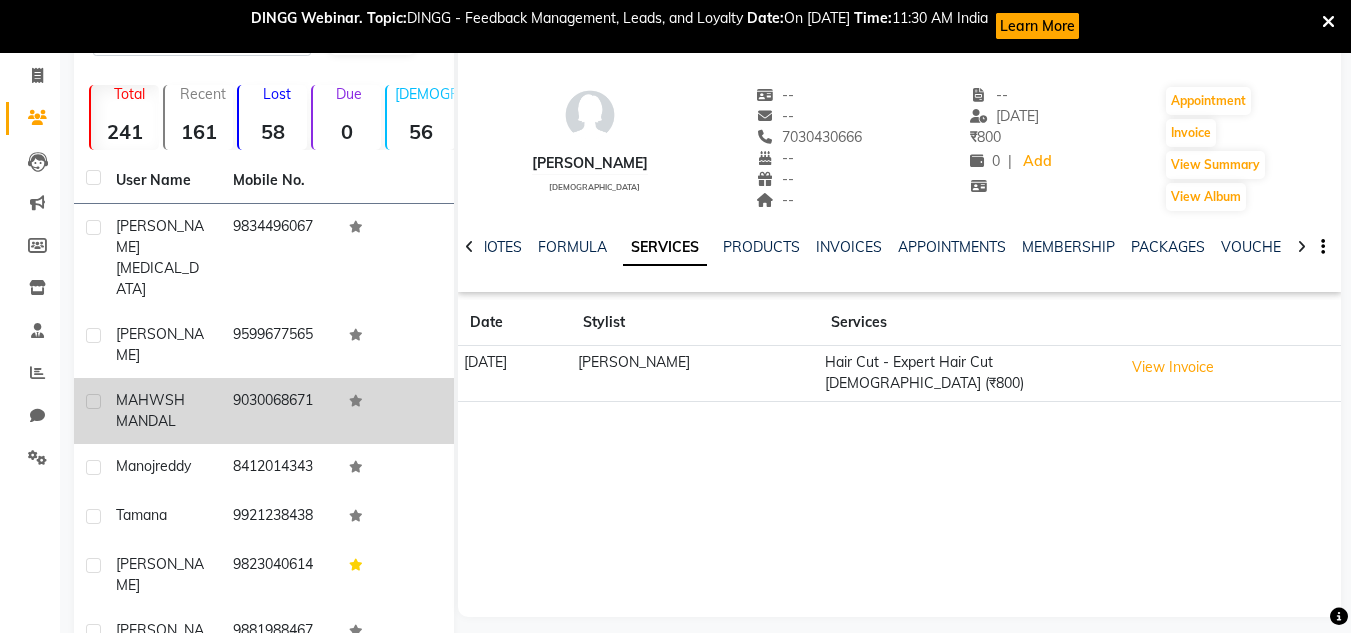 scroll, scrollTop: 0, scrollLeft: 0, axis: both 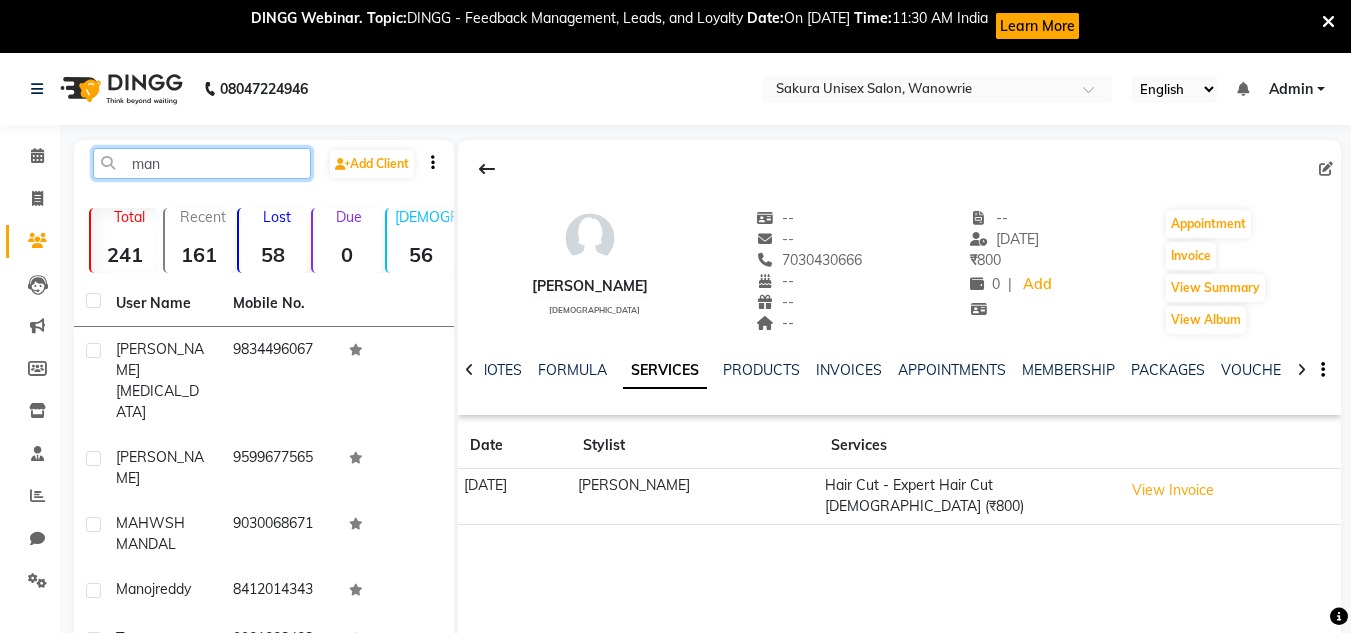 click on "man" 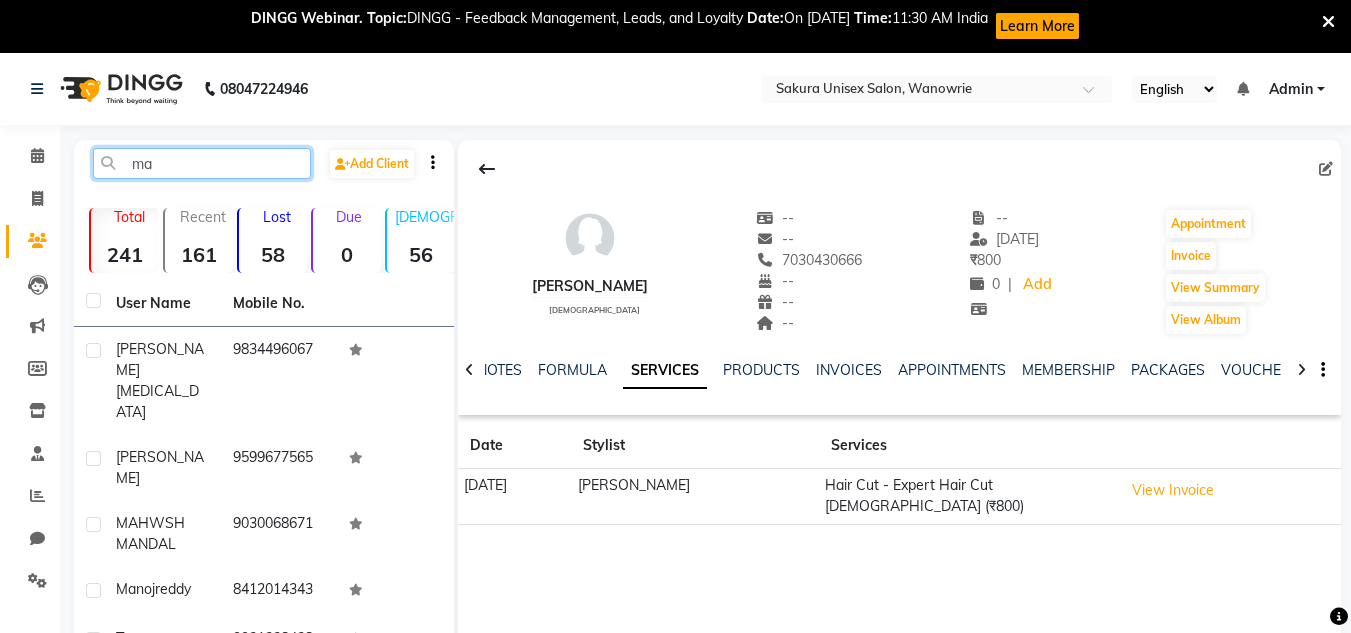 type on "m" 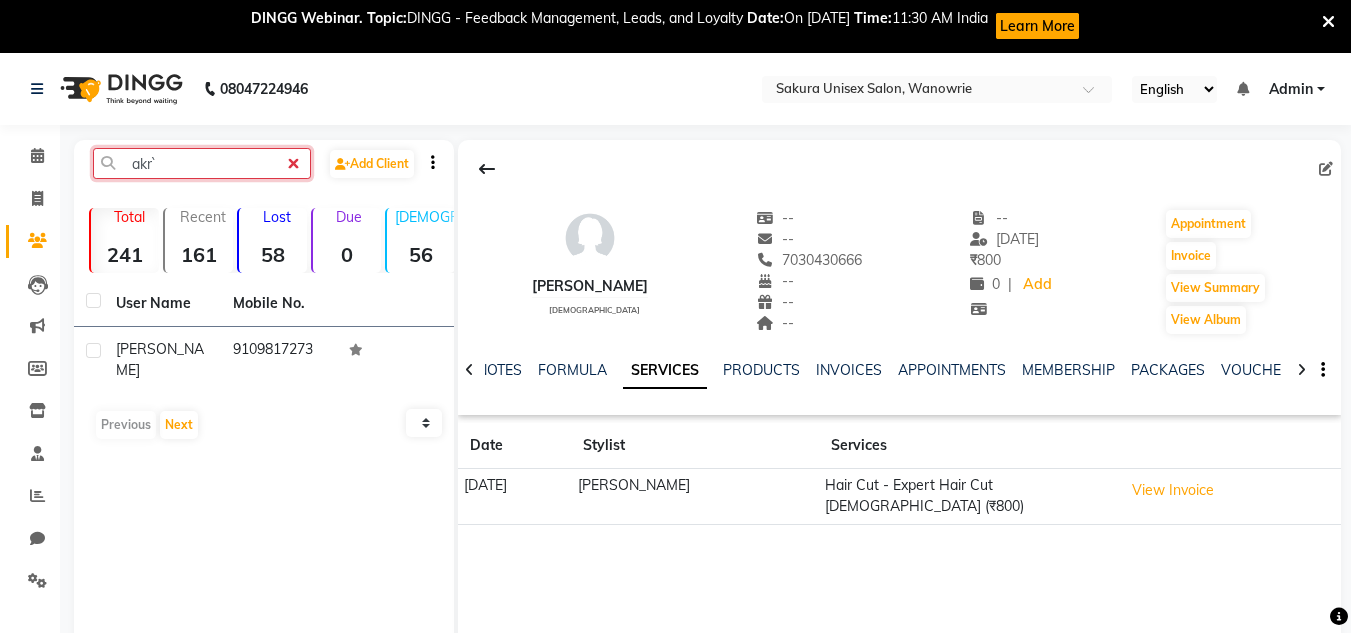 click on "akr`" 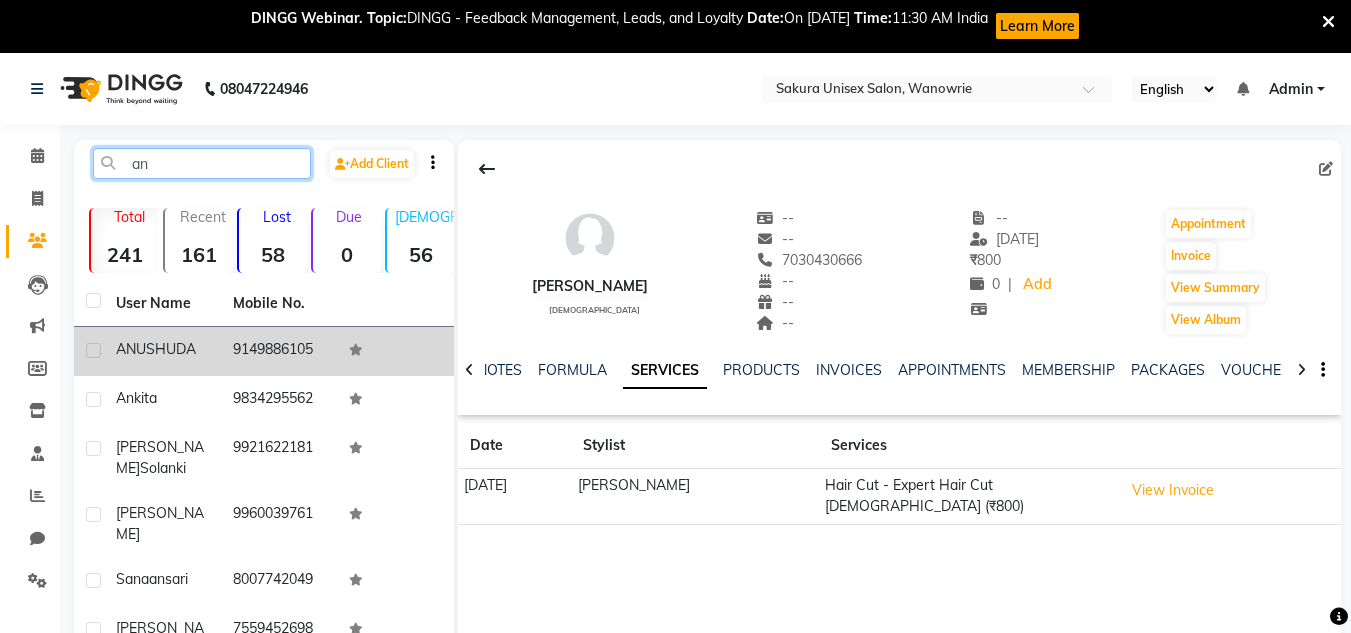 type on "an" 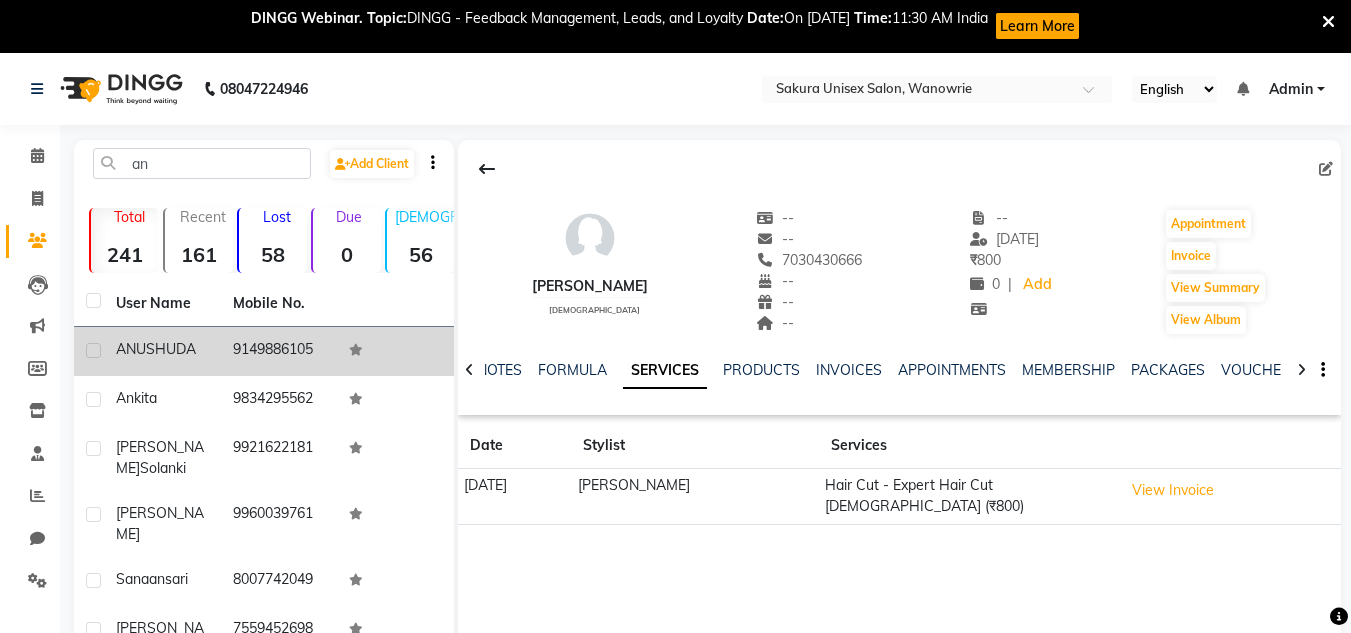 click on "9149886105" 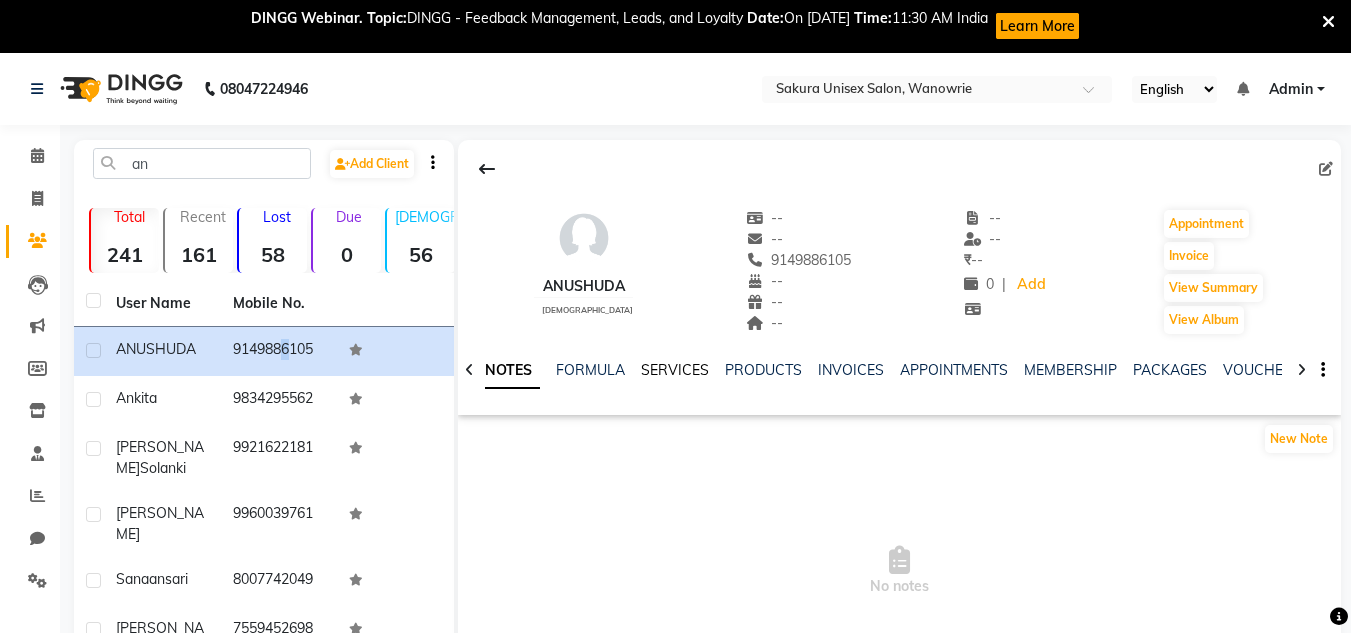click on "SERVICES" 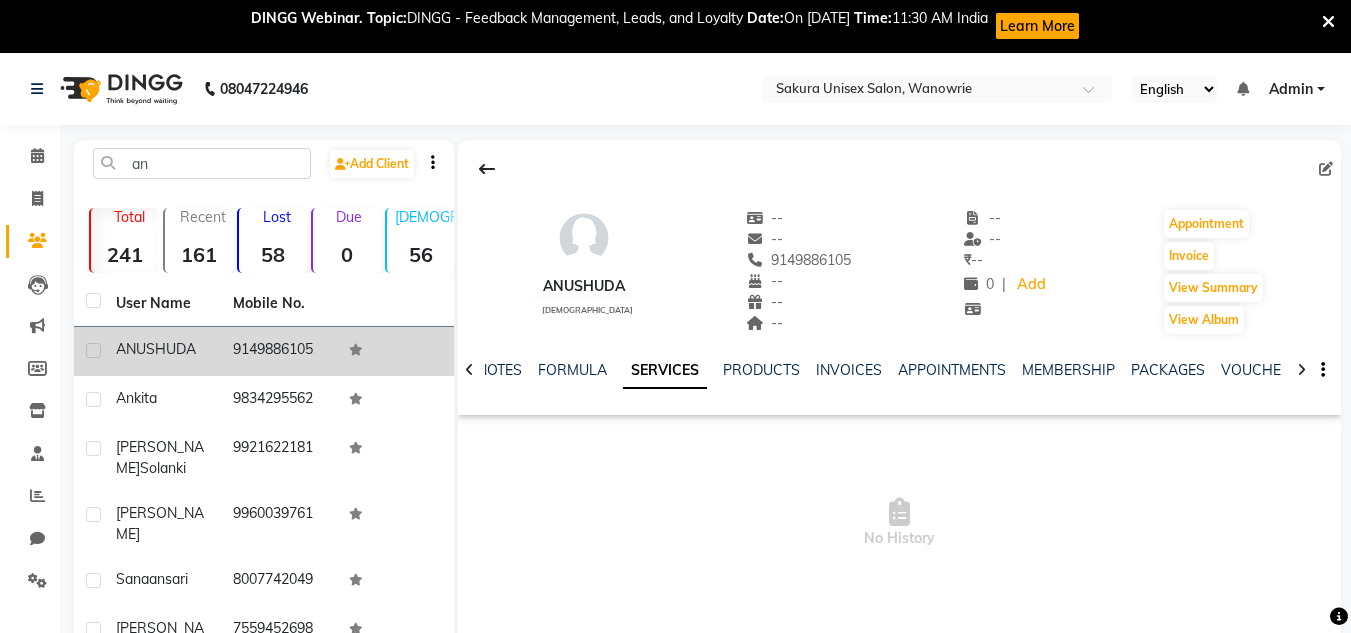 click on "9149886105" 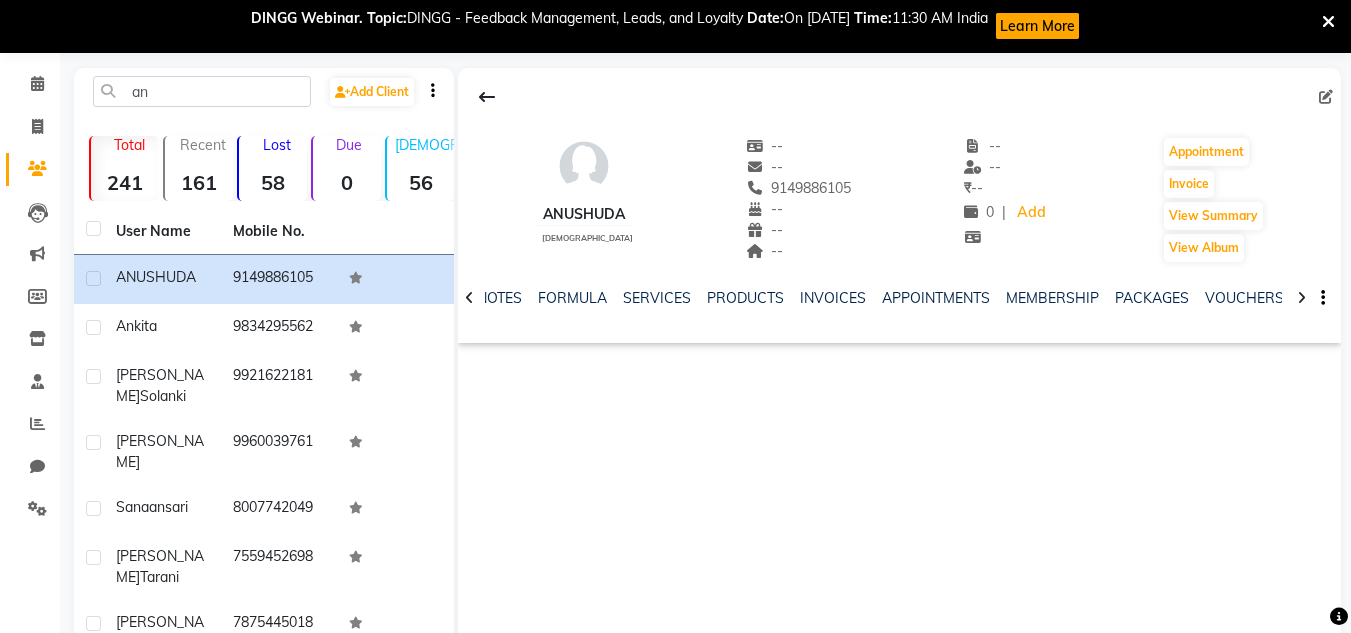scroll, scrollTop: 0, scrollLeft: 0, axis: both 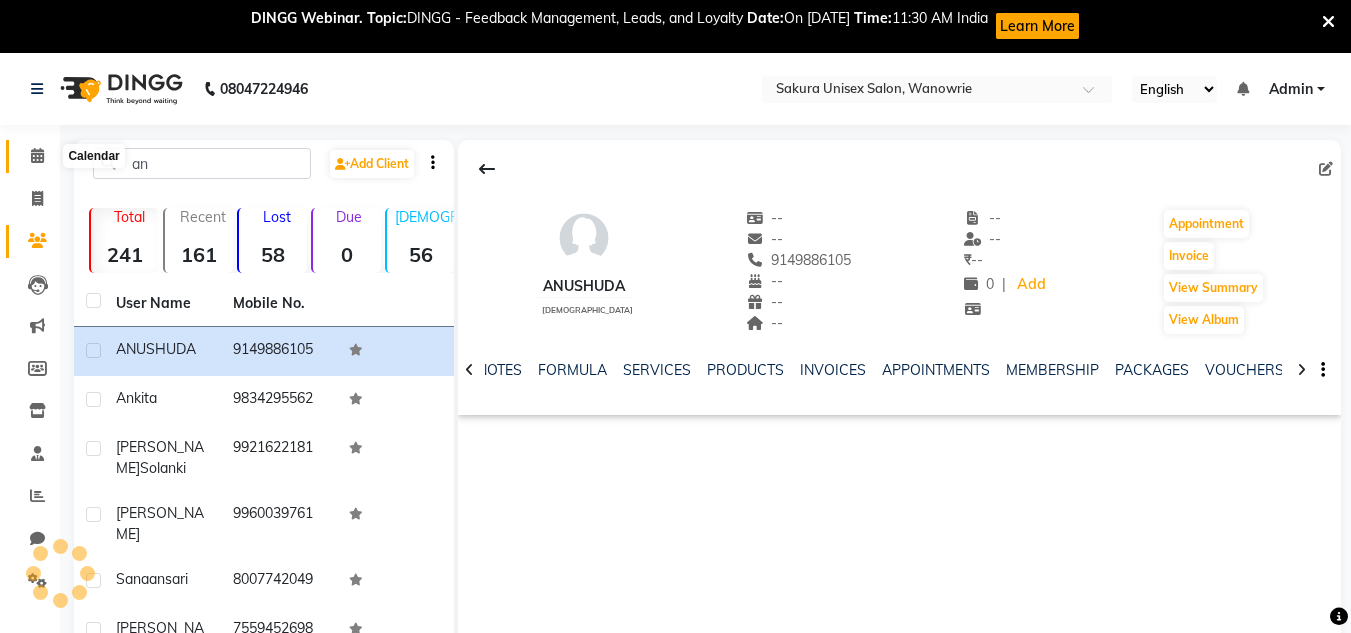 click 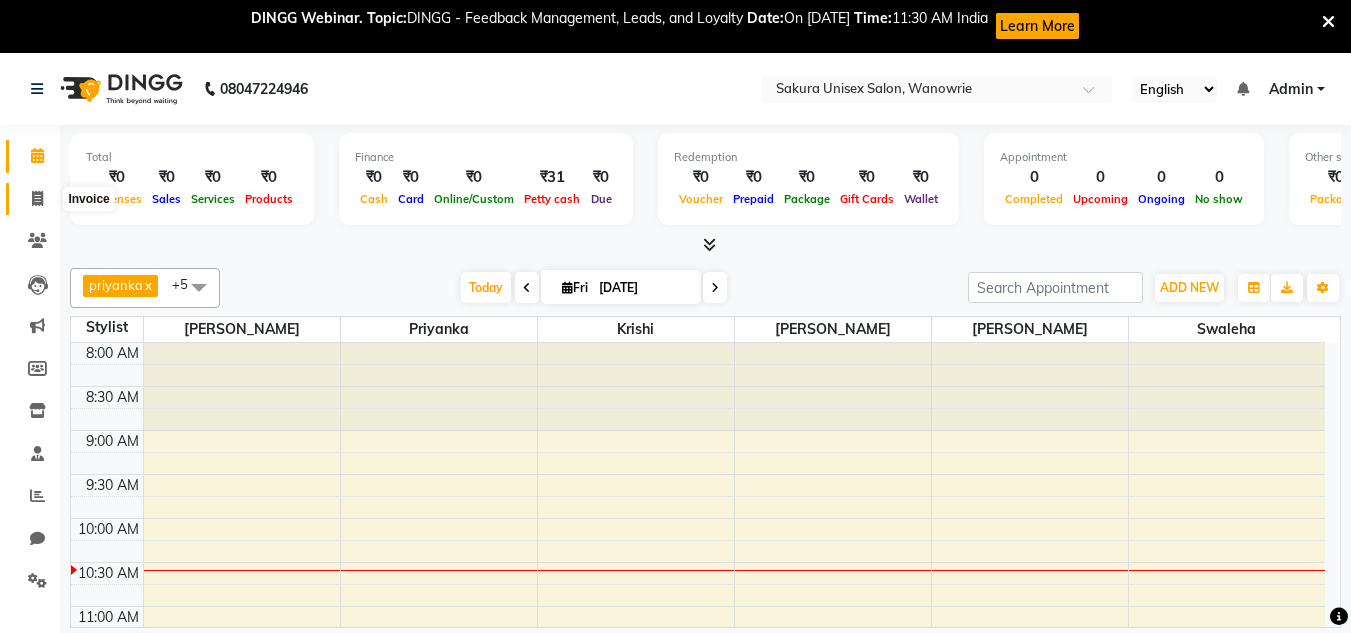 click 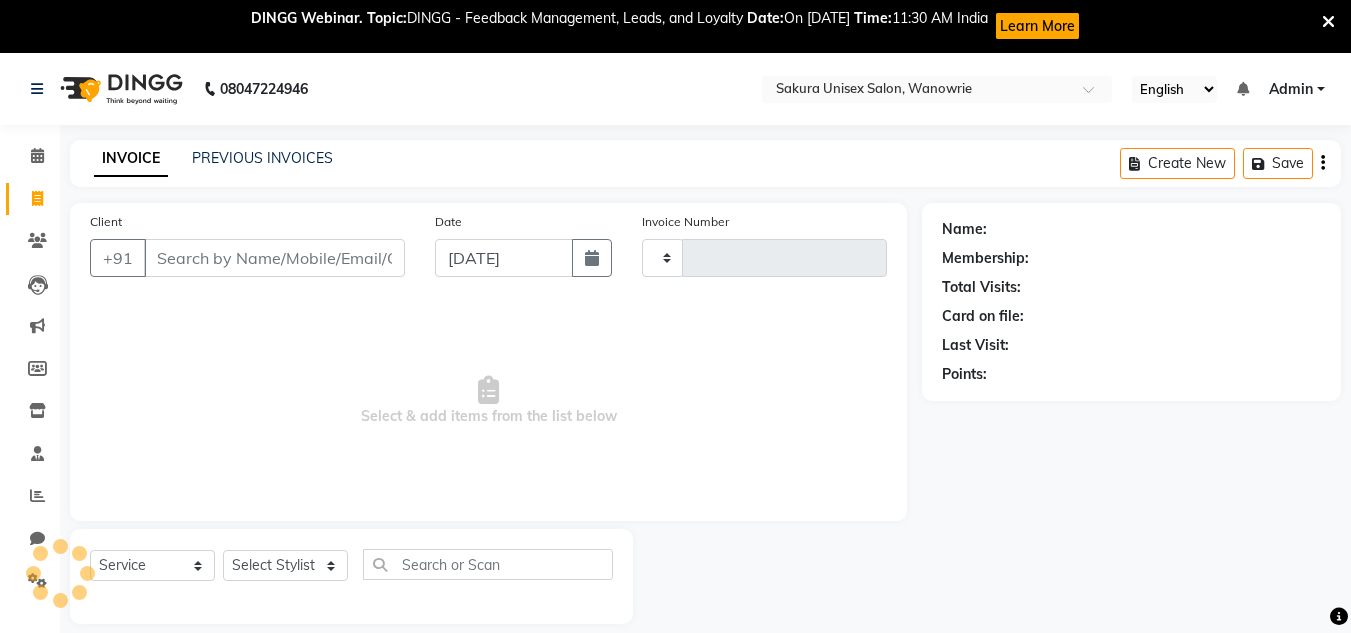 type on "0264" 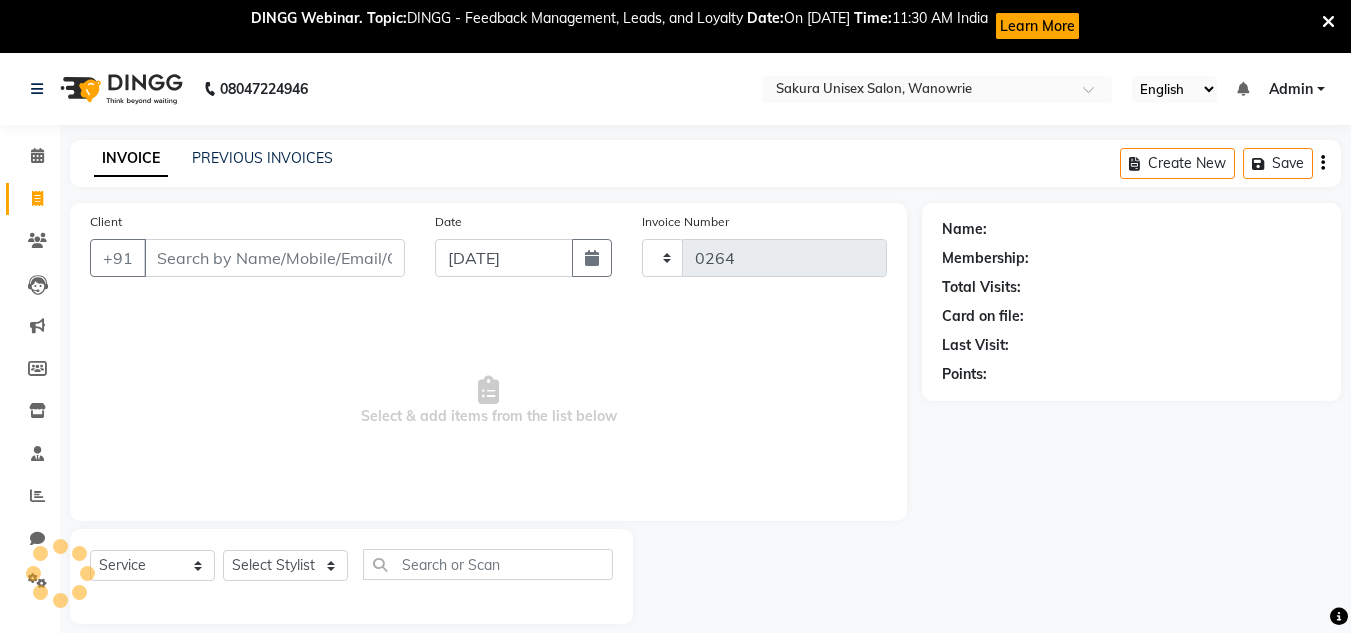 select on "7662" 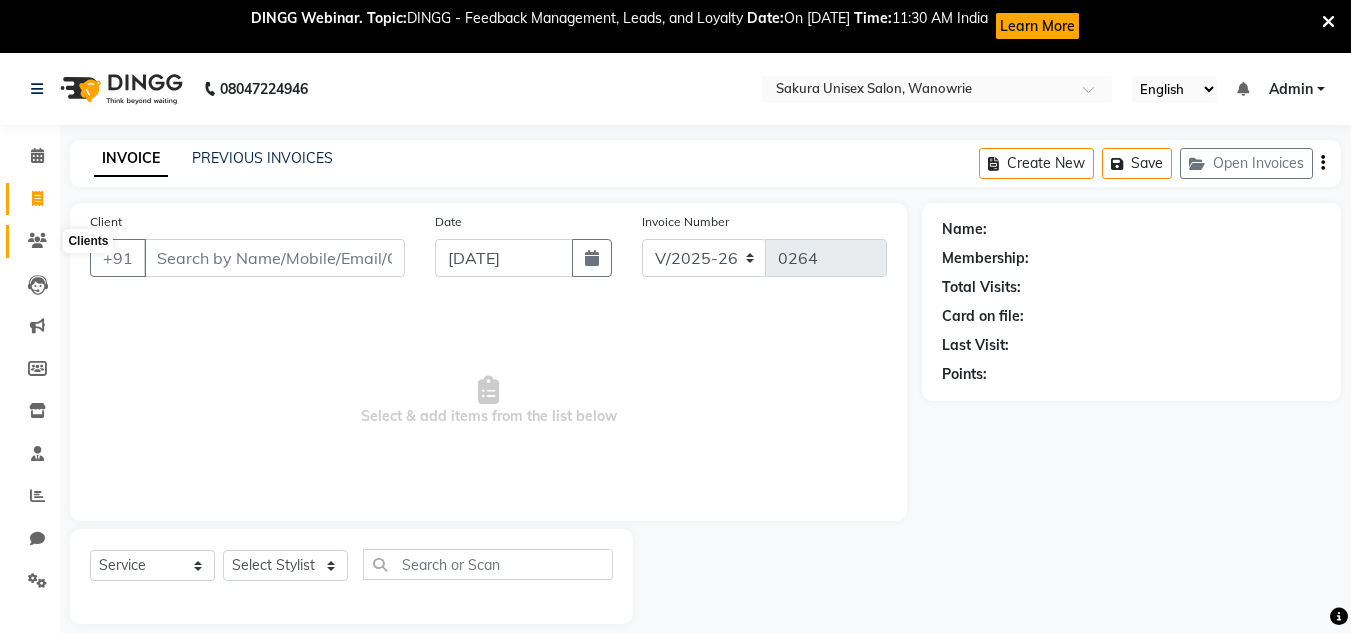 click 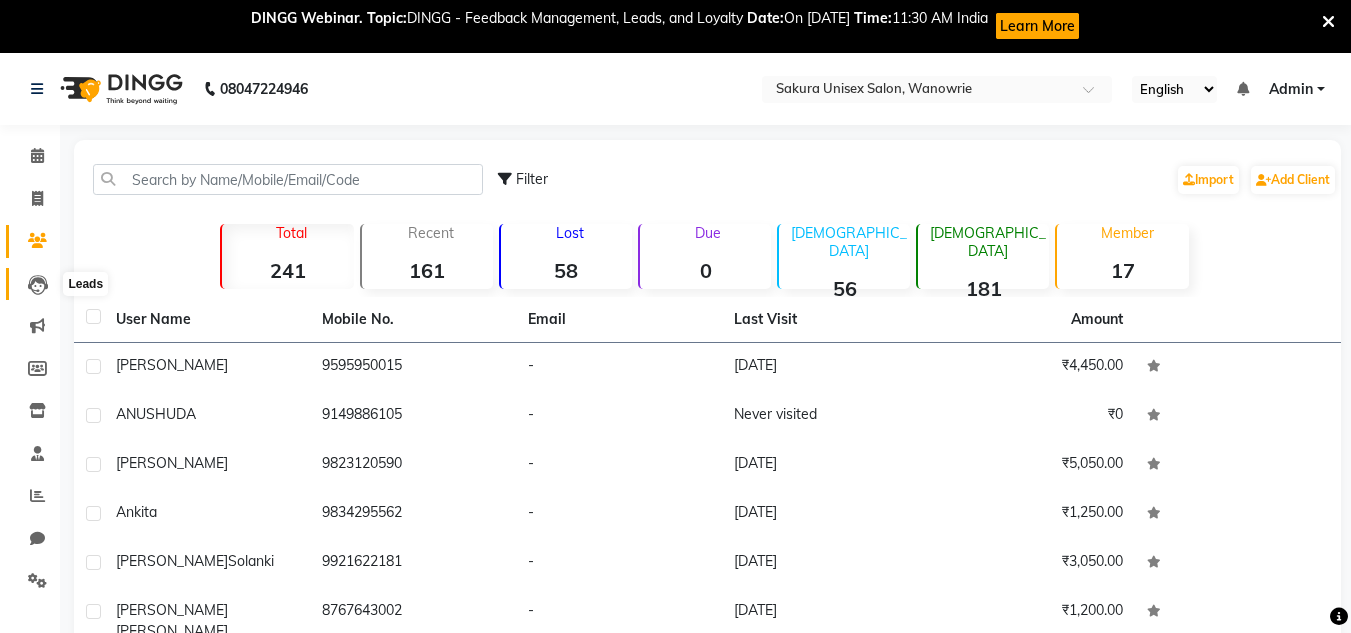 click 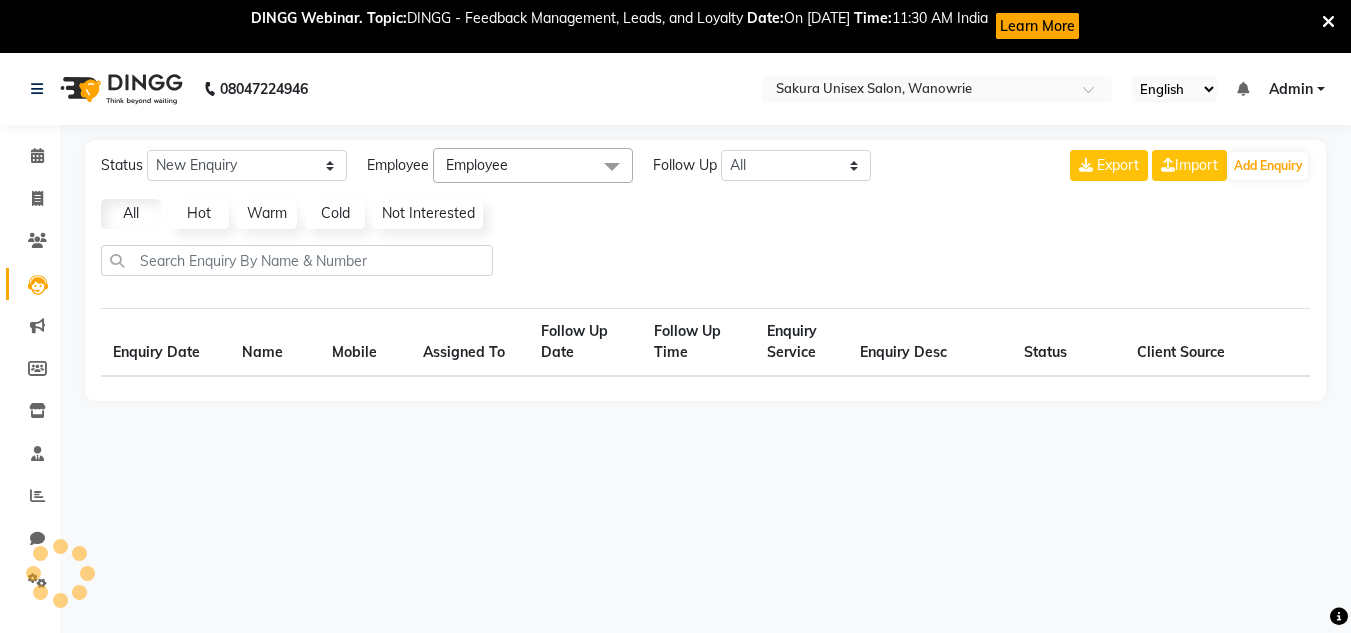 select on "10" 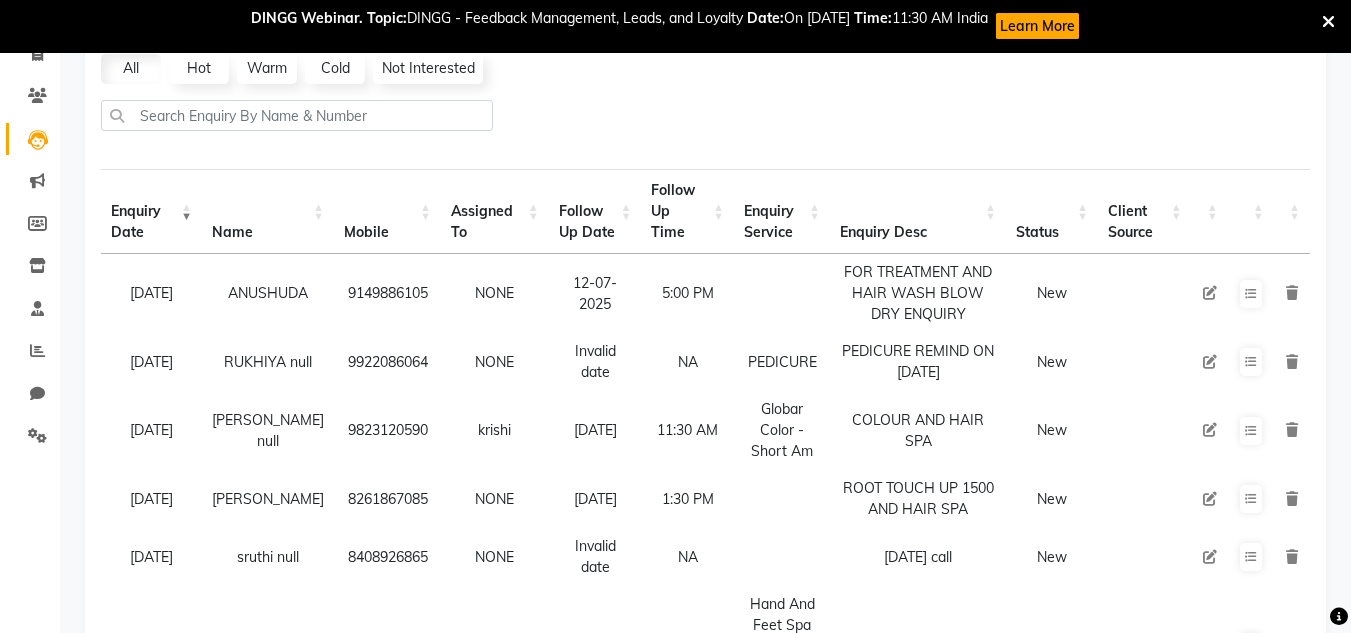 scroll, scrollTop: 100, scrollLeft: 0, axis: vertical 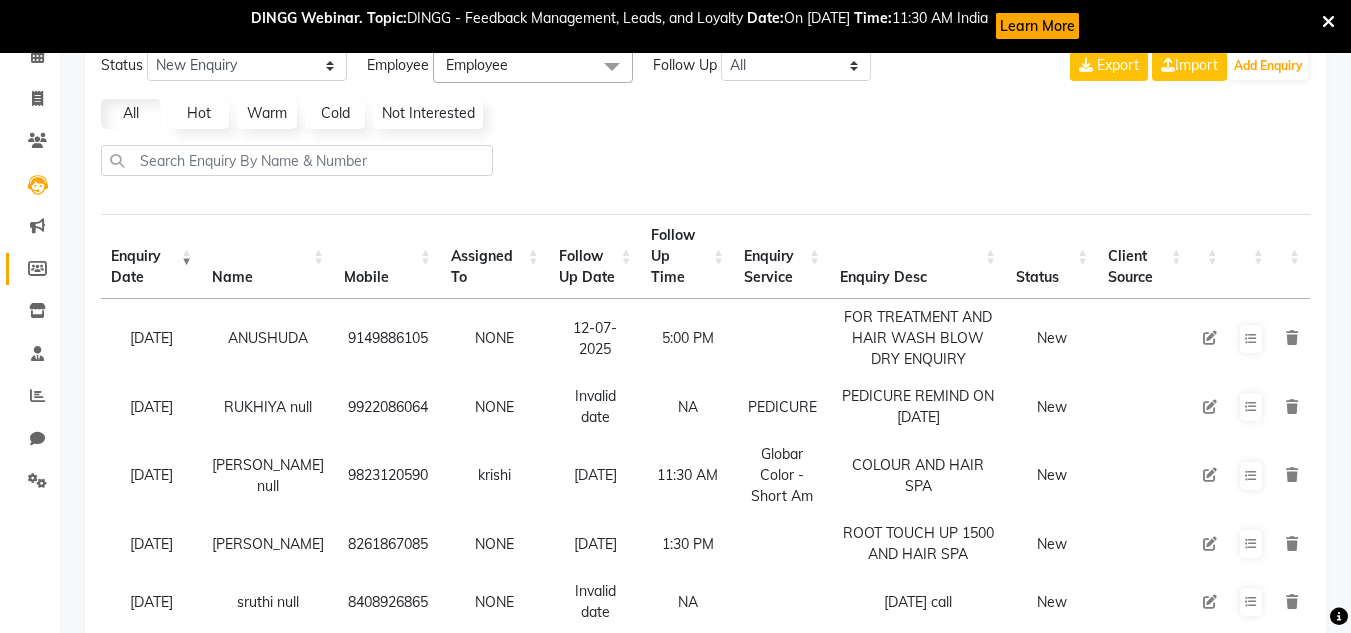 click on "Members" 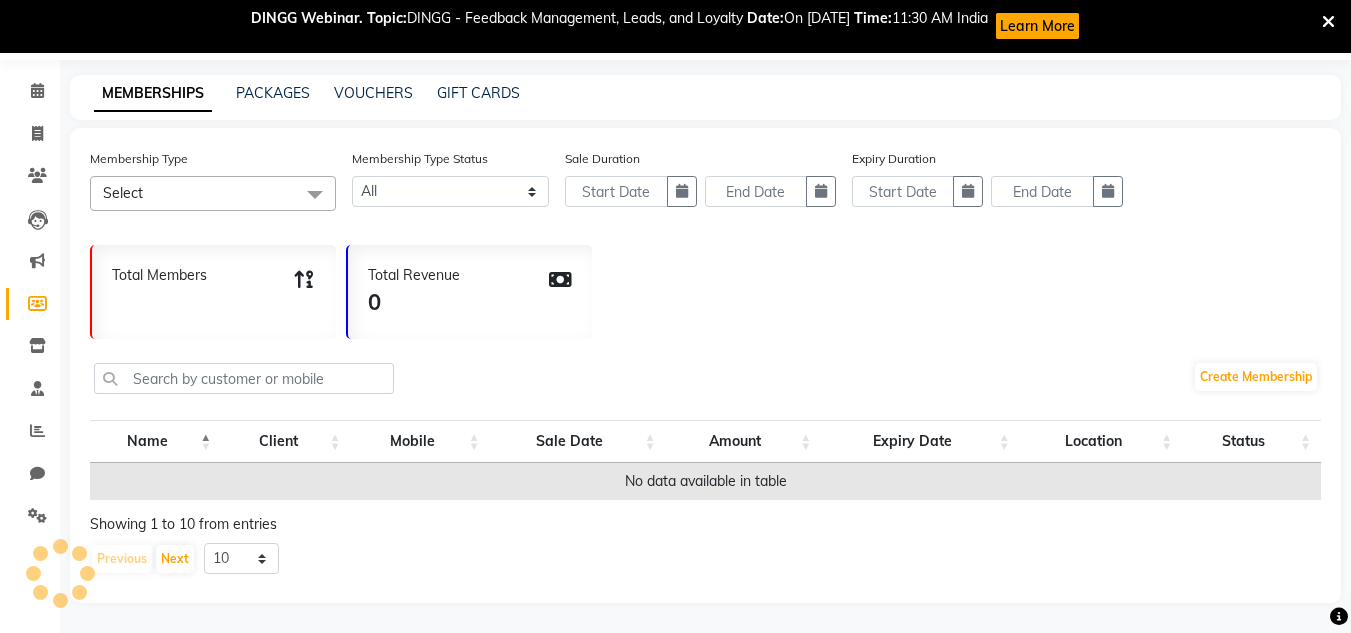 scroll, scrollTop: 100, scrollLeft: 0, axis: vertical 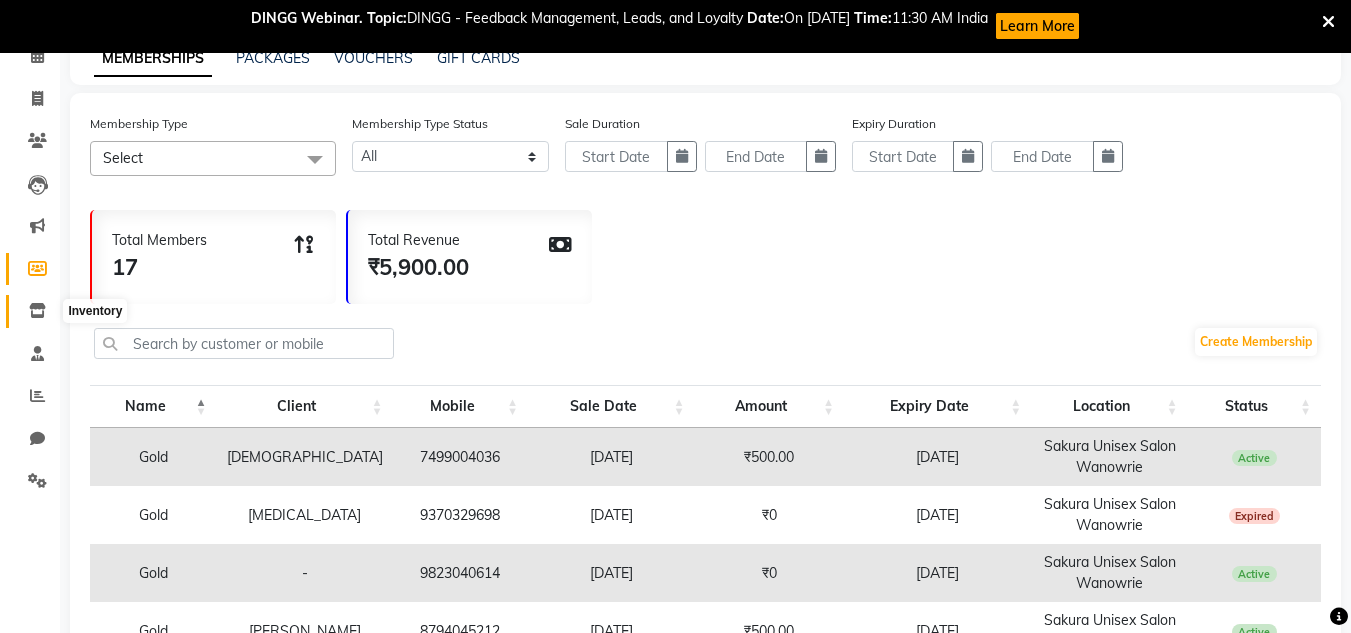 click 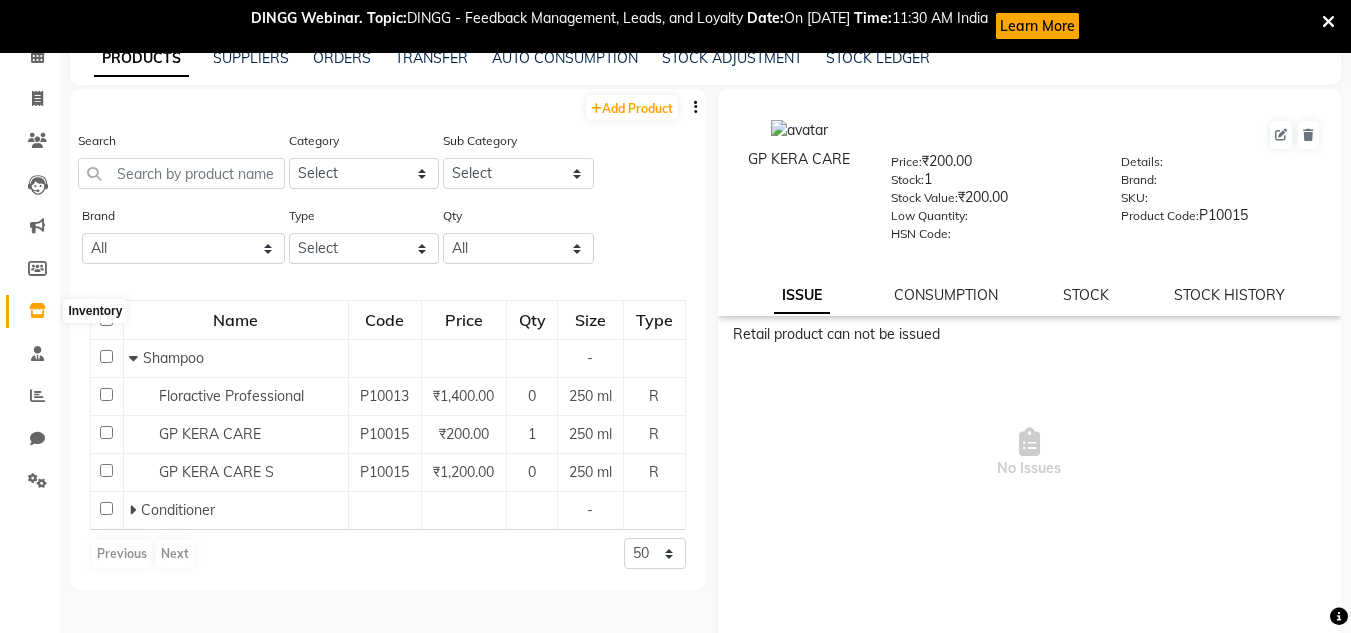 scroll, scrollTop: 66, scrollLeft: 0, axis: vertical 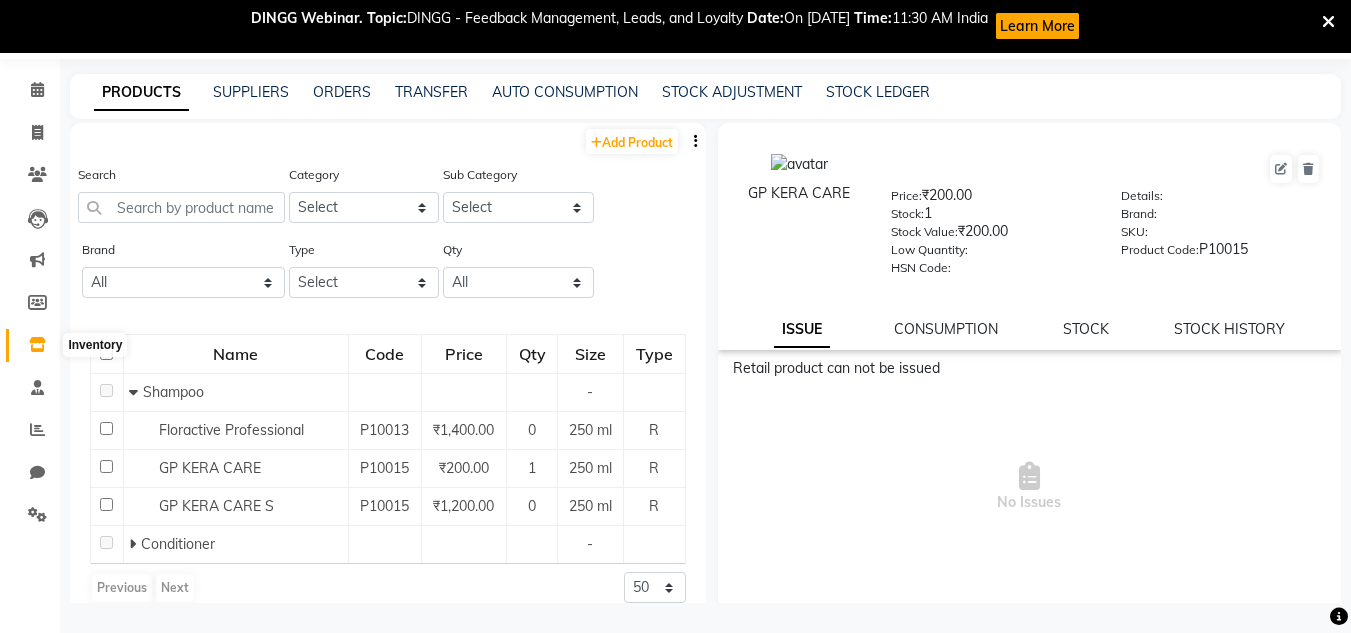 click 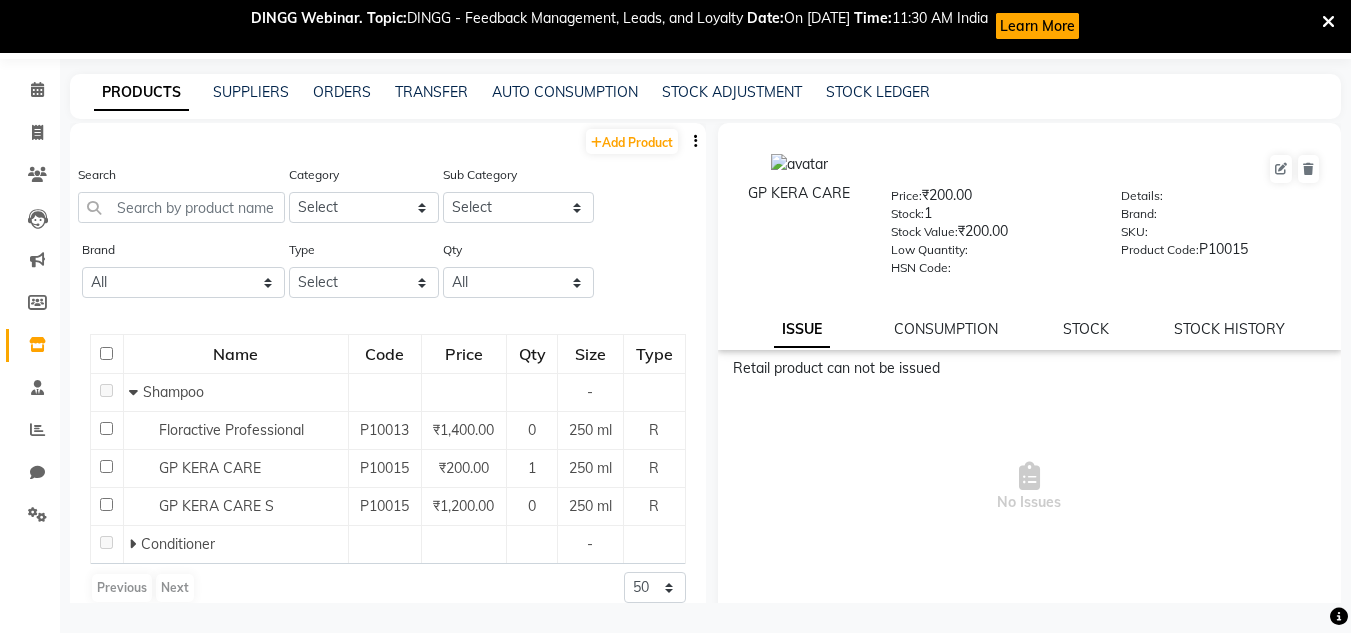 click 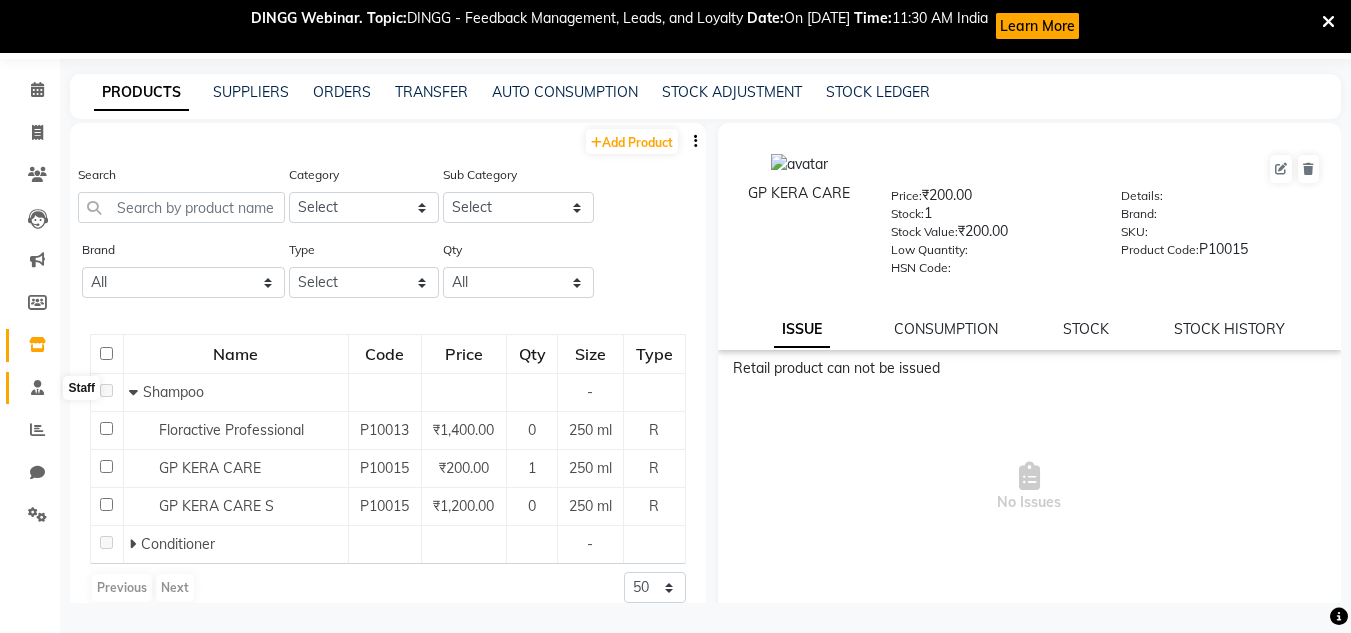 click 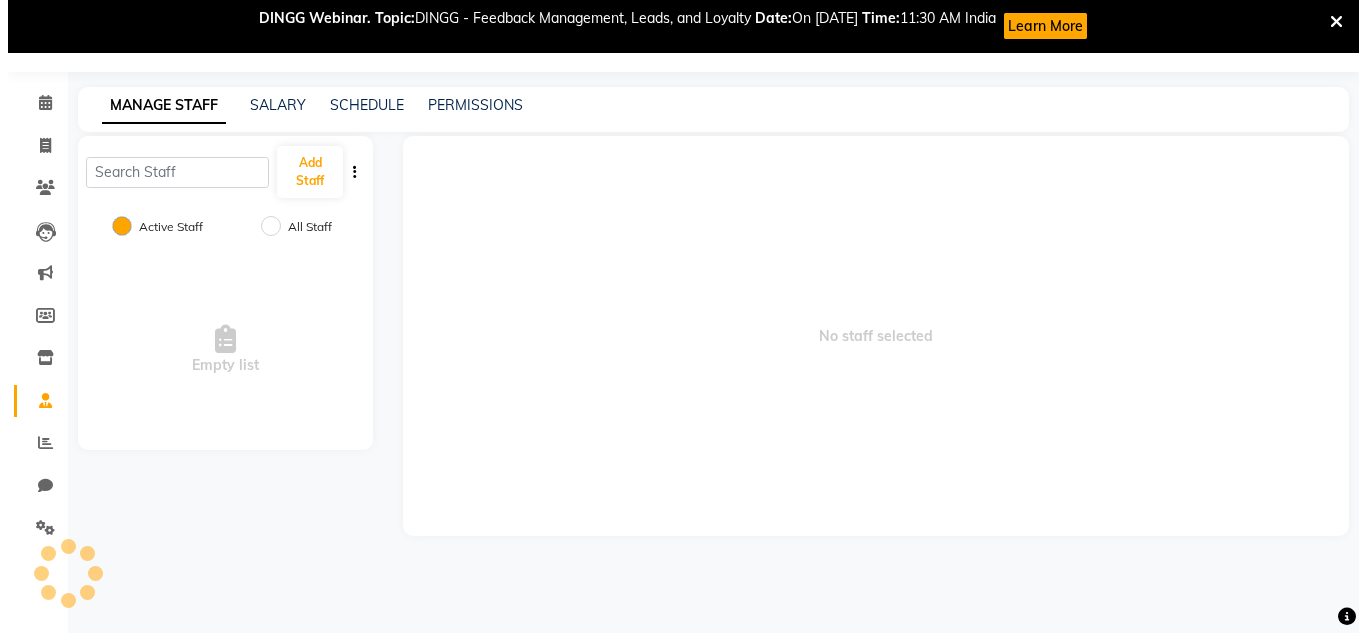 scroll, scrollTop: 57, scrollLeft: 0, axis: vertical 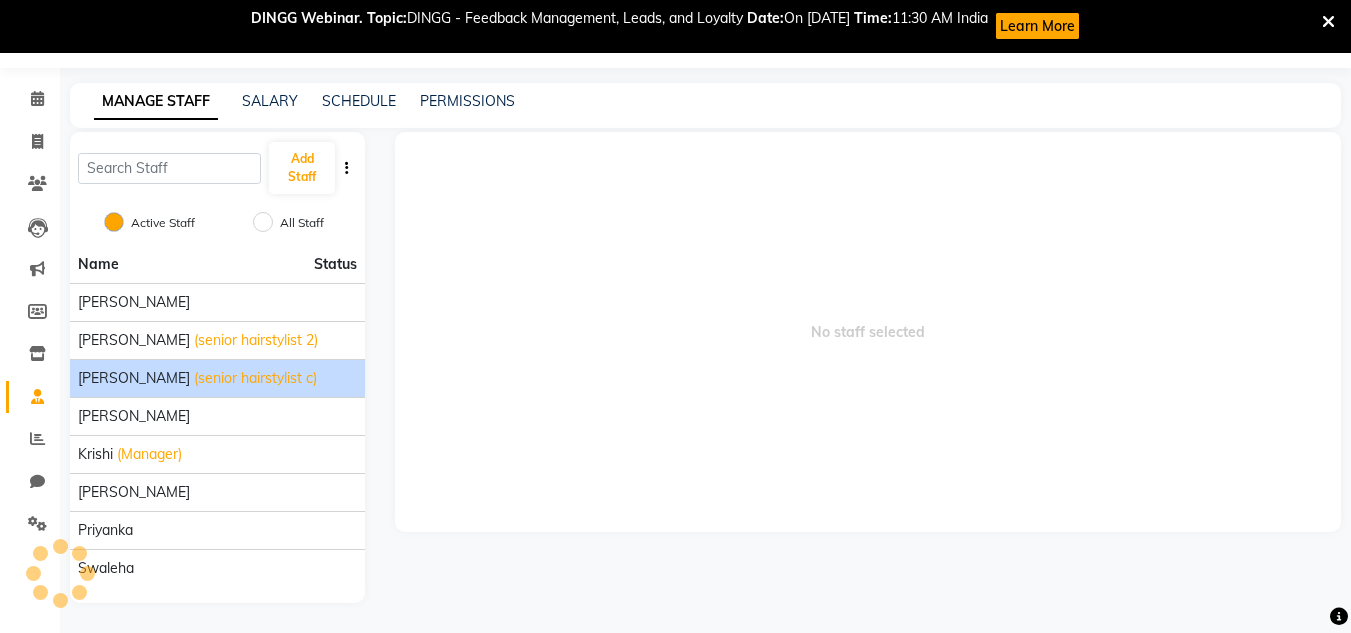 click on "(senior hairstylist c)" 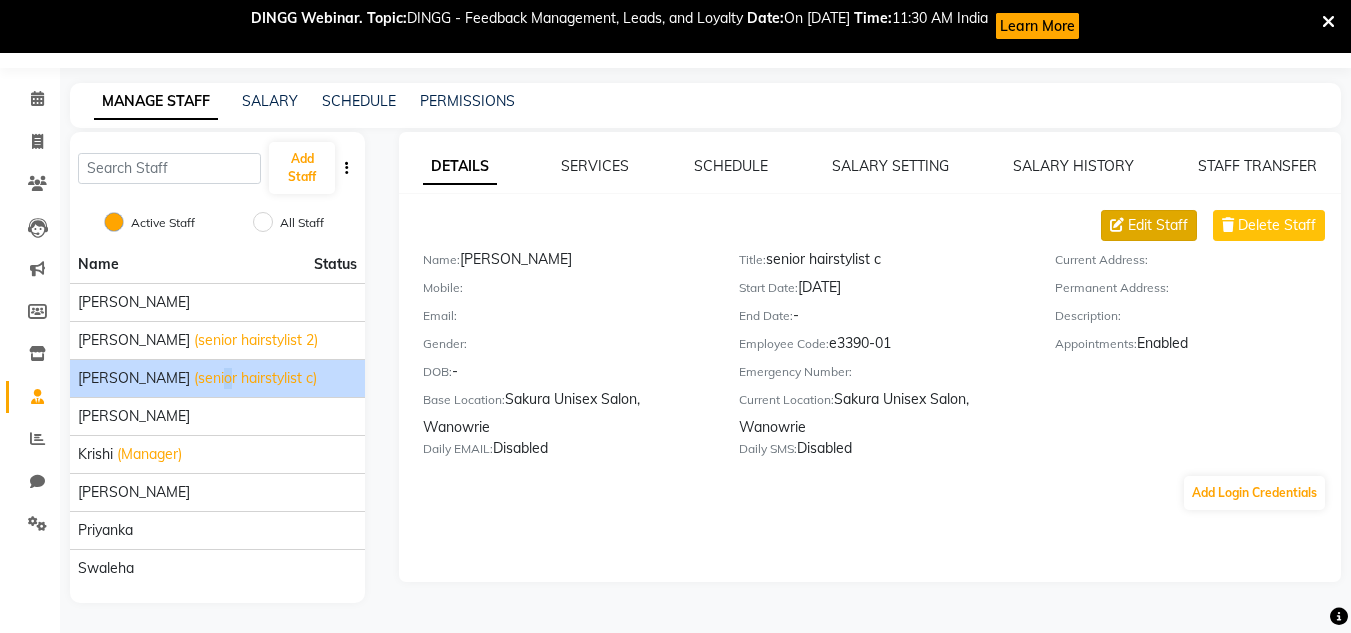 click on "Edit Staff" 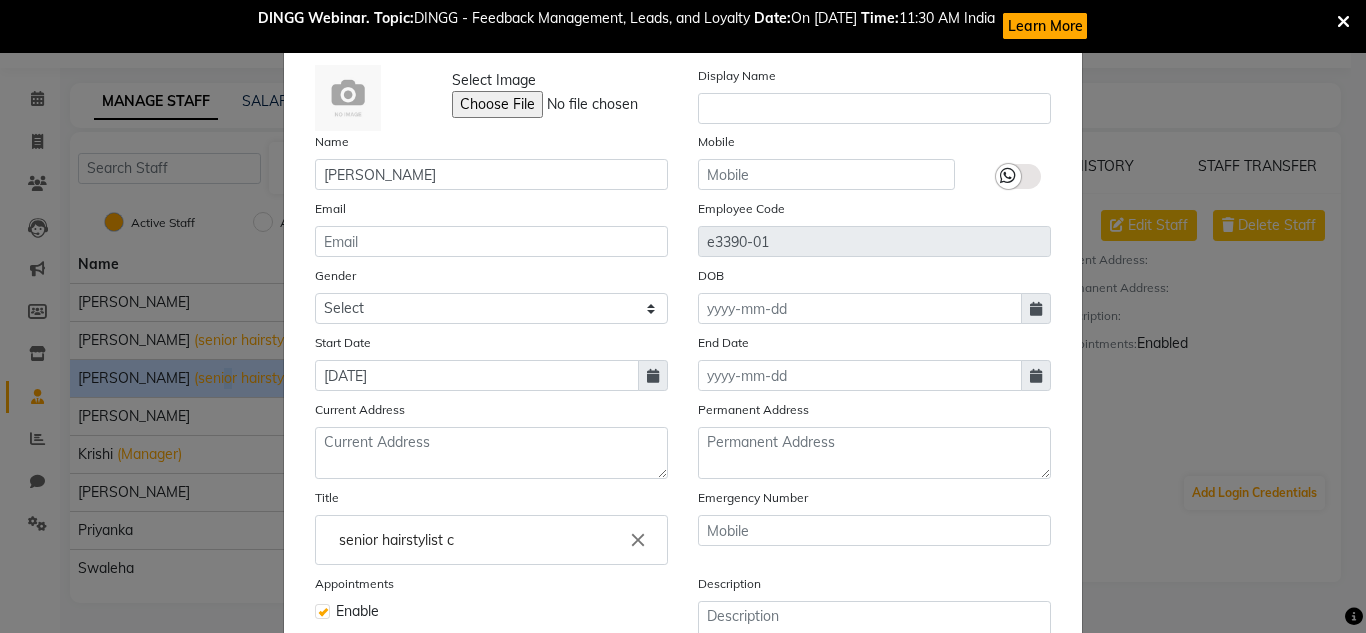 scroll, scrollTop: 0, scrollLeft: 0, axis: both 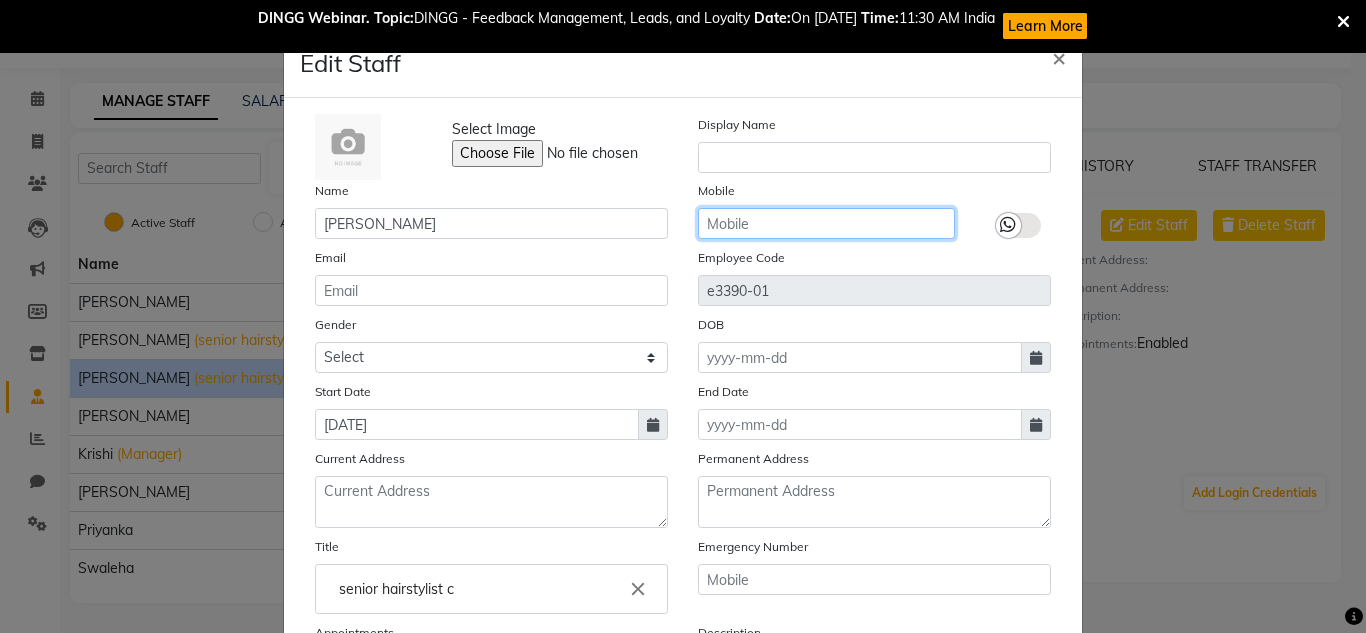 click 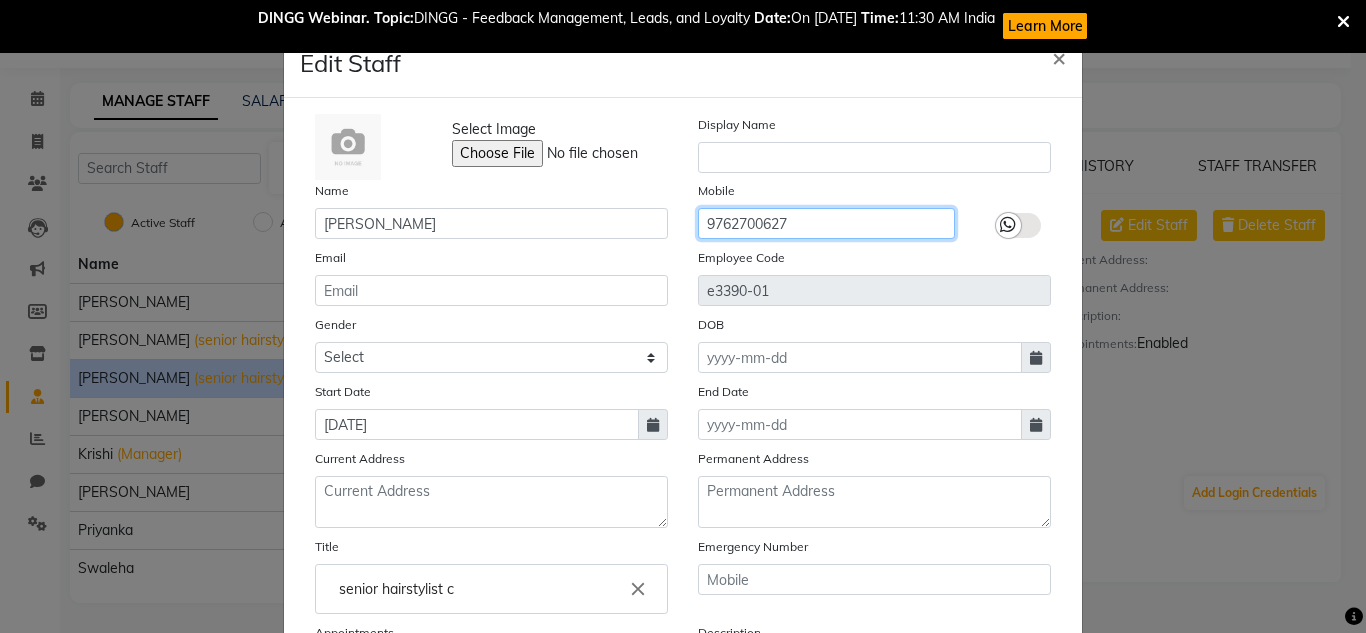 type on "9762700627" 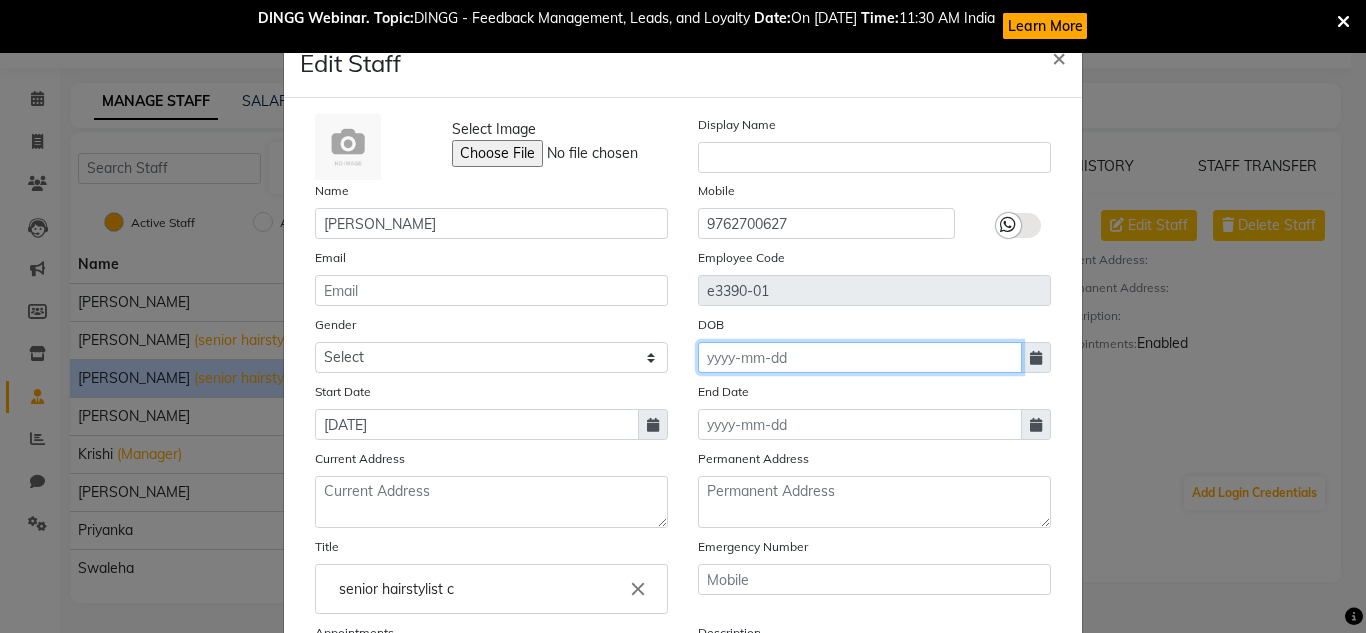 click 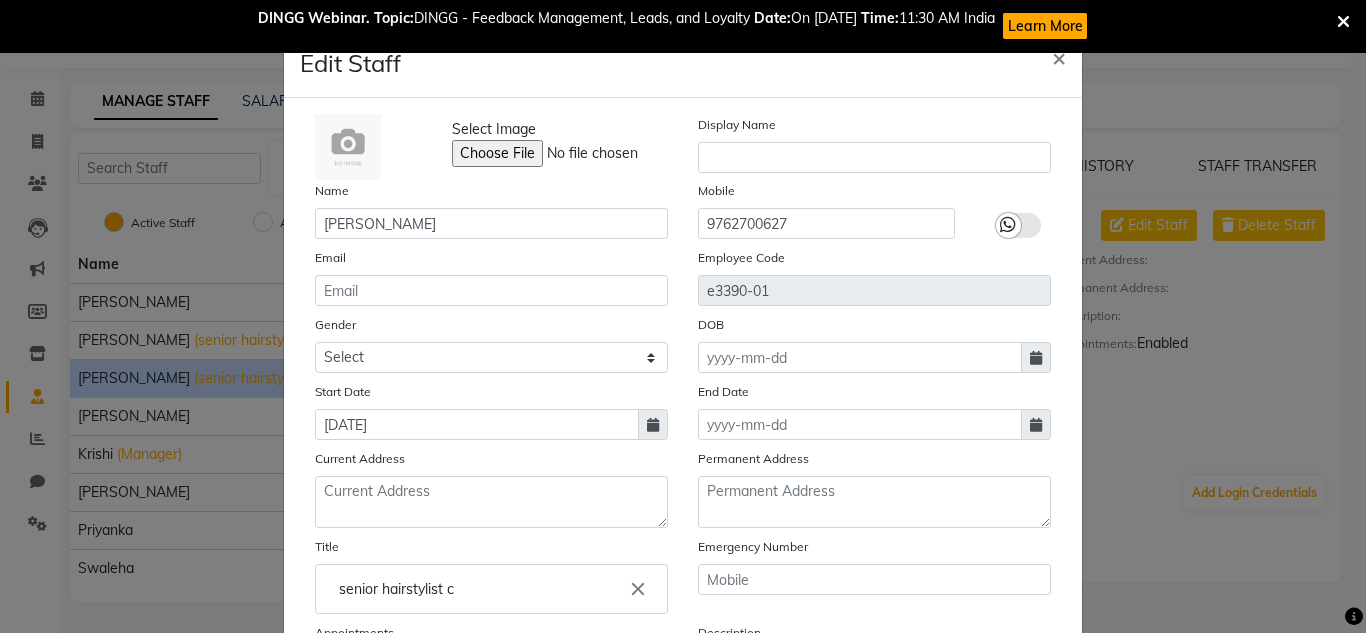 select on "7" 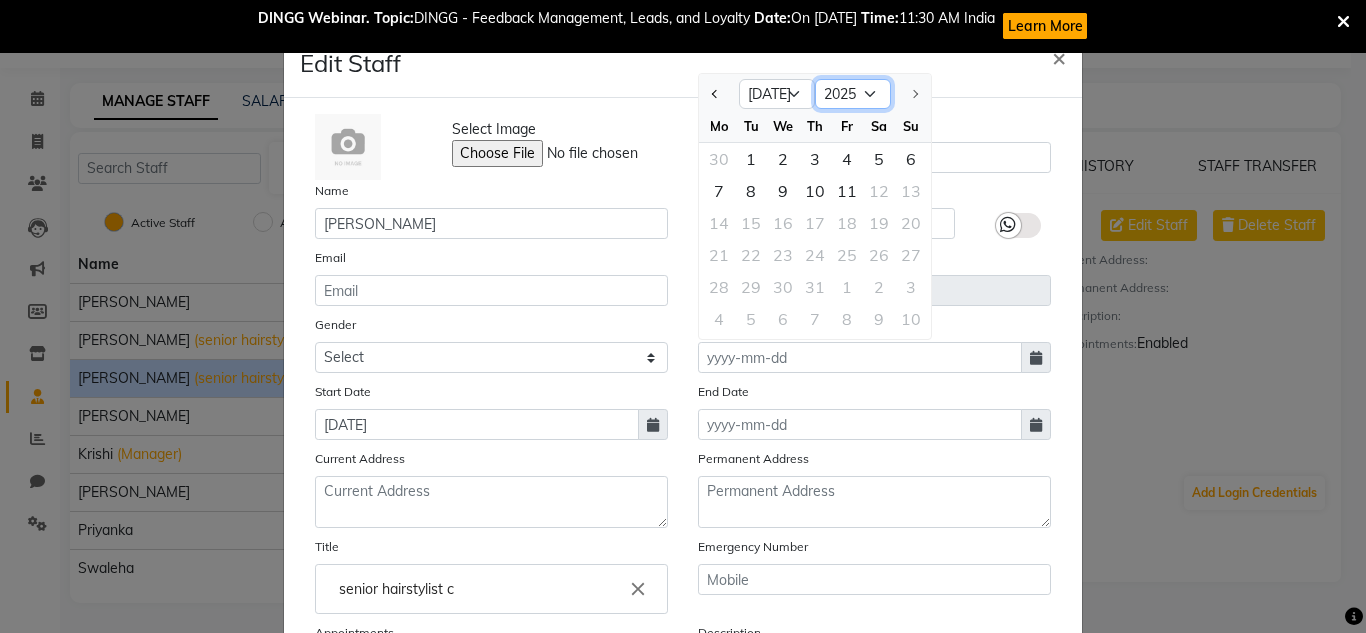 click on "1920 1921 1922 1923 1924 1925 1926 1927 1928 1929 1930 1931 1932 1933 1934 1935 1936 1937 1938 1939 1940 1941 1942 1943 1944 1945 1946 1947 1948 1949 1950 1951 1952 1953 1954 1955 1956 1957 1958 1959 1960 1961 1962 1963 1964 1965 1966 1967 1968 1969 1970 1971 1972 1973 1974 1975 1976 1977 1978 1979 1980 1981 1982 1983 1984 1985 1986 1987 1988 1989 1990 1991 1992 1993 1994 1995 1996 1997 1998 1999 2000 2001 2002 2003 2004 2005 2006 2007 2008 2009 2010 2011 2012 2013 2014 2015 2016 2017 2018 2019 2020 2021 2022 2023 2024 2025" 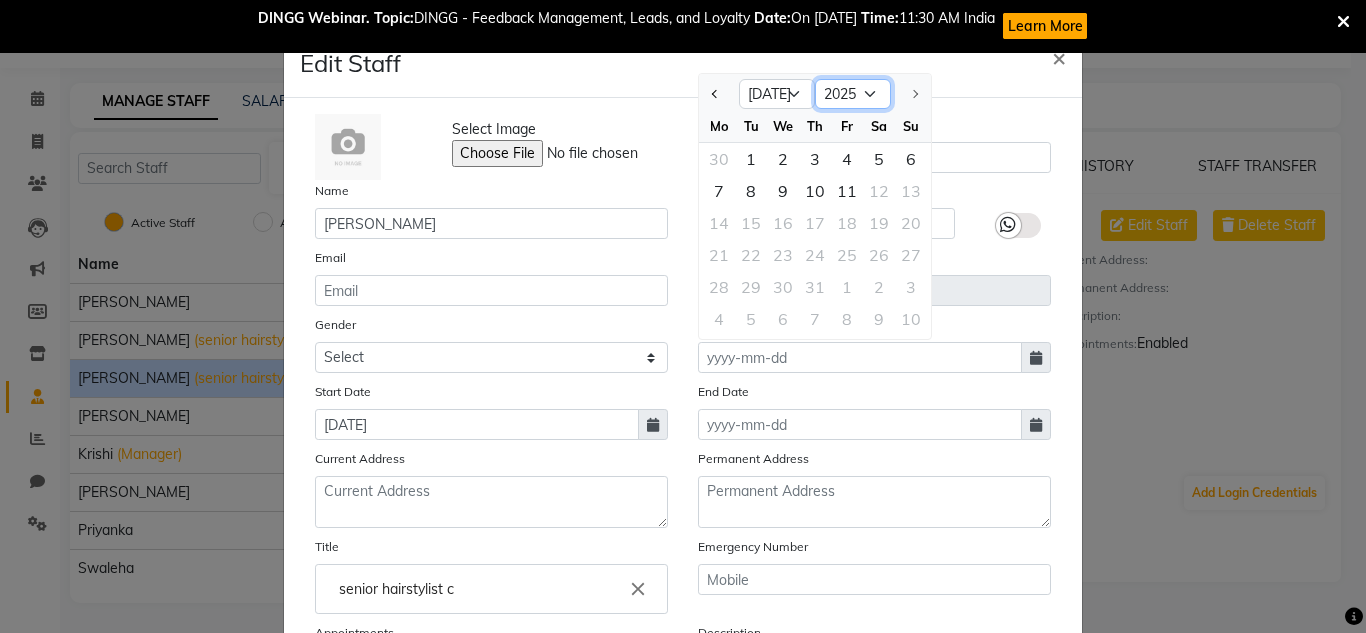 select on "1990" 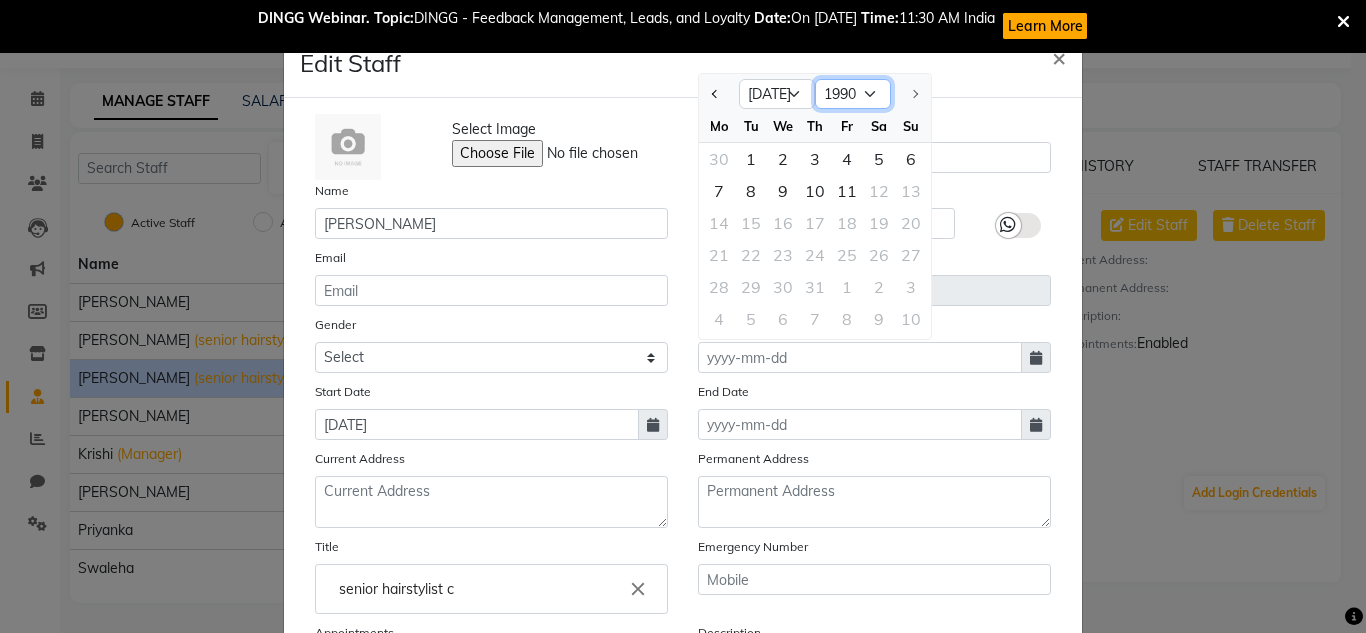 click on "1920 1921 1922 1923 1924 1925 1926 1927 1928 1929 1930 1931 1932 1933 1934 1935 1936 1937 1938 1939 1940 1941 1942 1943 1944 1945 1946 1947 1948 1949 1950 1951 1952 1953 1954 1955 1956 1957 1958 1959 1960 1961 1962 1963 1964 1965 1966 1967 1968 1969 1970 1971 1972 1973 1974 1975 1976 1977 1978 1979 1980 1981 1982 1983 1984 1985 1986 1987 1988 1989 1990 1991 1992 1993 1994 1995 1996 1997 1998 1999 2000 2001 2002 2003 2004 2005 2006 2007 2008 2009 2010 2011 2012 2013 2014 2015 2016 2017 2018 2019 2020 2021 2022 2023 2024 2025" 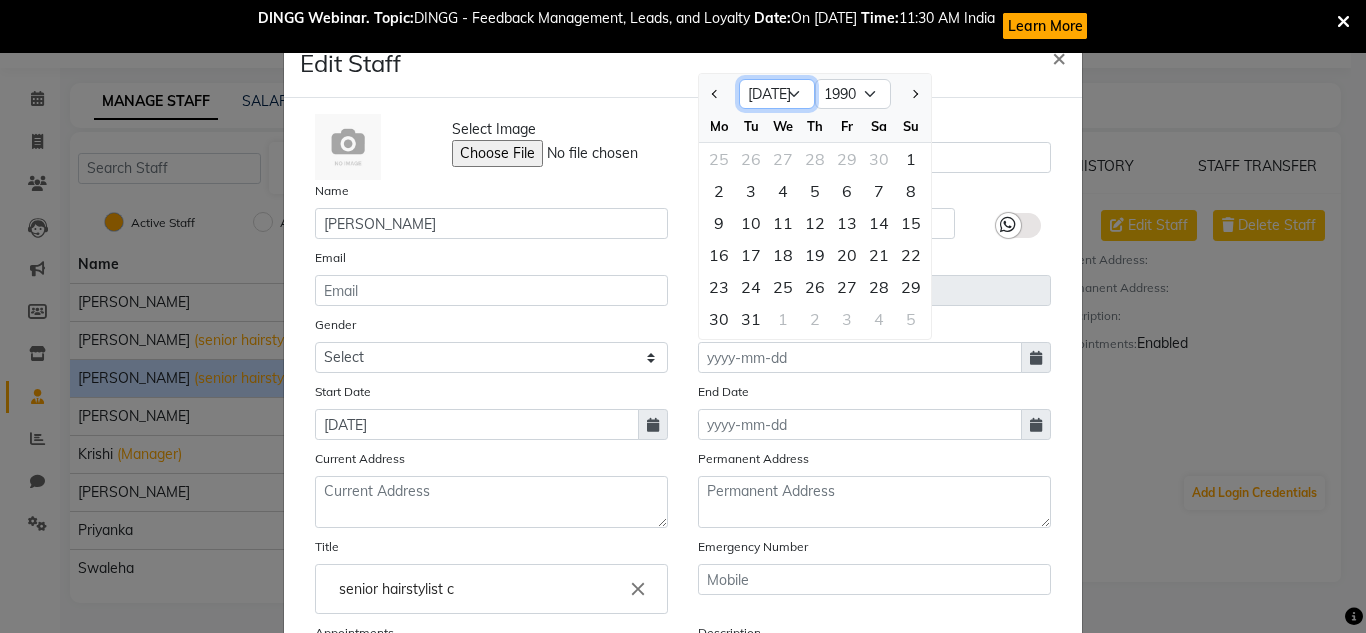 click on "Jan Feb Mar Apr May Jun [DATE] Aug Sep Oct Nov Dec" 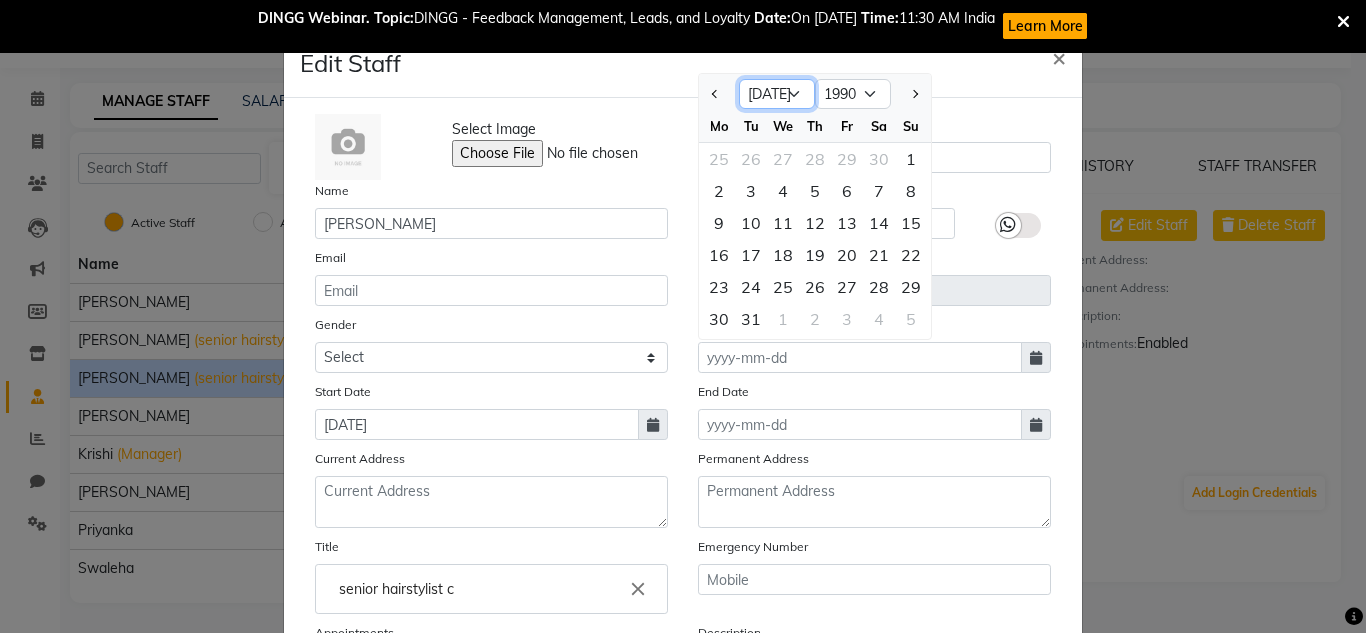 select on "5" 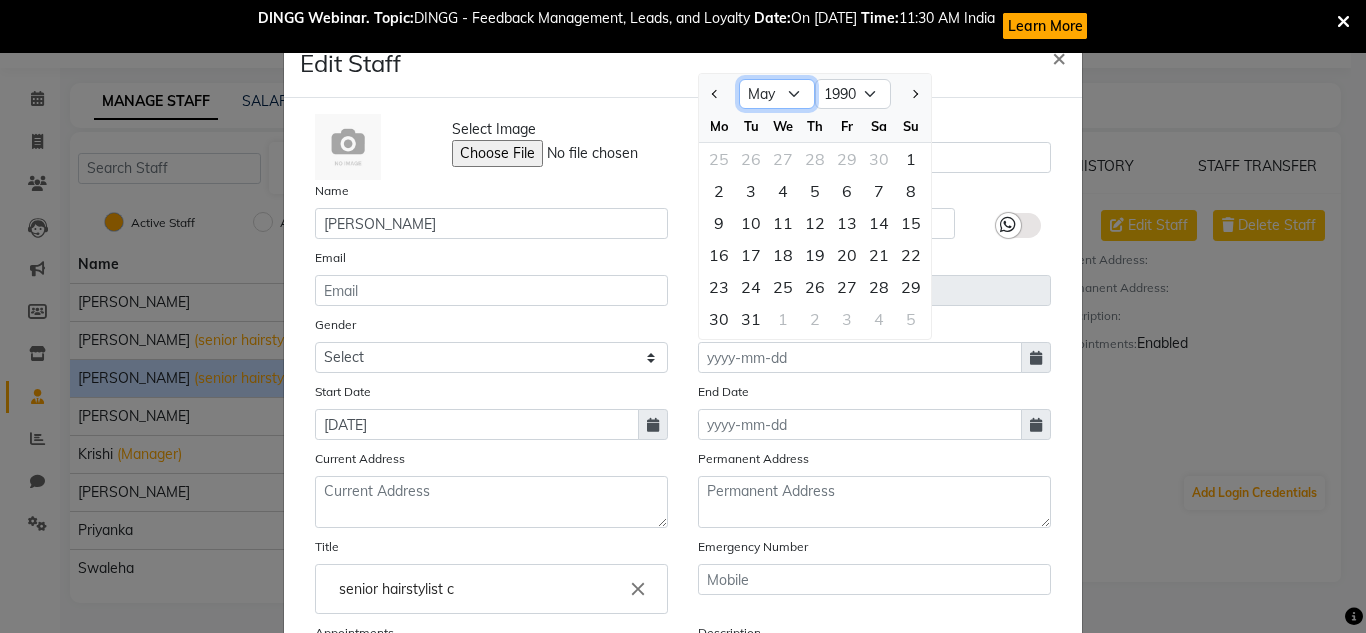 click on "Jan Feb Mar Apr May Jun [DATE] Aug Sep Oct Nov Dec" 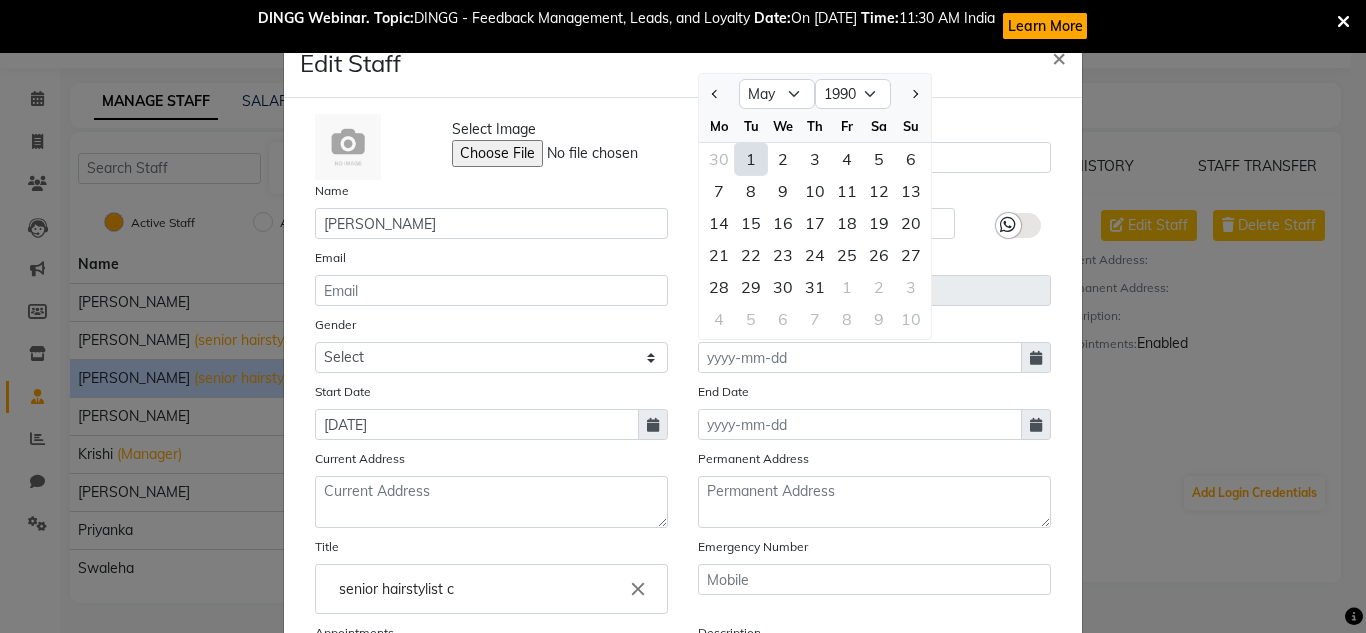 click on "21" 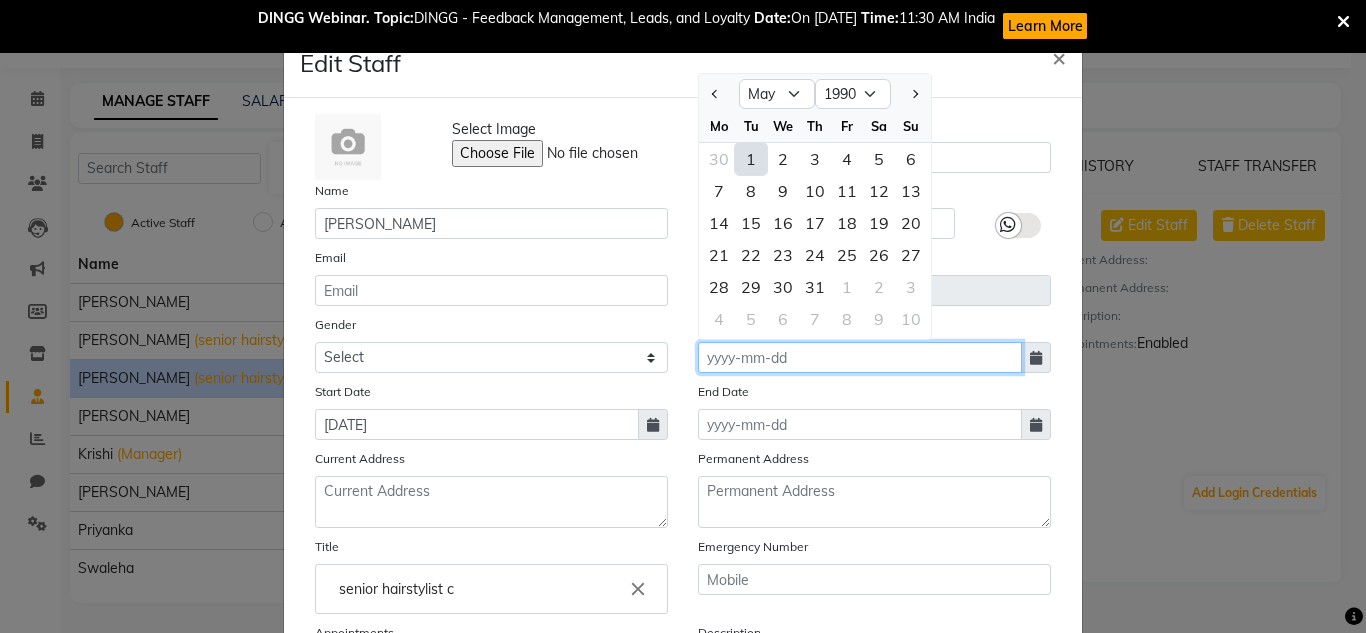type on "[DATE]" 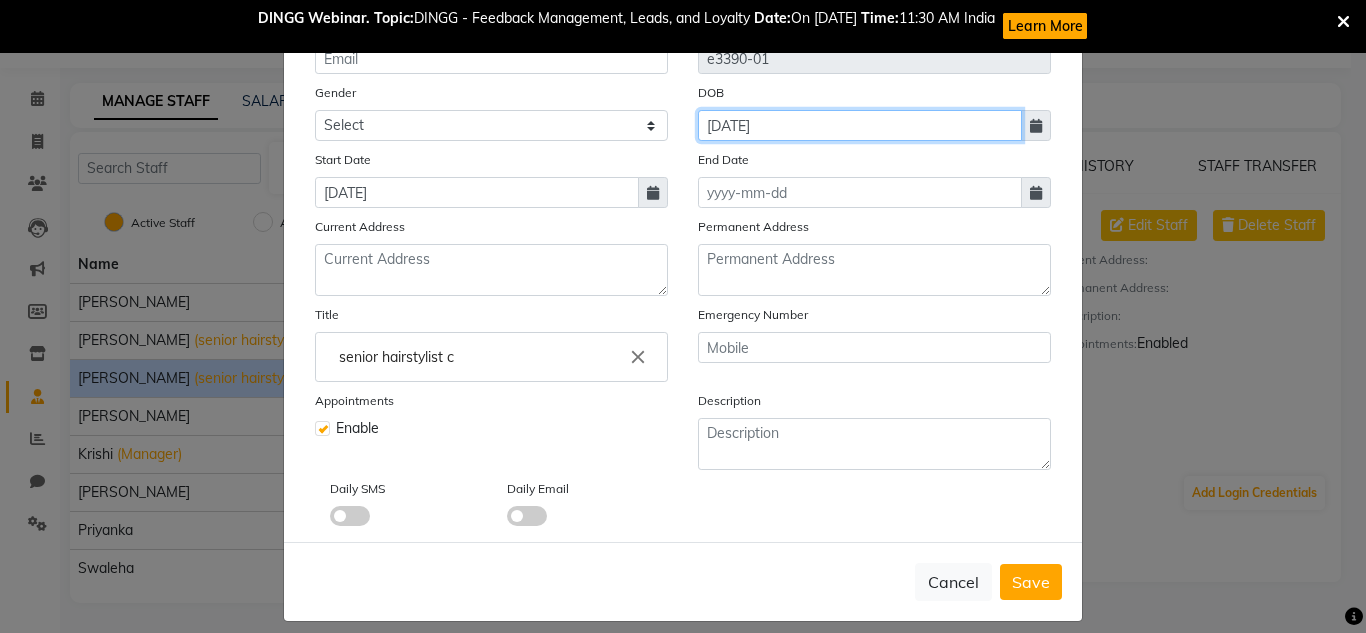 scroll, scrollTop: 249, scrollLeft: 0, axis: vertical 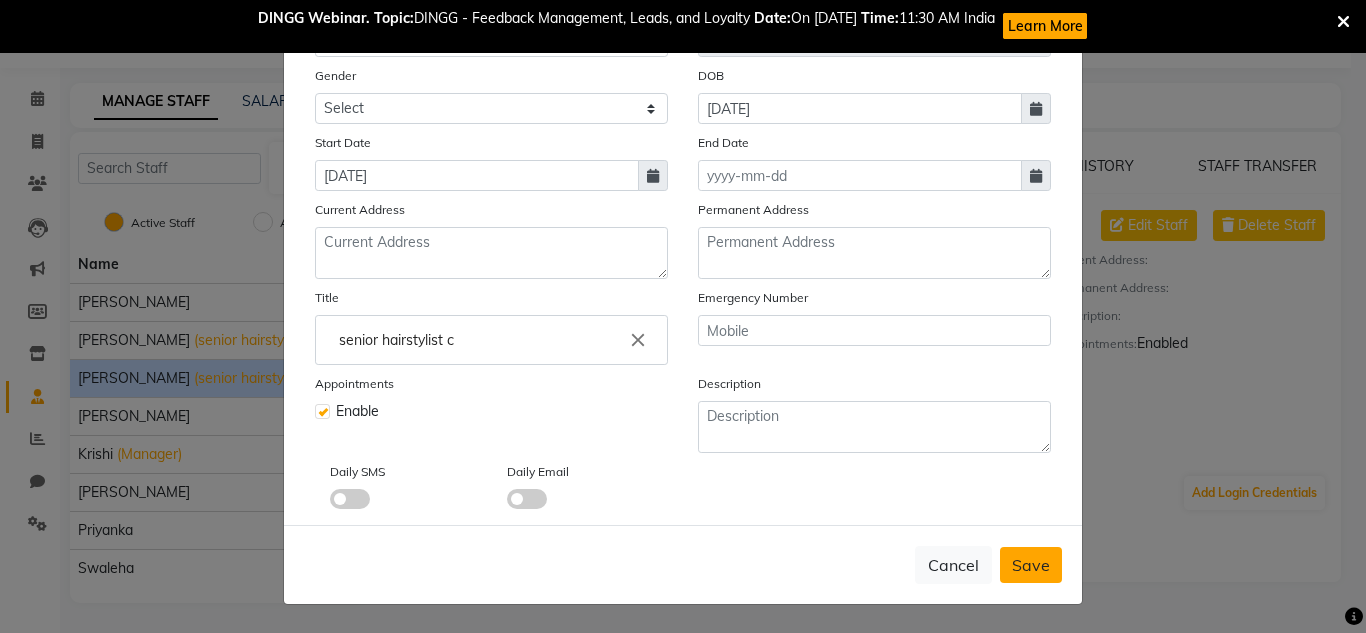 click on "Save" at bounding box center (1031, 565) 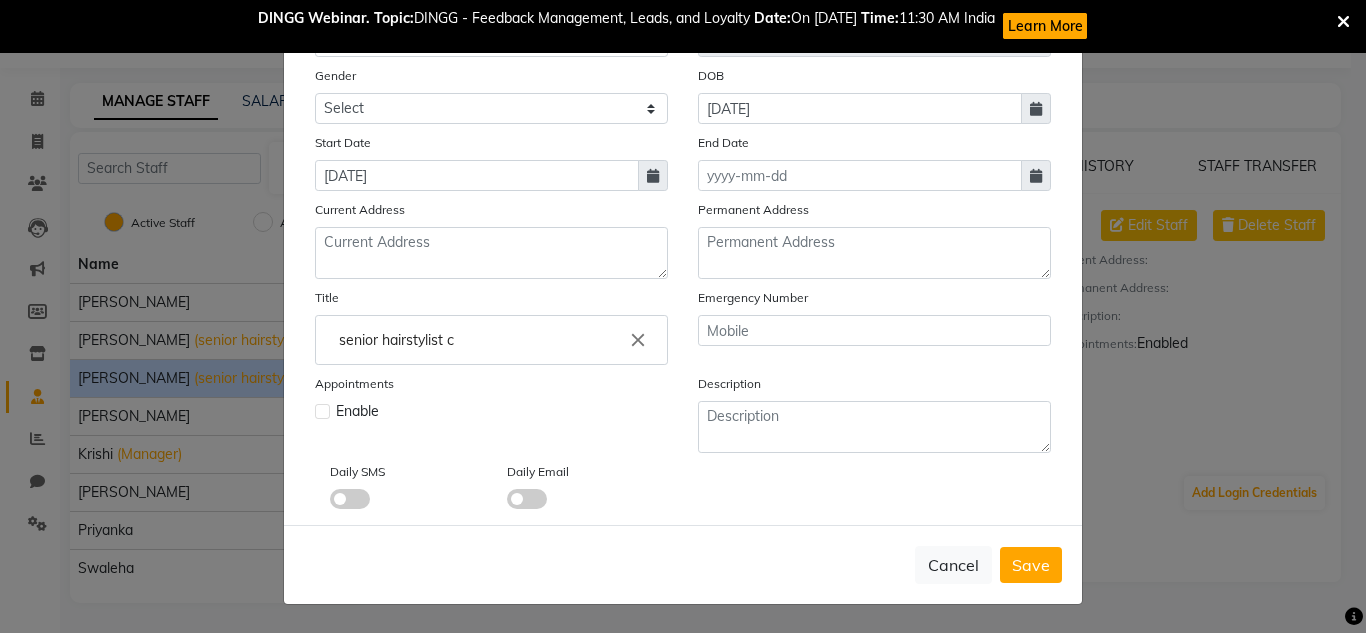 type 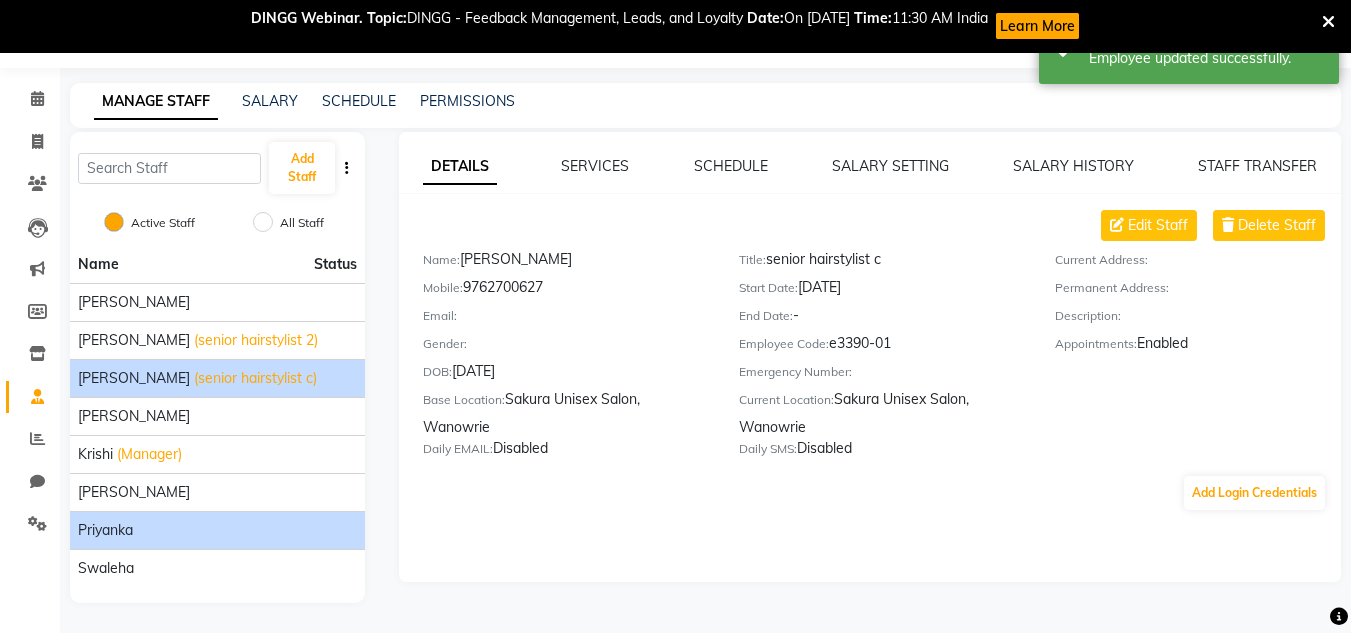 click on "priyanka" 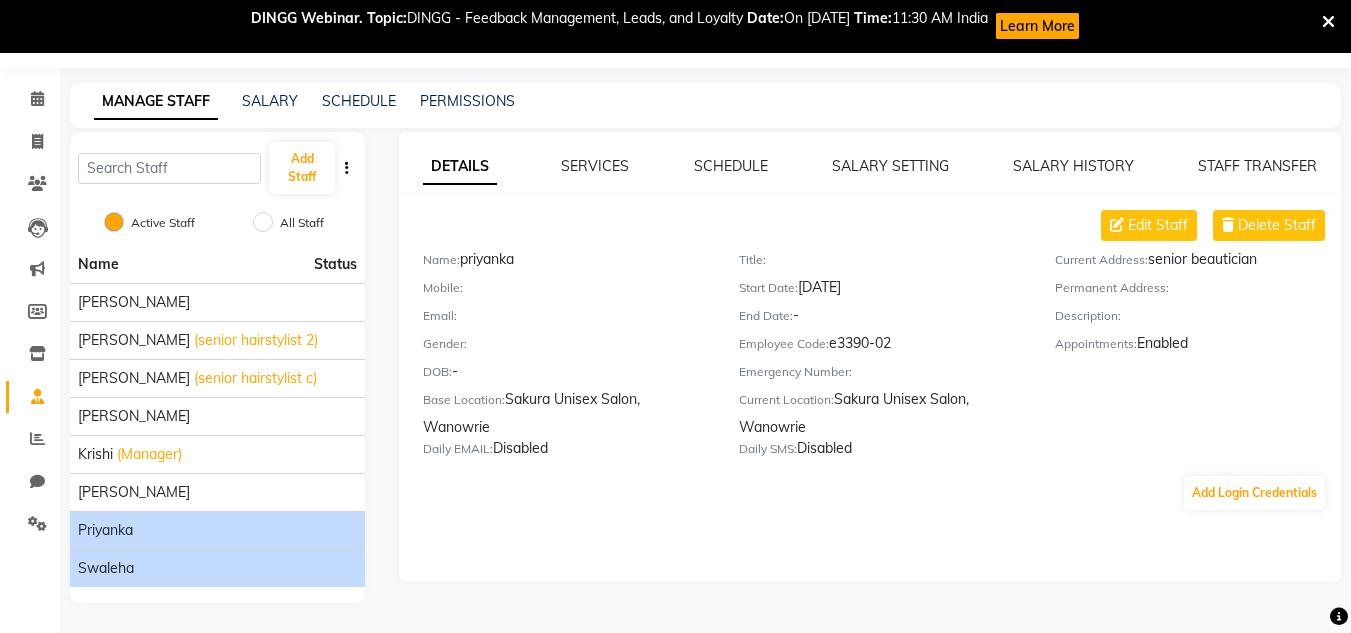 click on "swaleha" 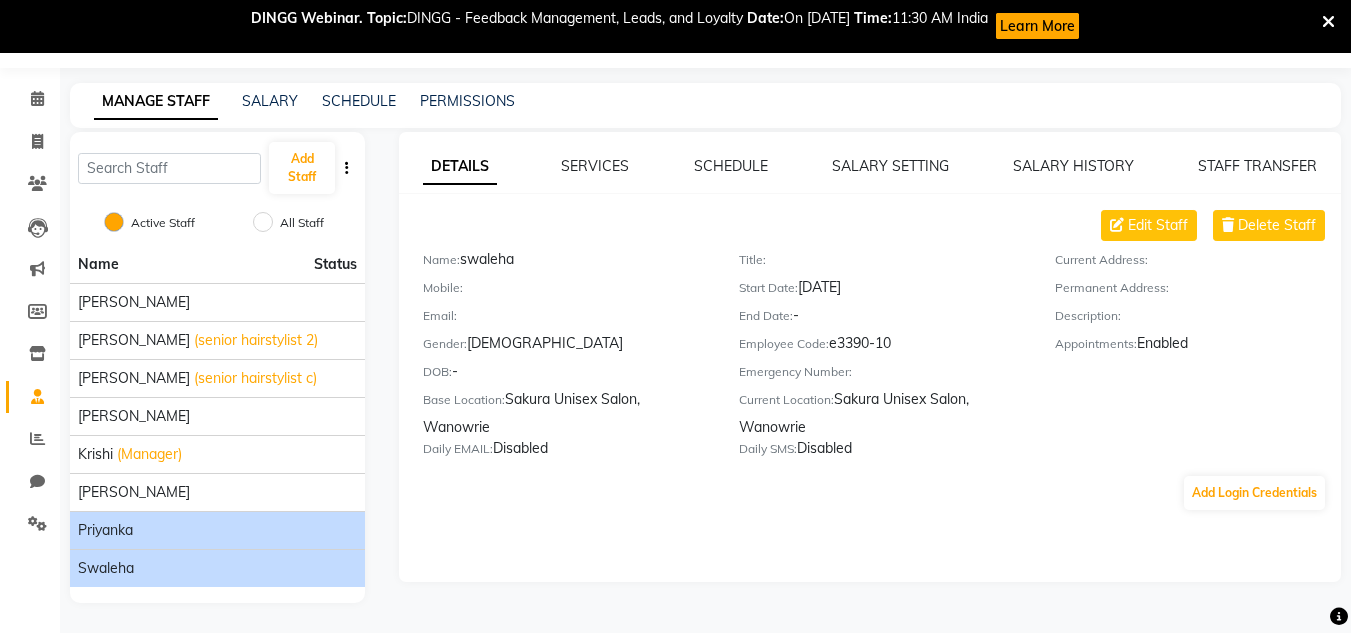 click on "priyanka" 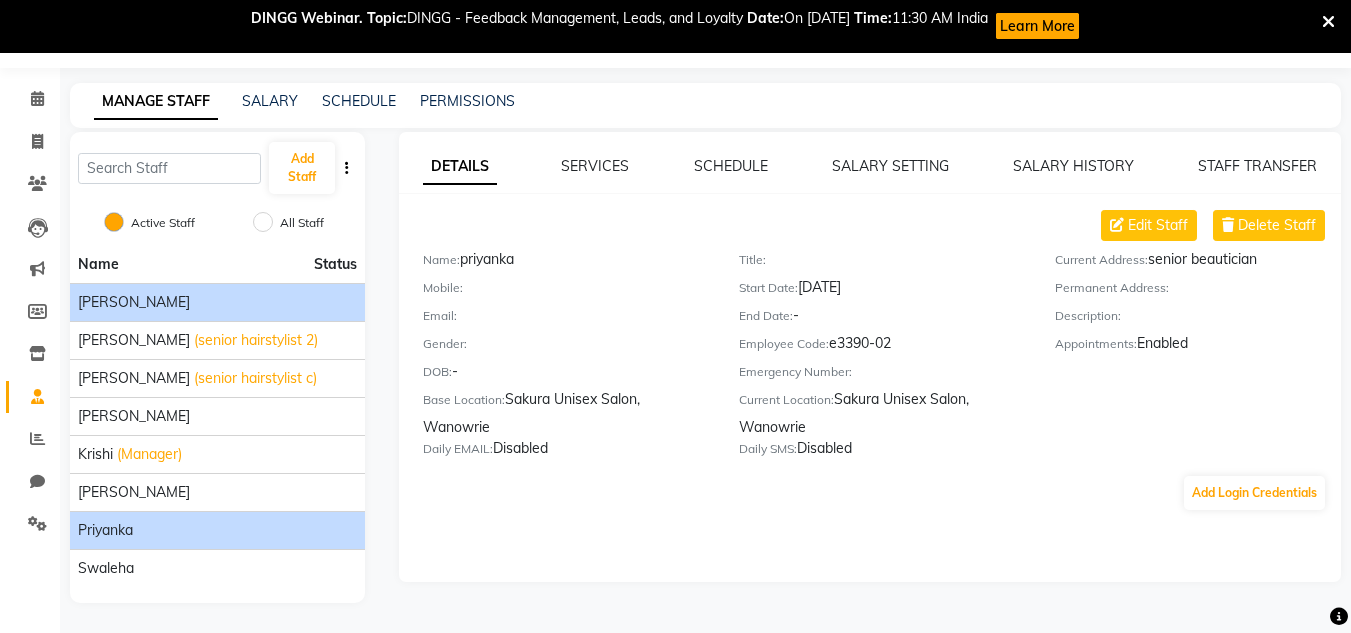 click on "[PERSON_NAME]" 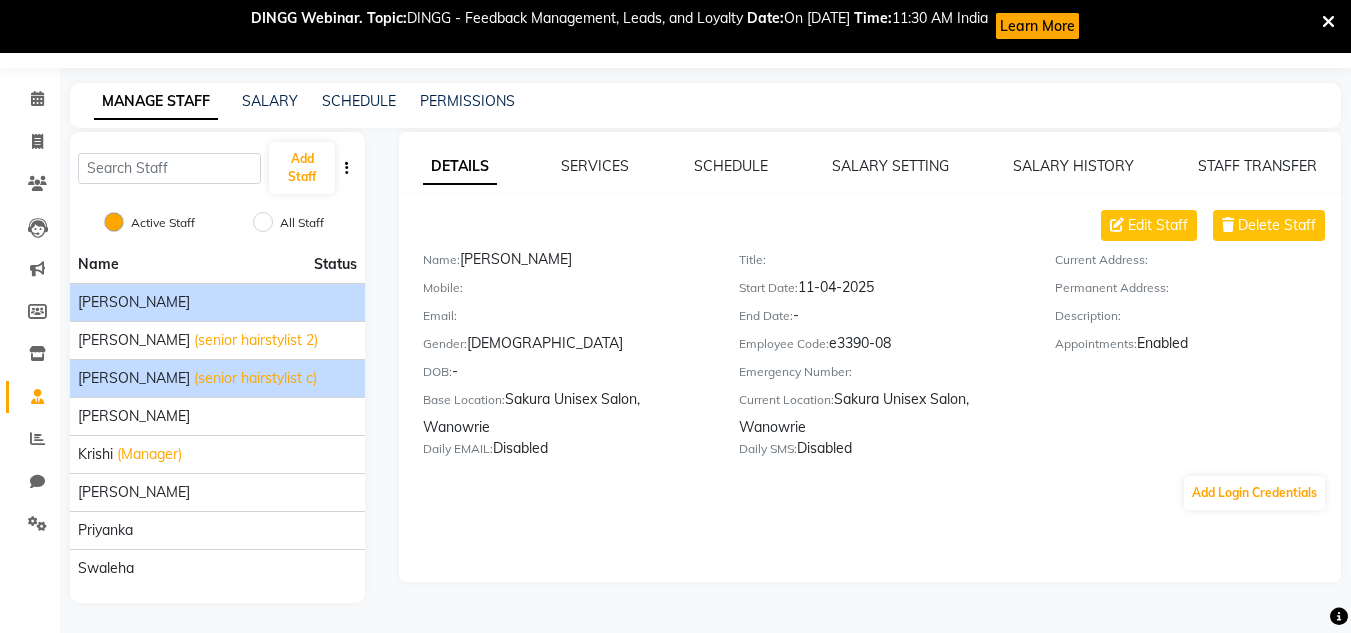 click on "(senior hairstylist c)" 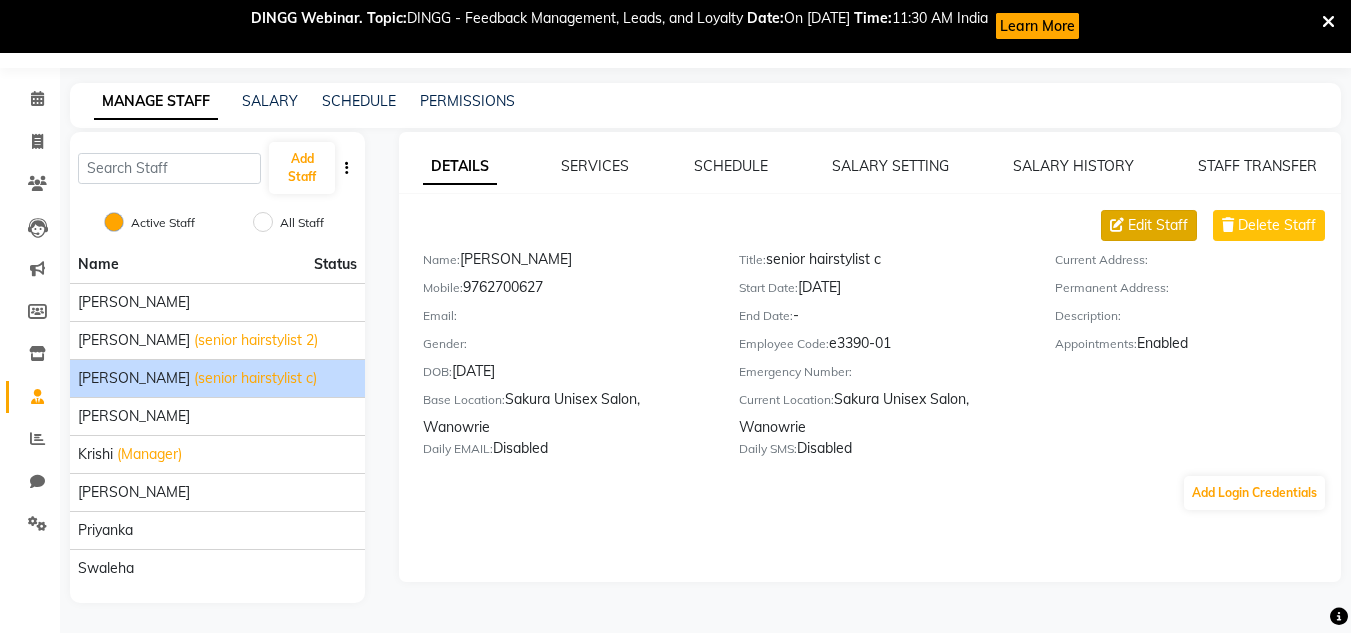 click on "Edit Staff" 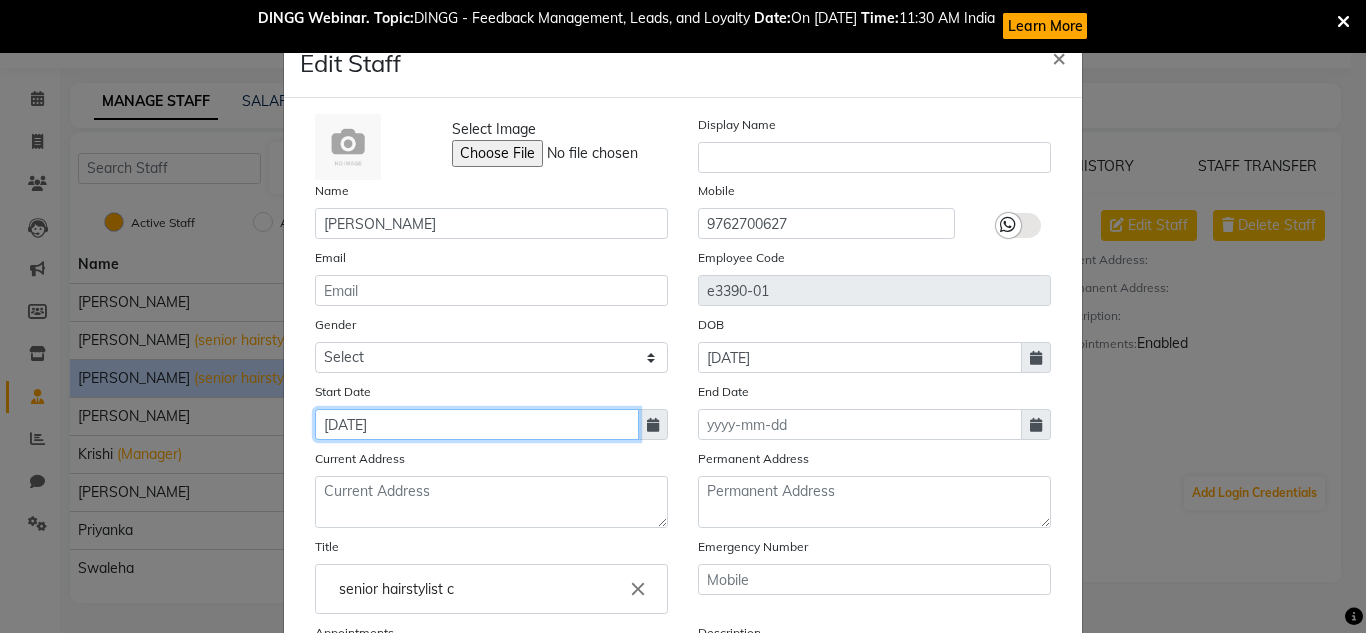 click on "[DATE]" 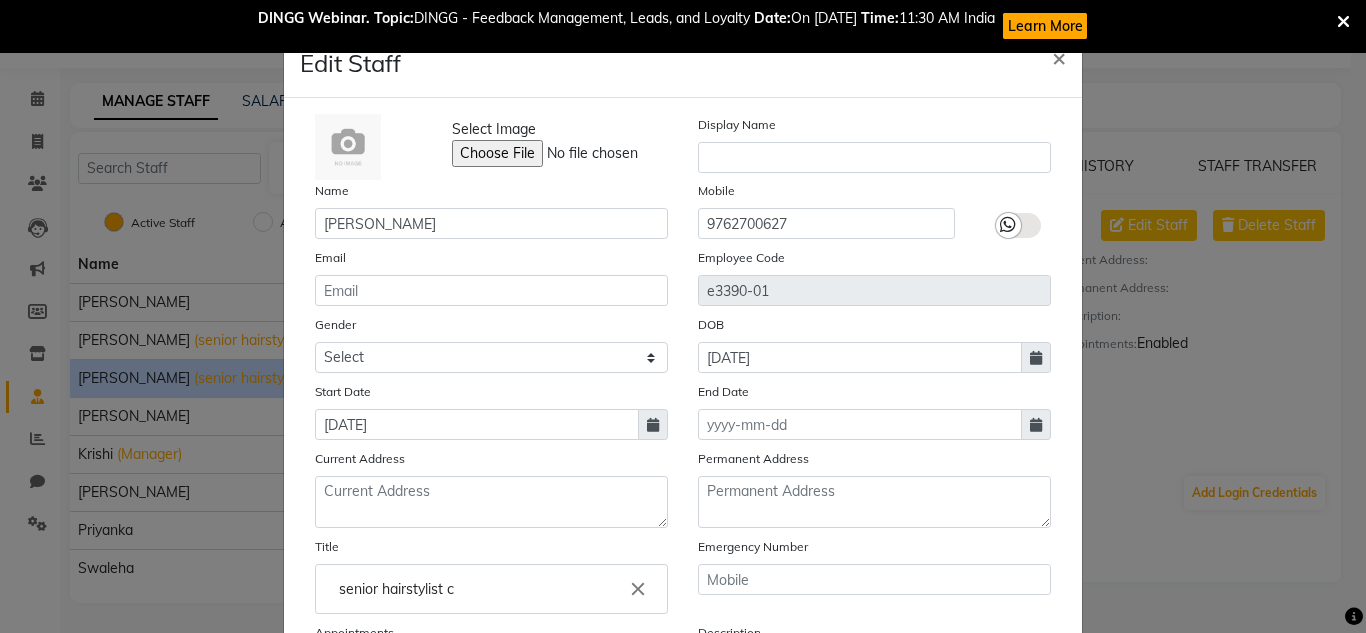 select on "3" 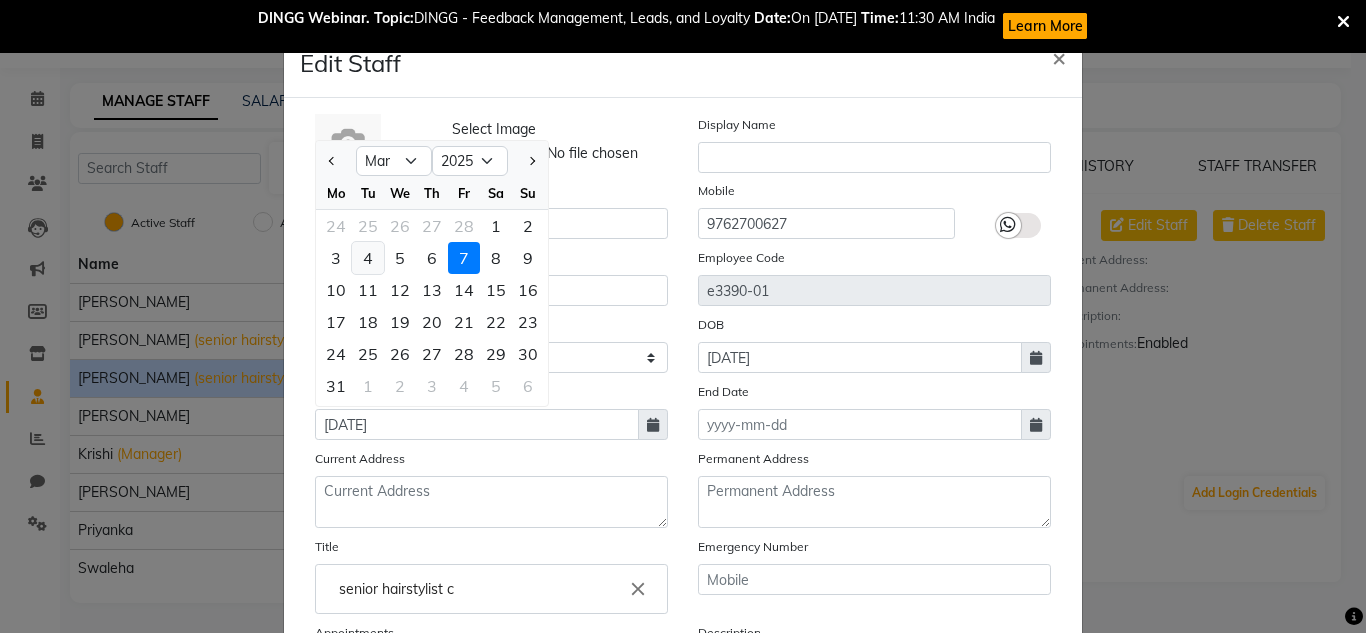 click on "4" 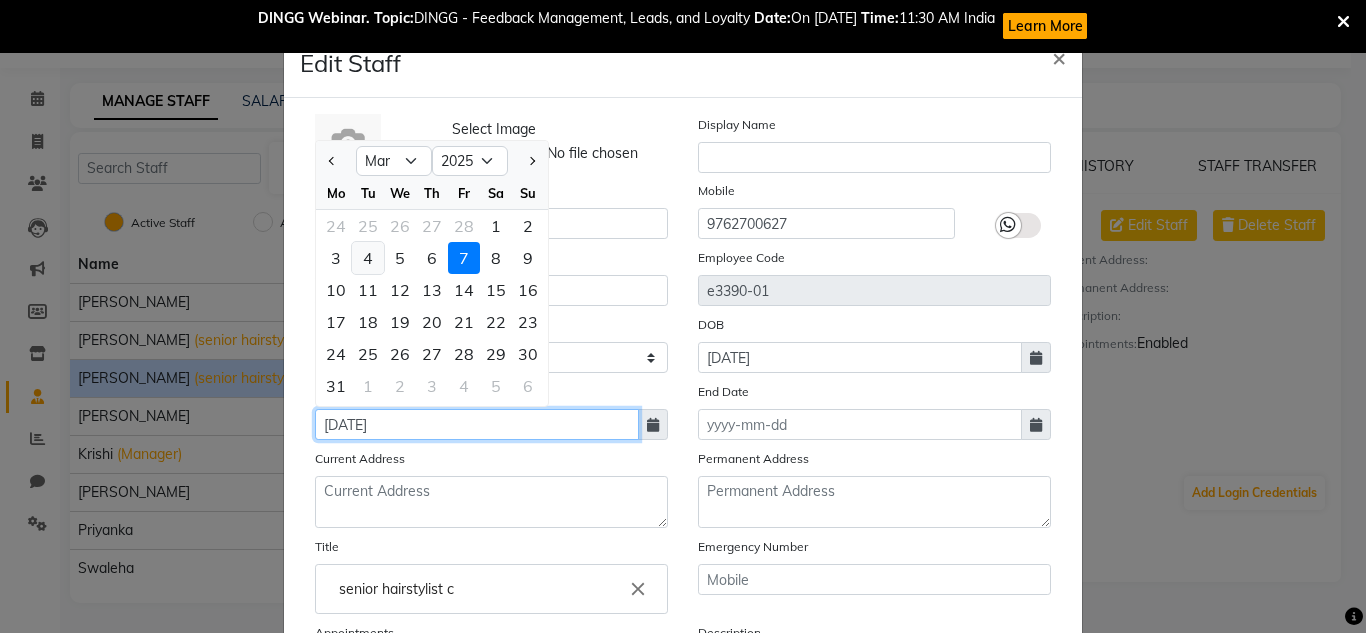 type on "[DATE]" 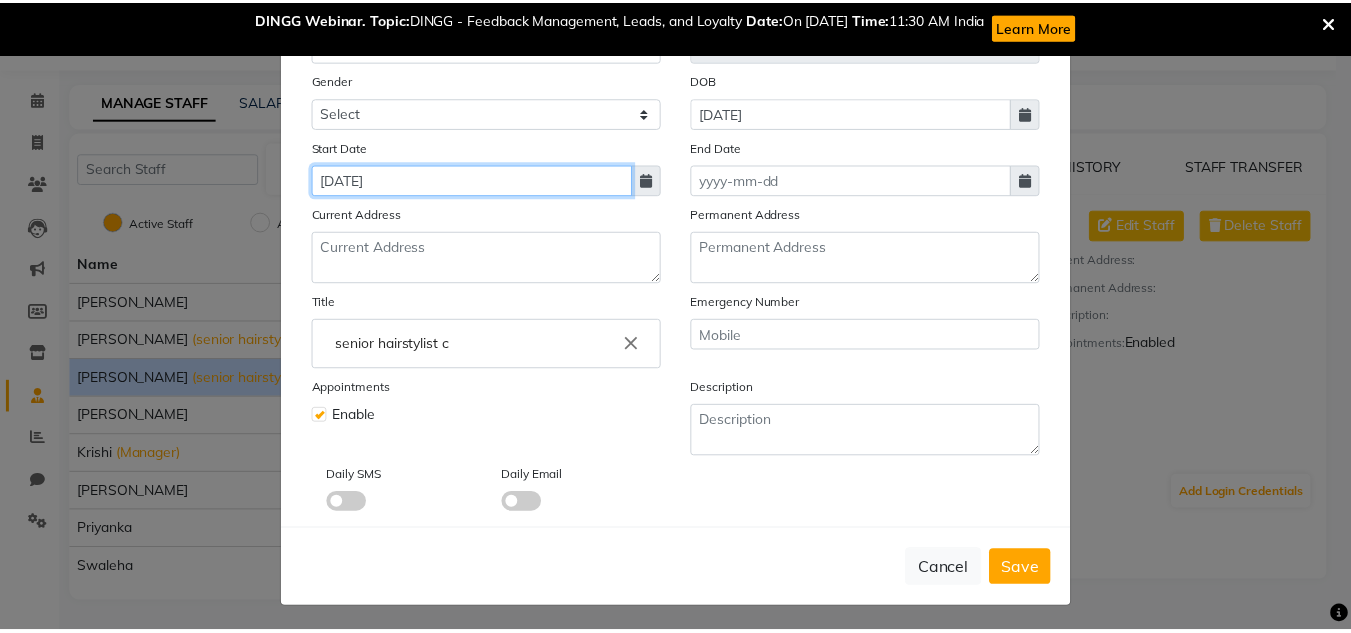 scroll, scrollTop: 249, scrollLeft: 0, axis: vertical 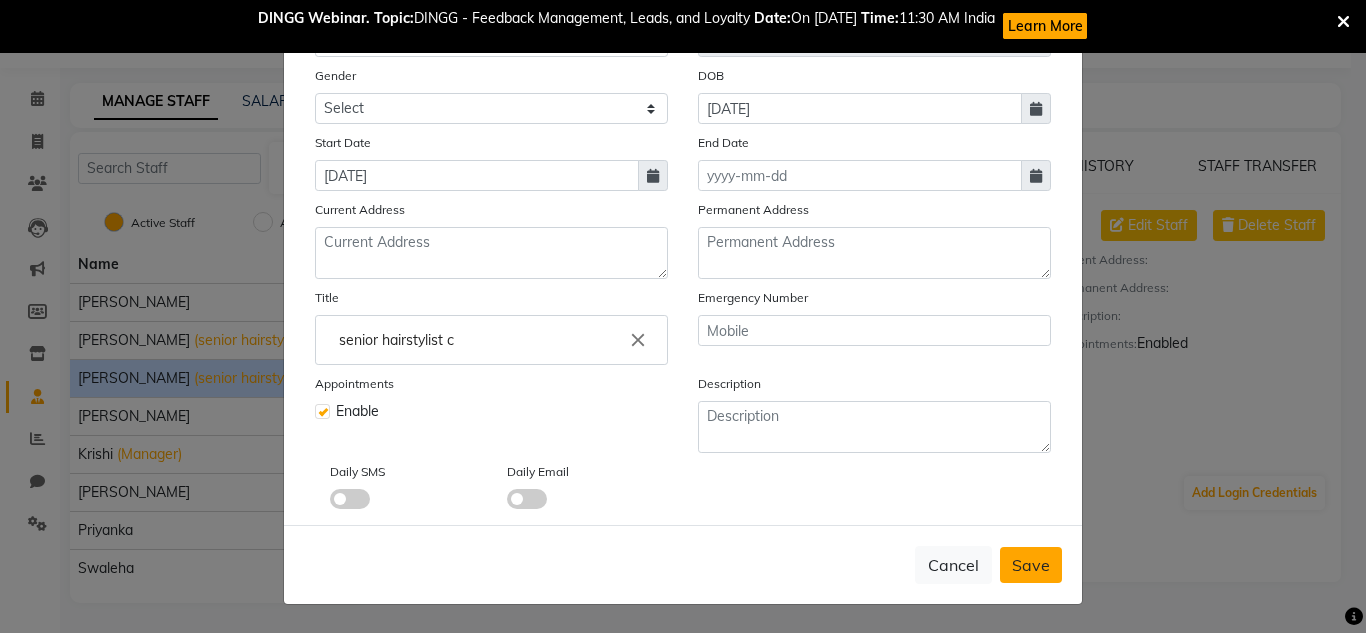 click on "Save" at bounding box center (1031, 565) 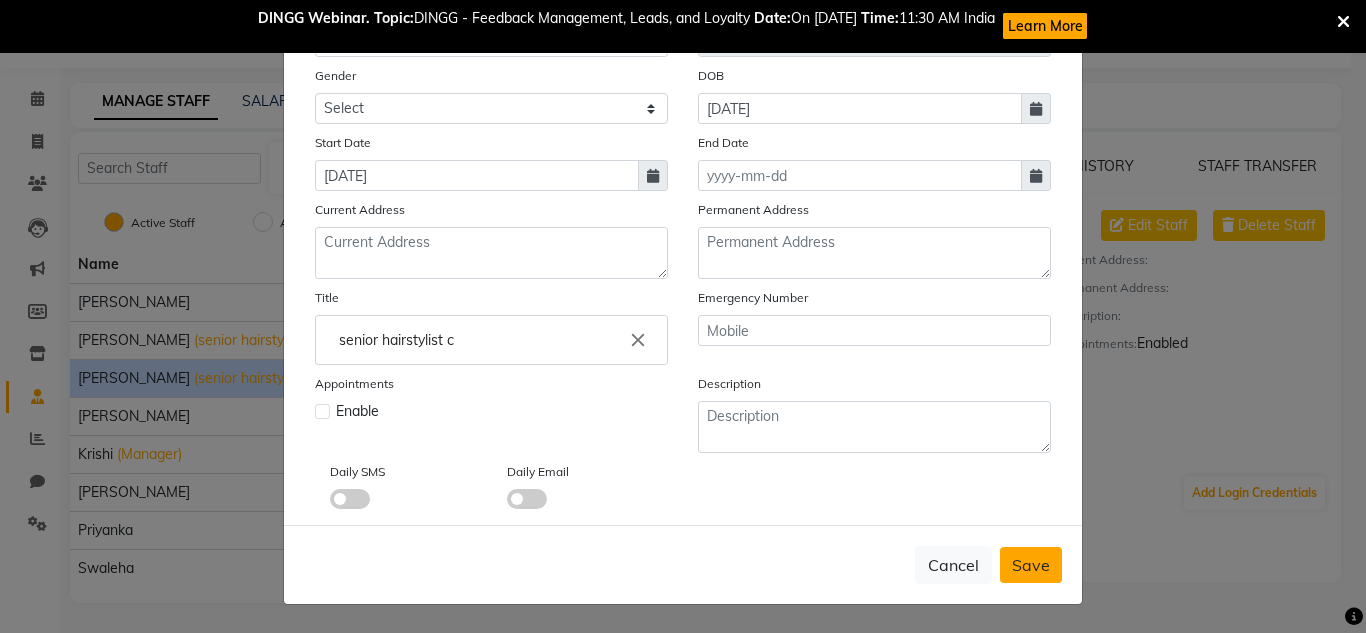 type 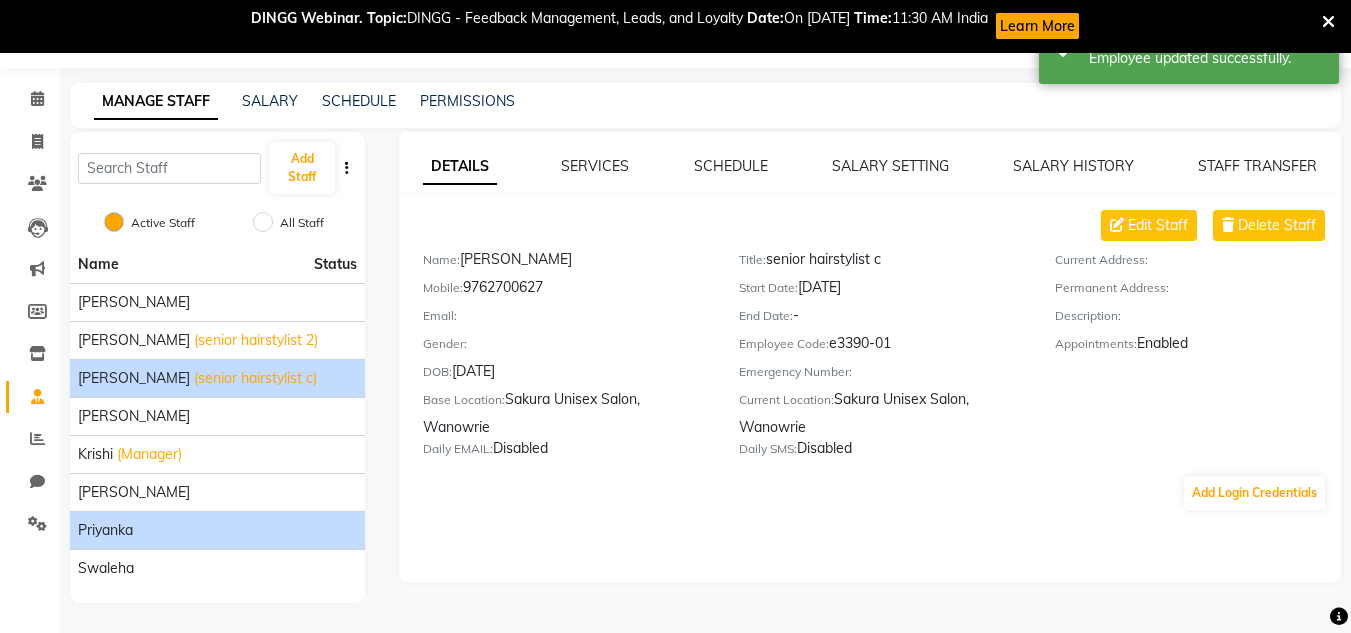 click on "priyanka" 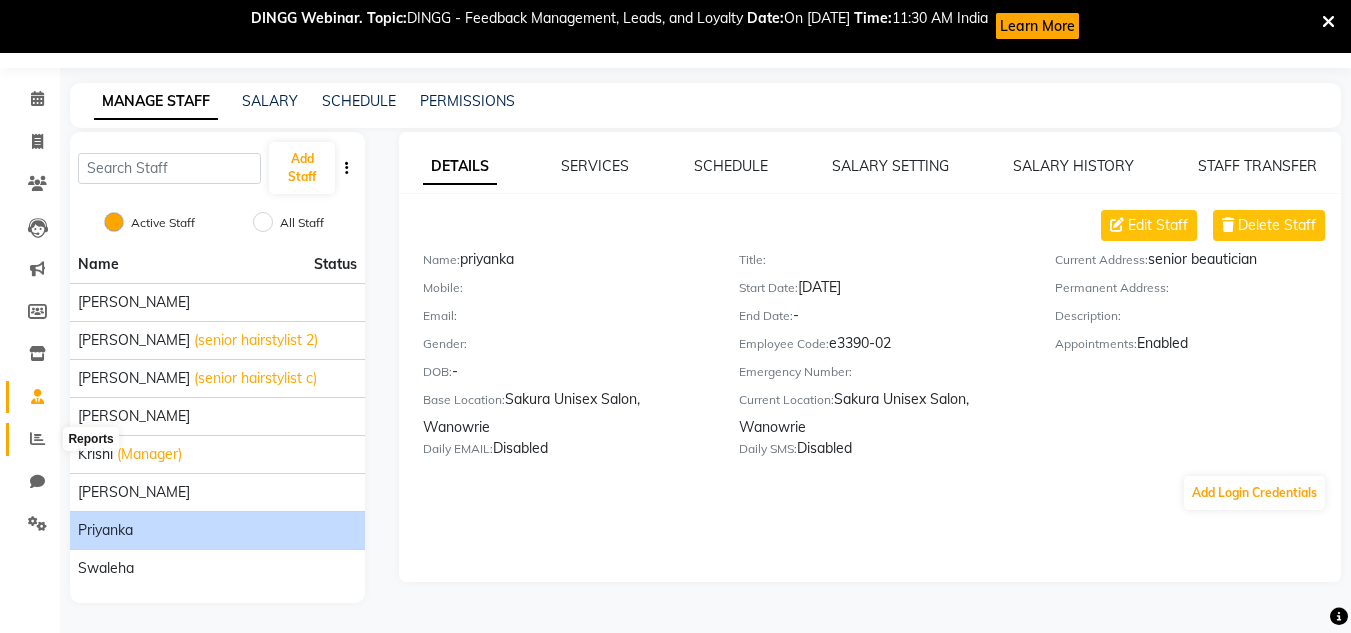 click 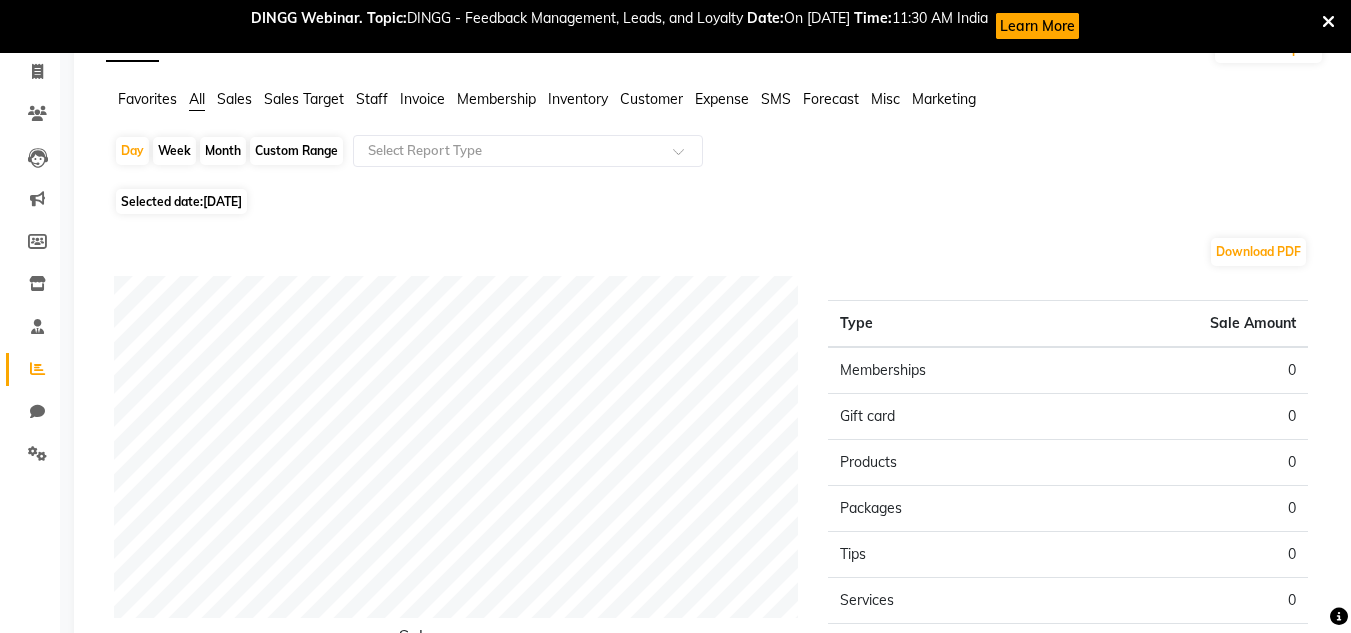 scroll, scrollTop: 117, scrollLeft: 0, axis: vertical 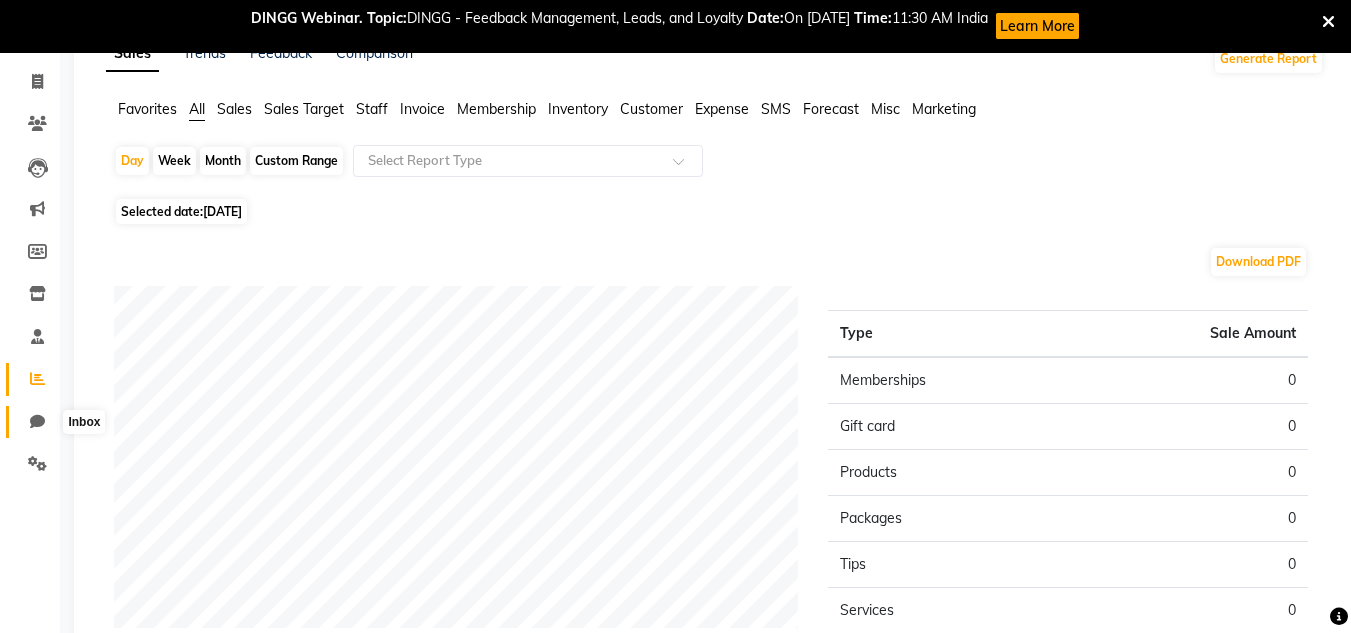 click 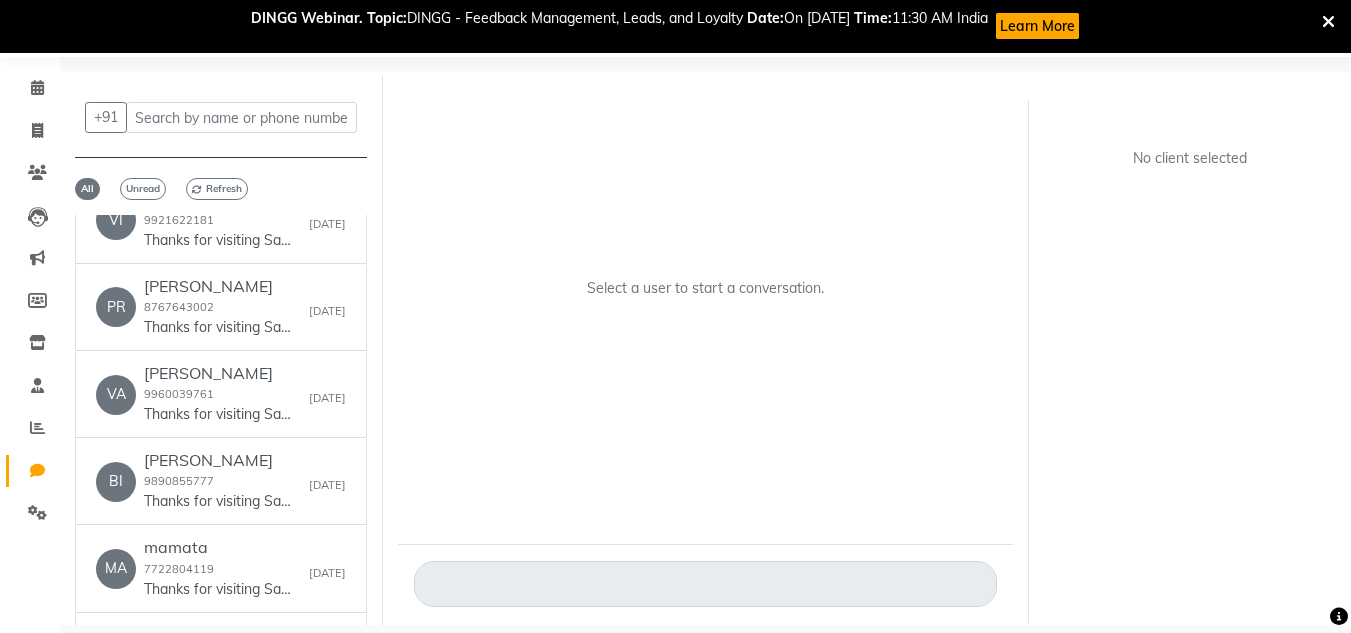 scroll, scrollTop: 200, scrollLeft: 0, axis: vertical 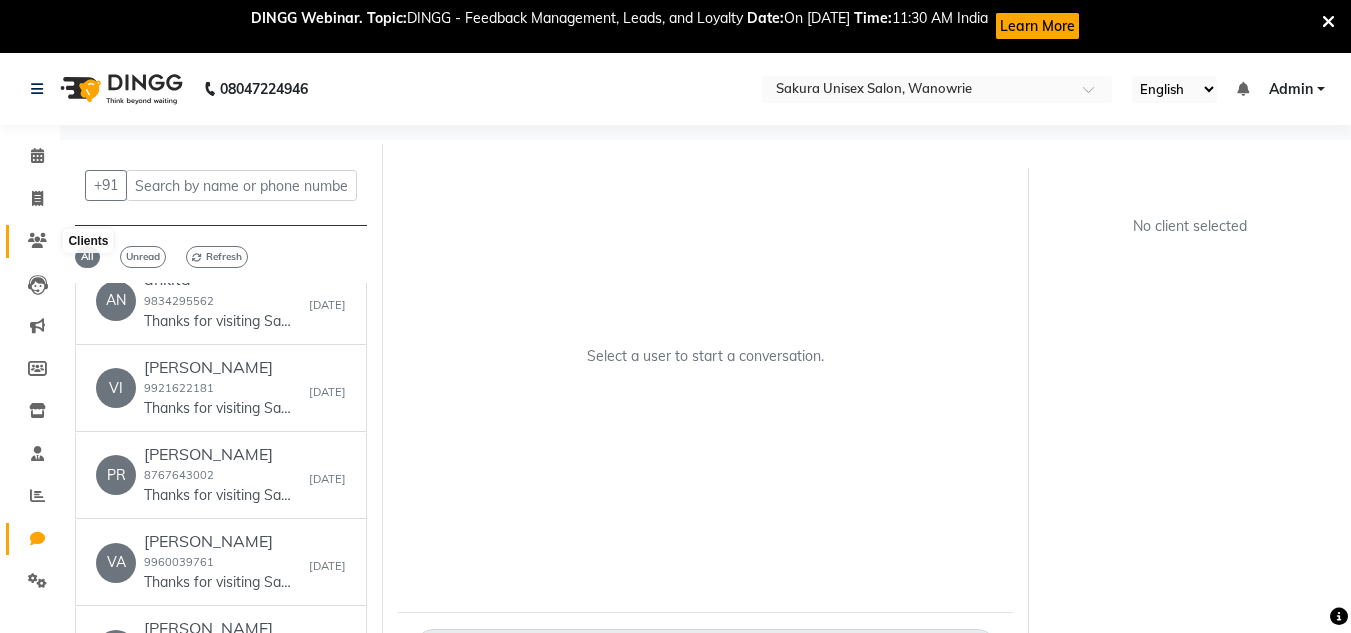 click 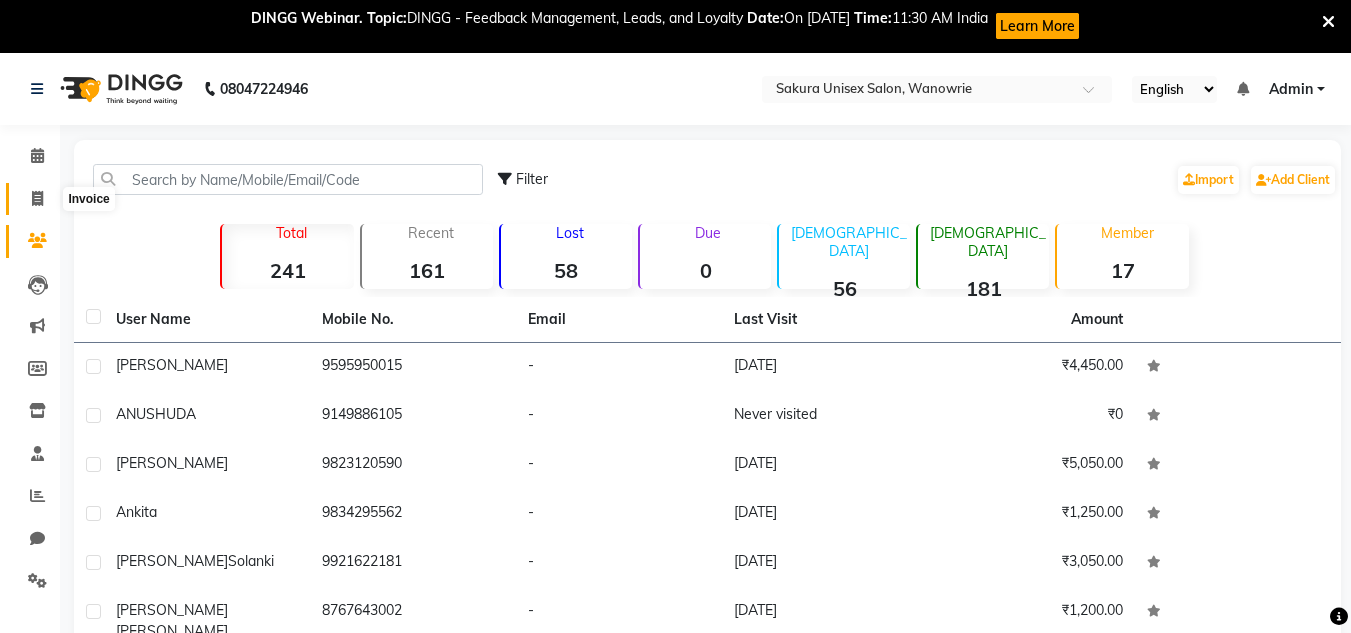 click 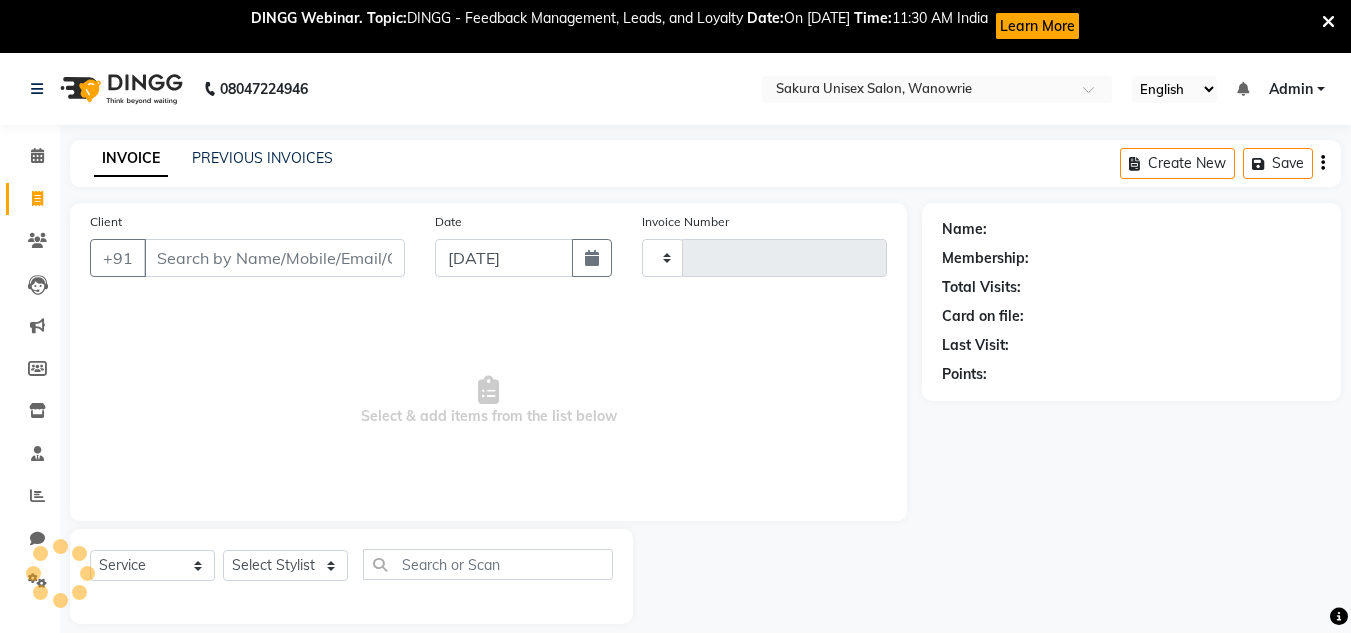 type on "0264" 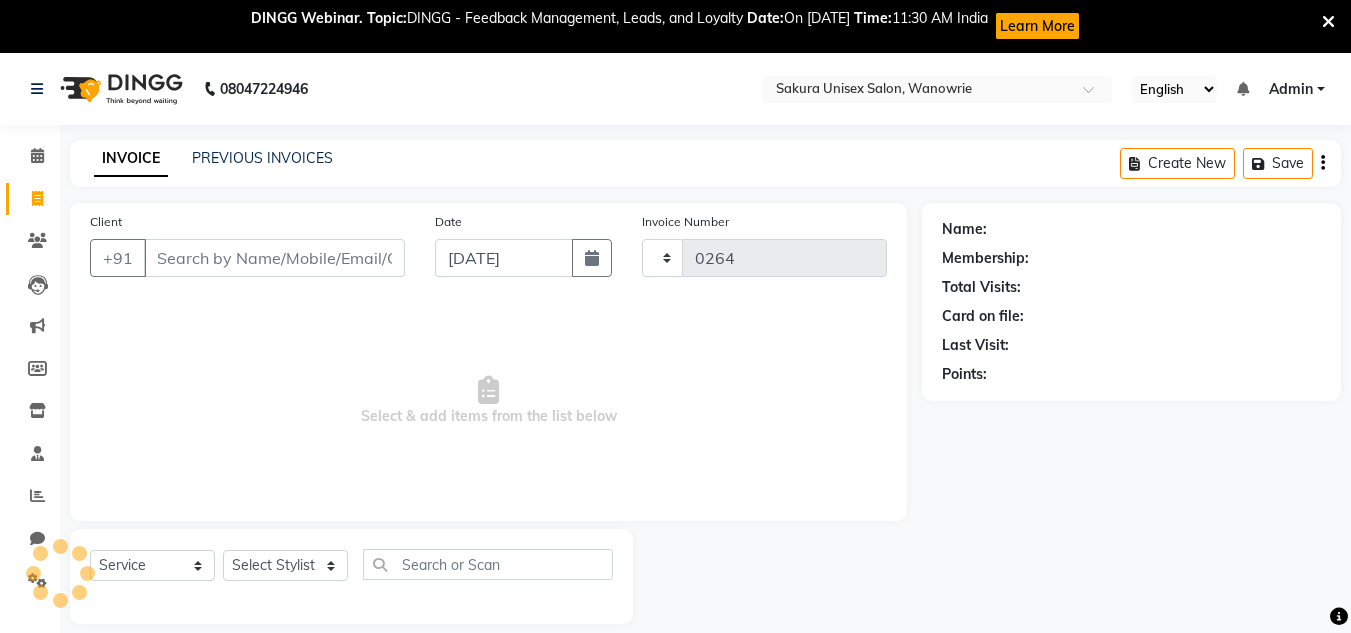scroll, scrollTop: 53, scrollLeft: 0, axis: vertical 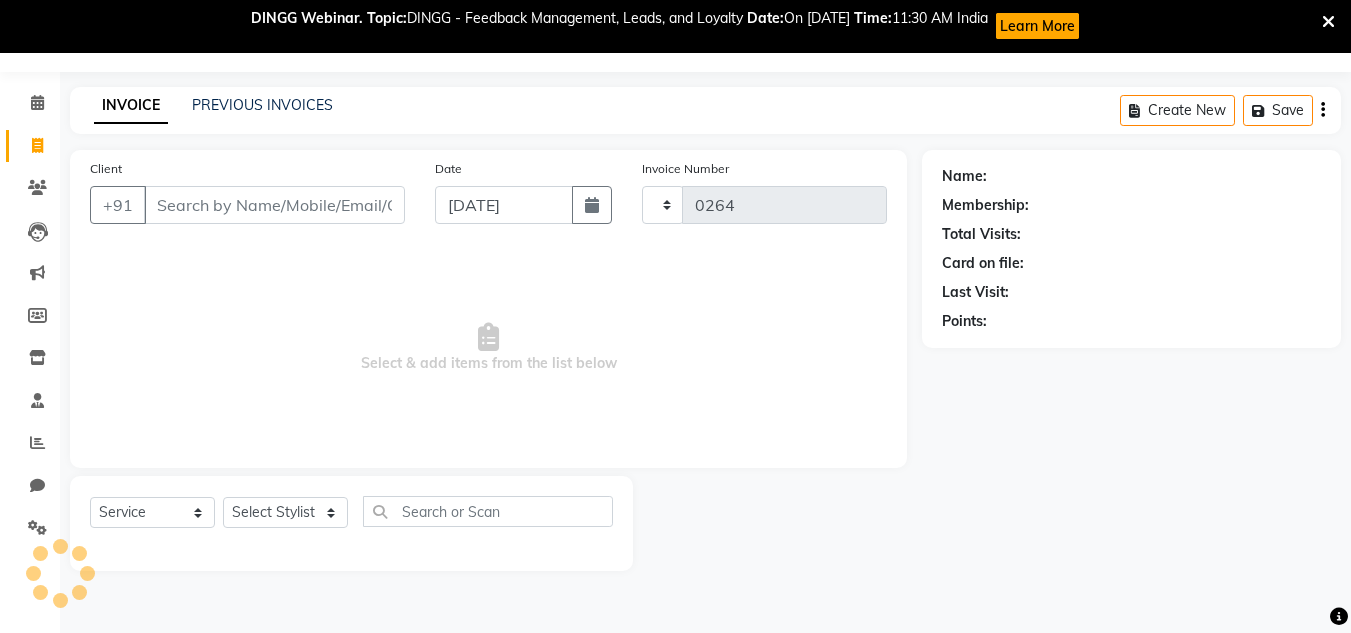 select on "7662" 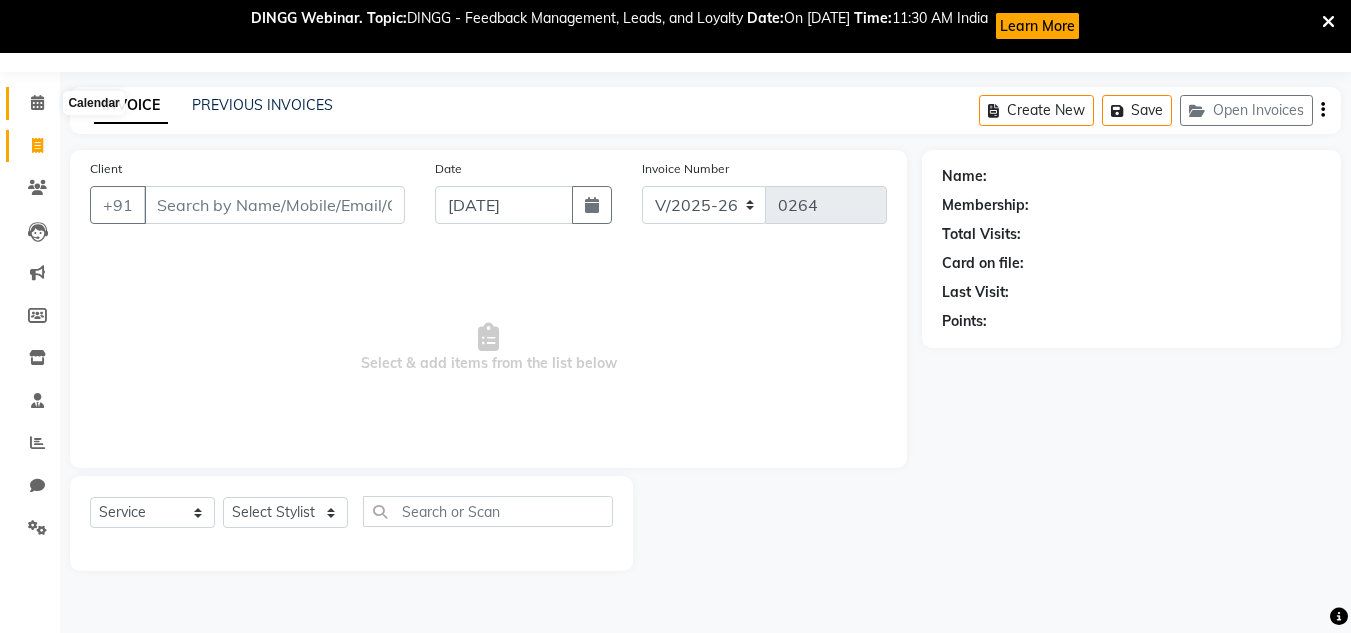 click 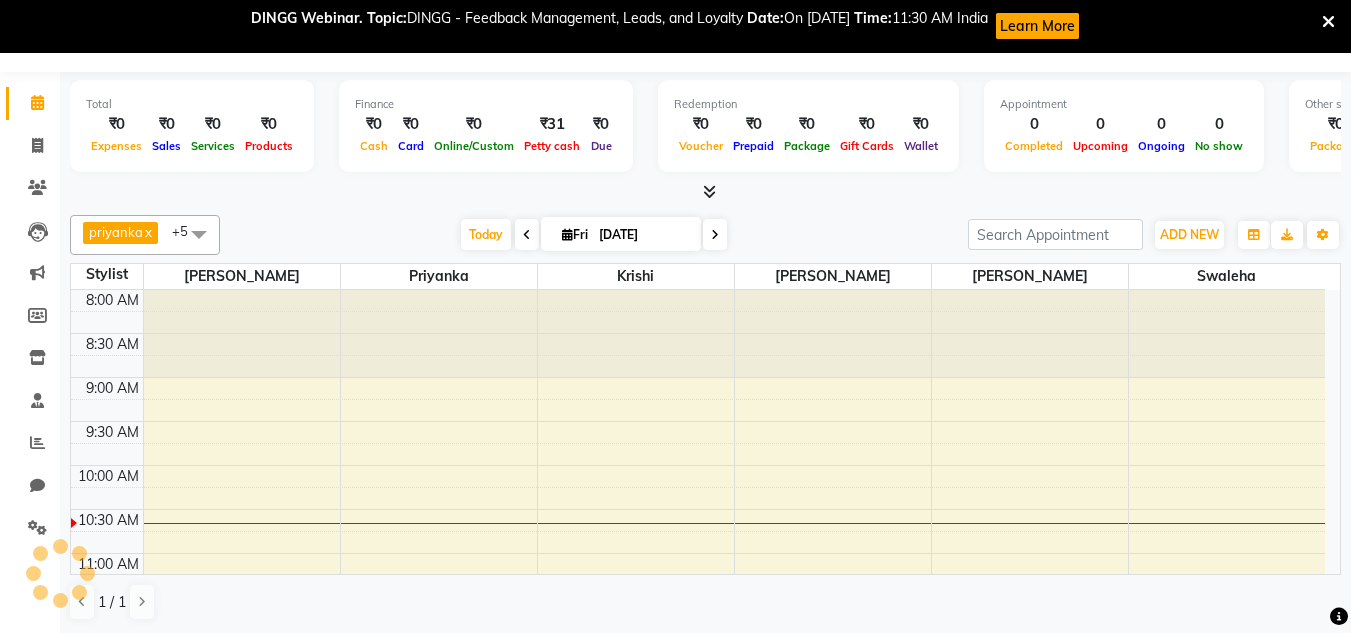 scroll, scrollTop: 0, scrollLeft: 0, axis: both 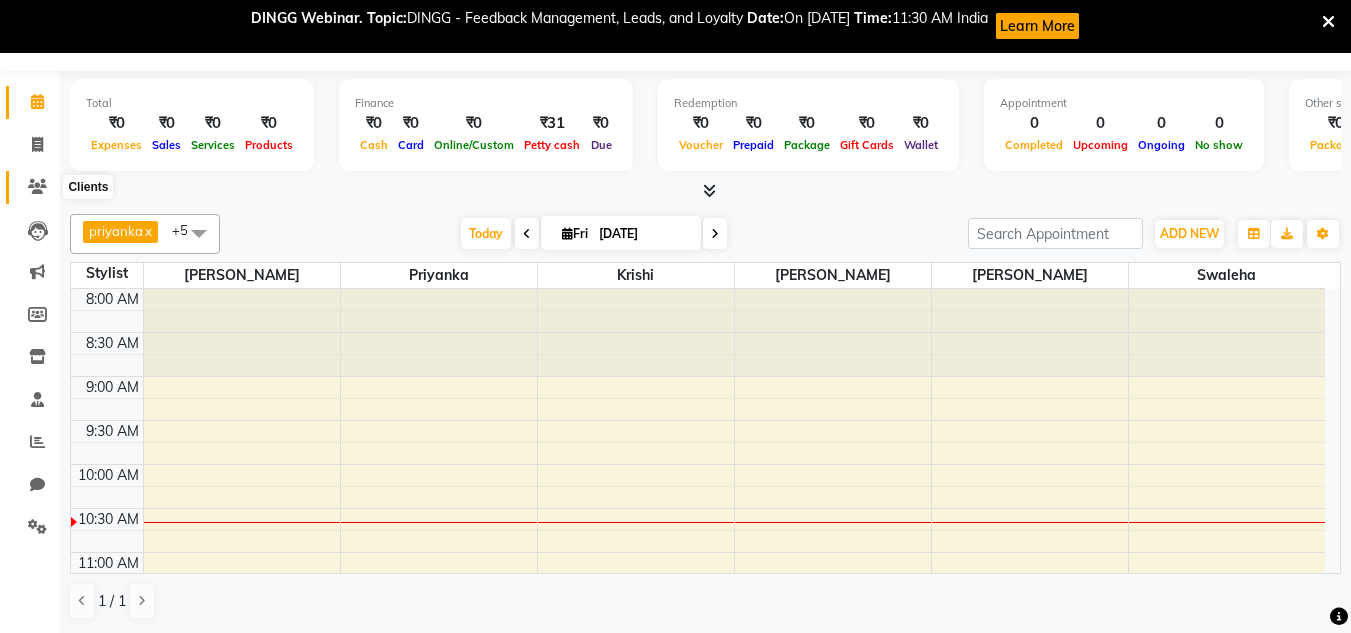 click 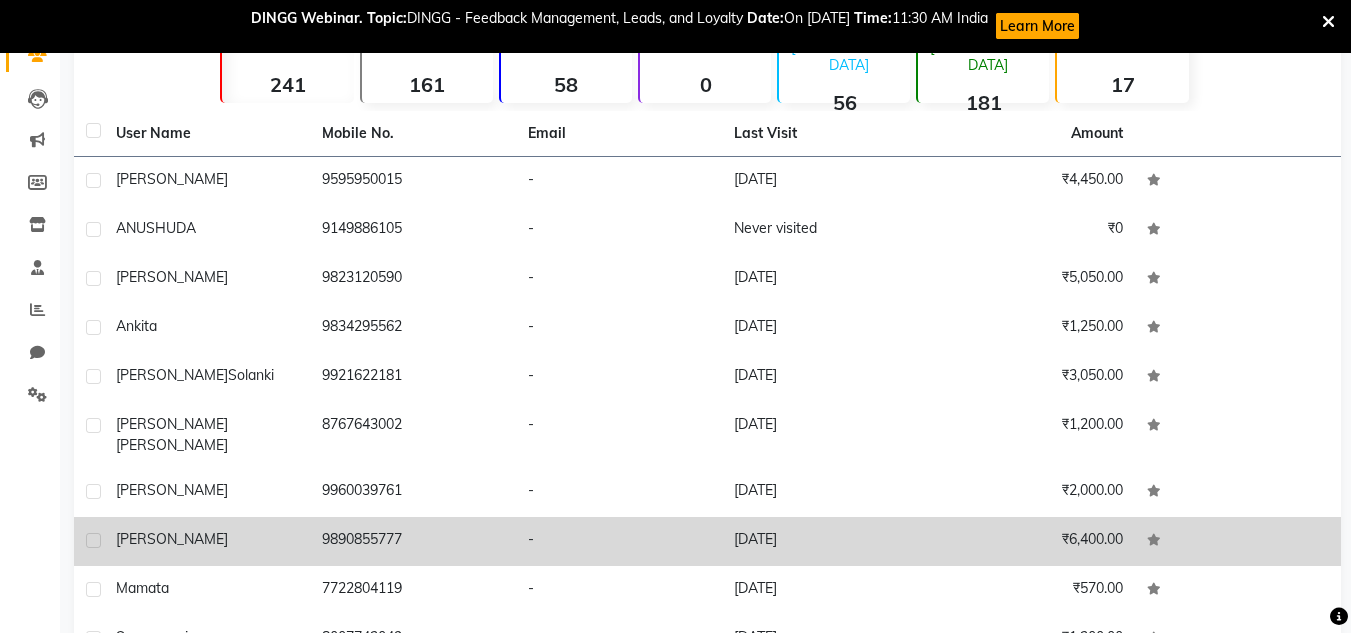 scroll, scrollTop: 0, scrollLeft: 0, axis: both 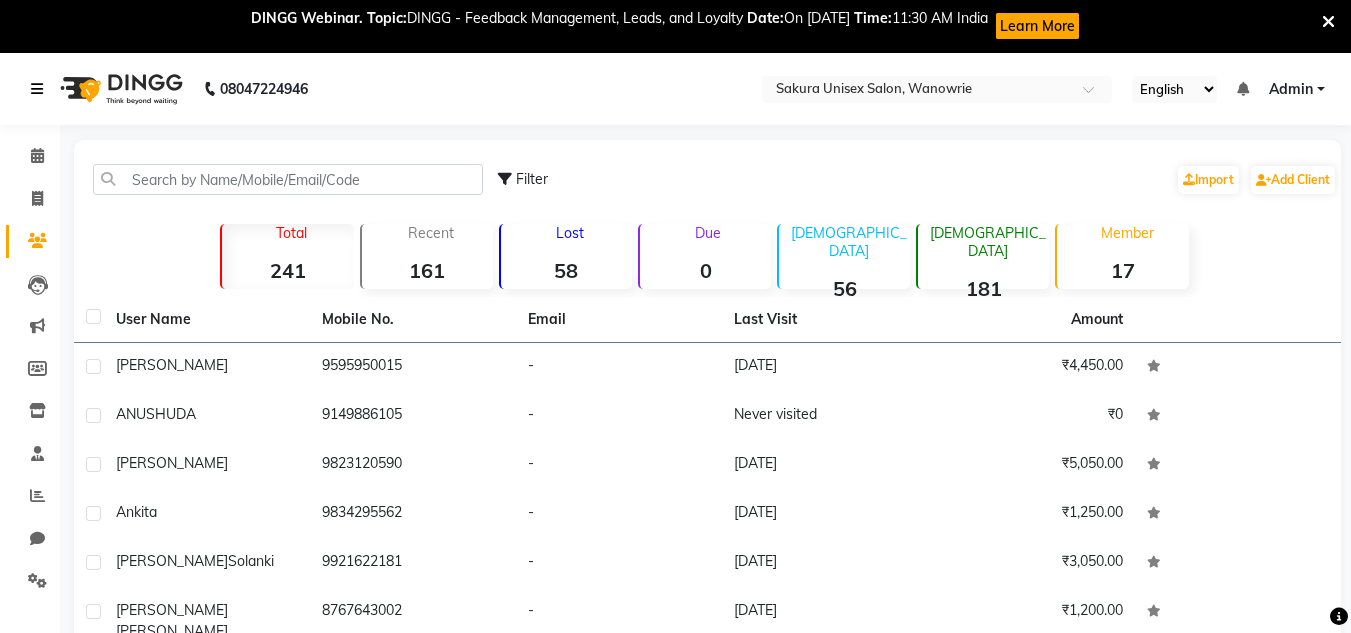 click at bounding box center (37, 89) 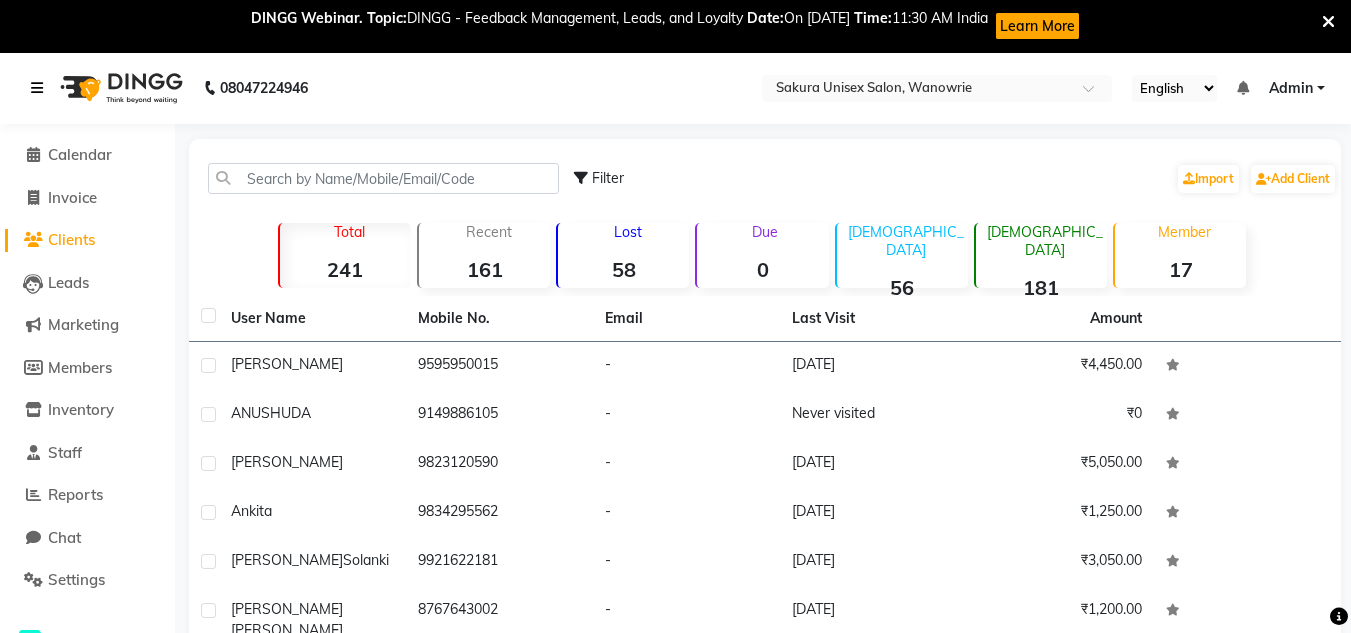 scroll, scrollTop: 0, scrollLeft: 0, axis: both 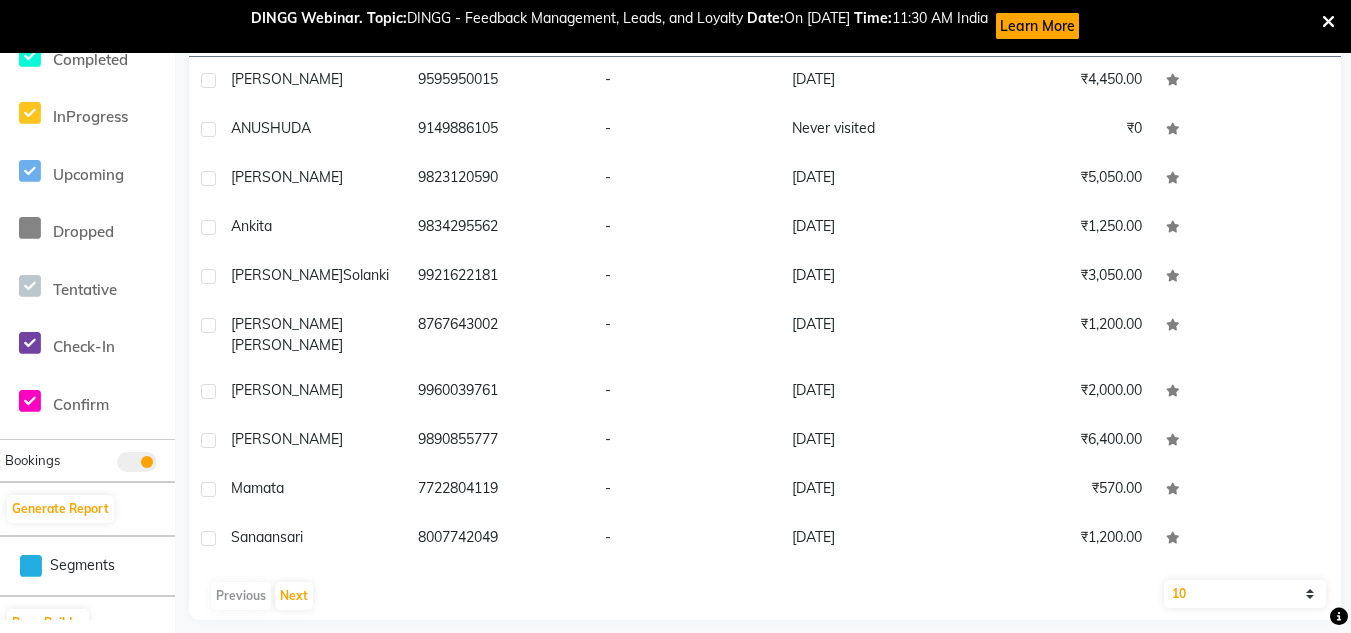 click 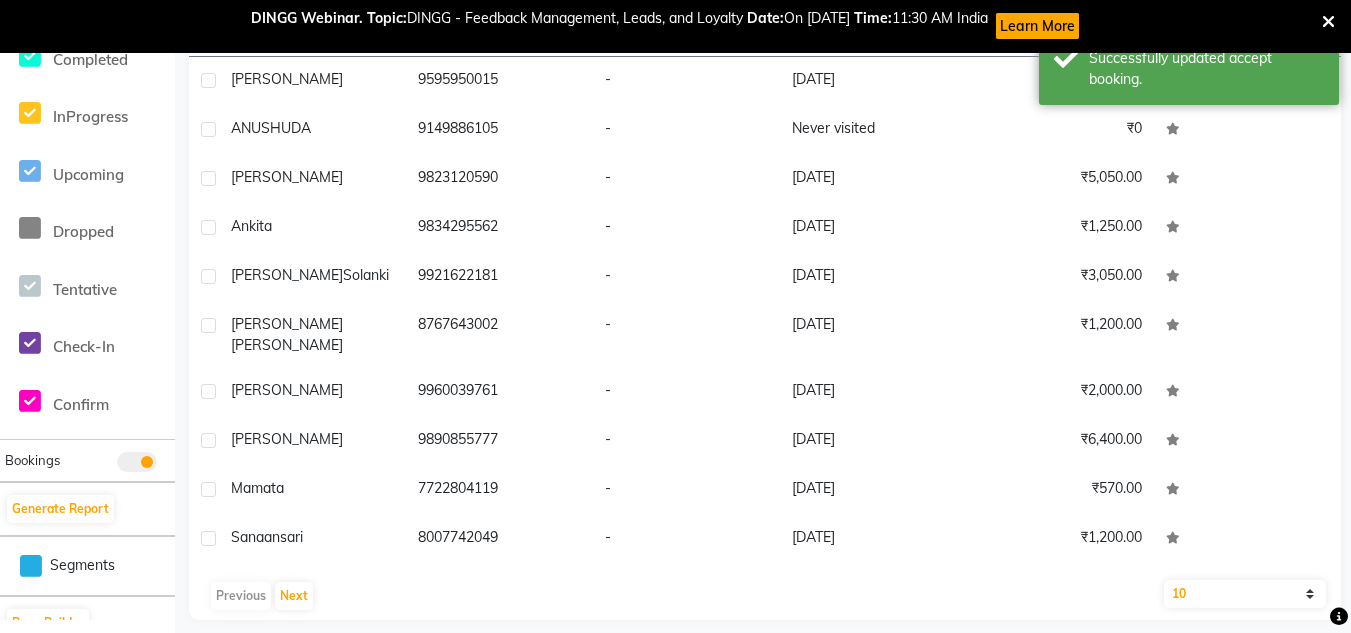 click 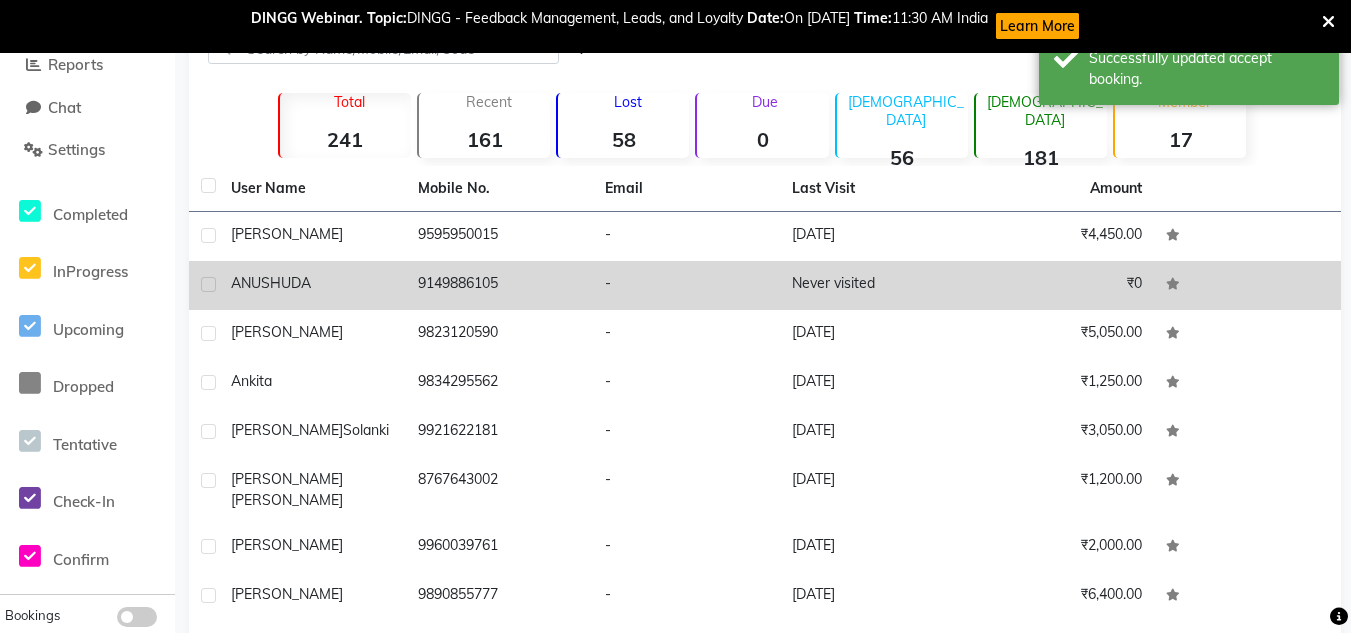 scroll, scrollTop: 0, scrollLeft: 0, axis: both 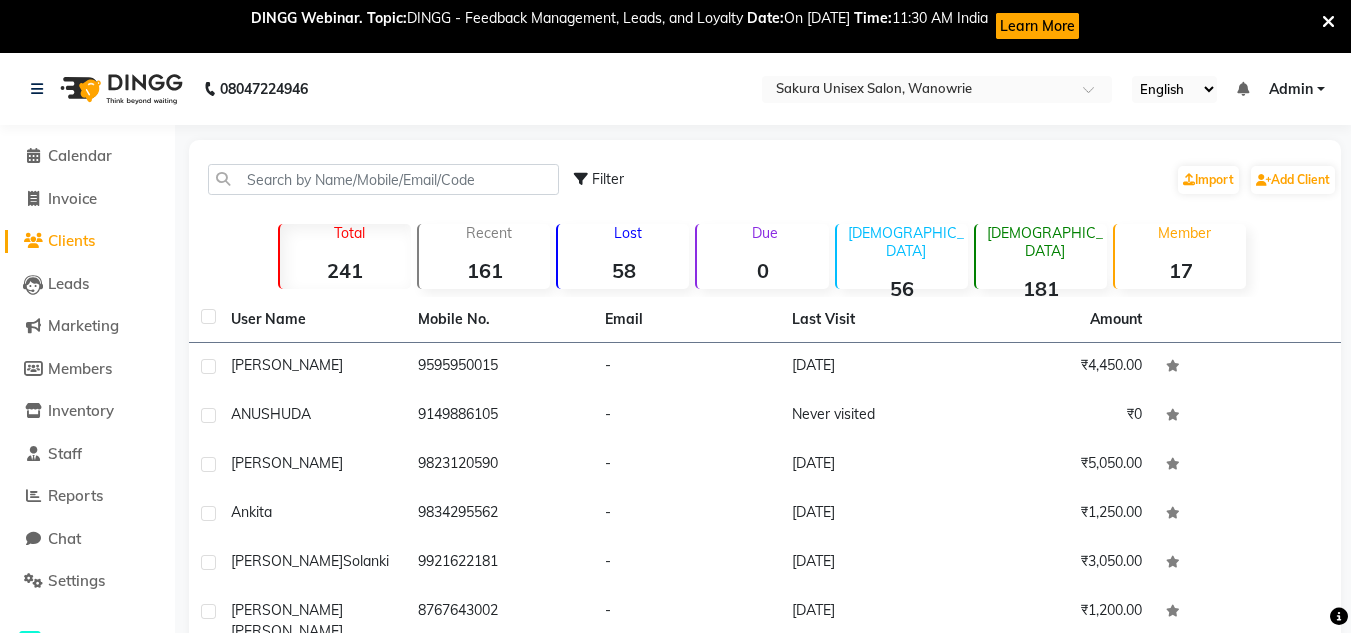 click on "Lost  58" 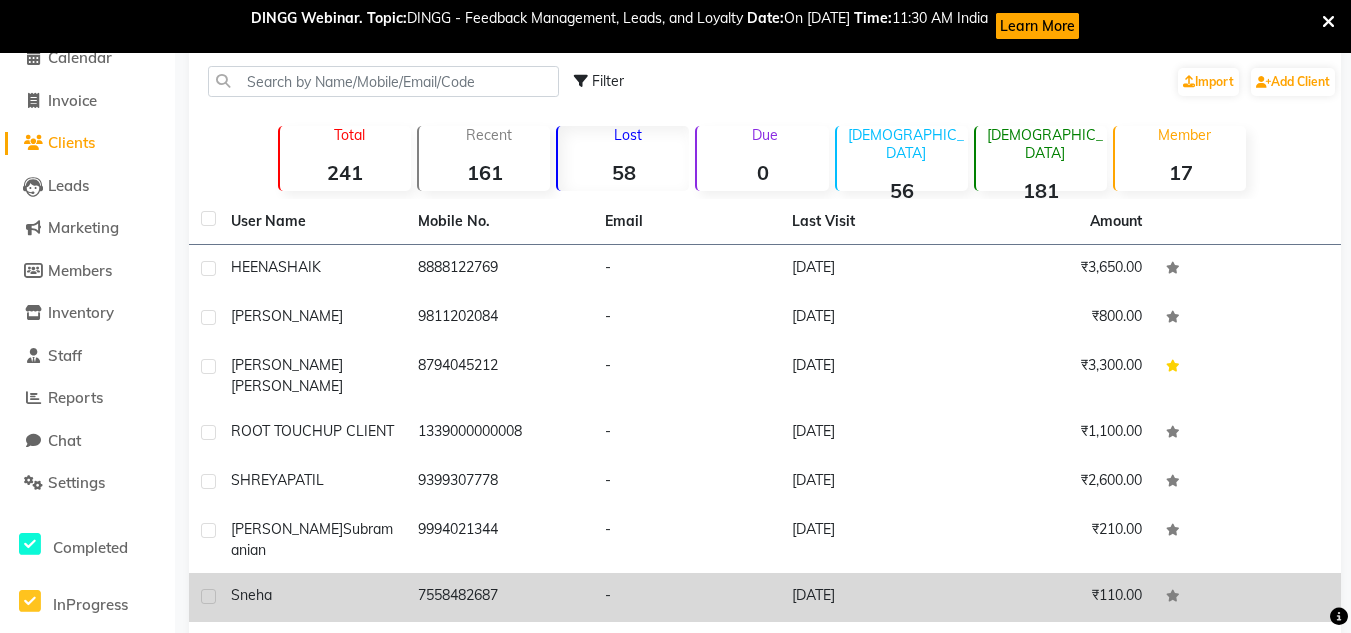 scroll, scrollTop: 0, scrollLeft: 0, axis: both 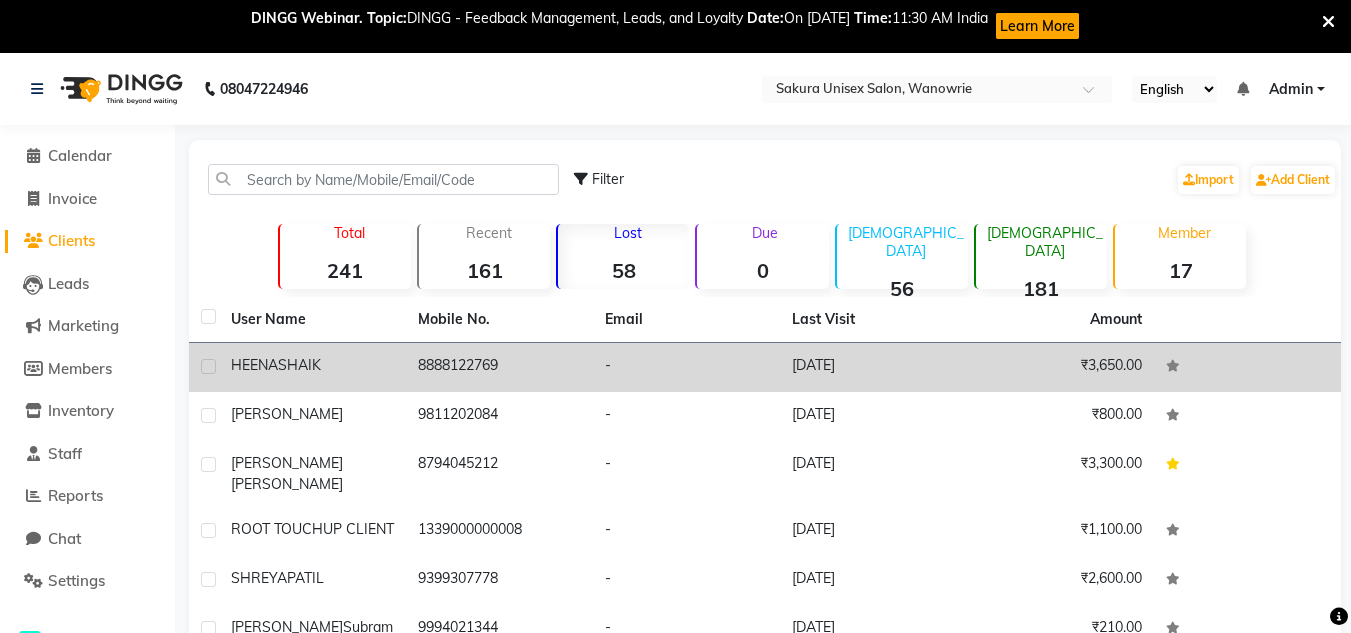 click on "SHAIK" 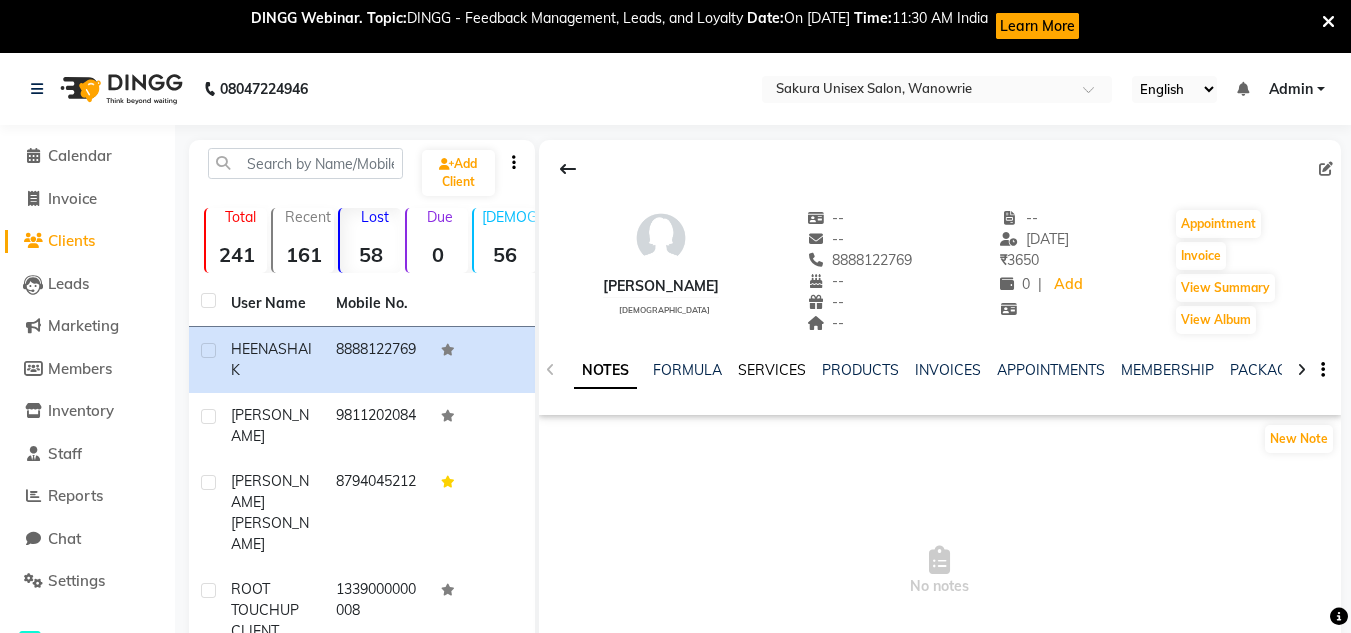 click on "SERVICES" 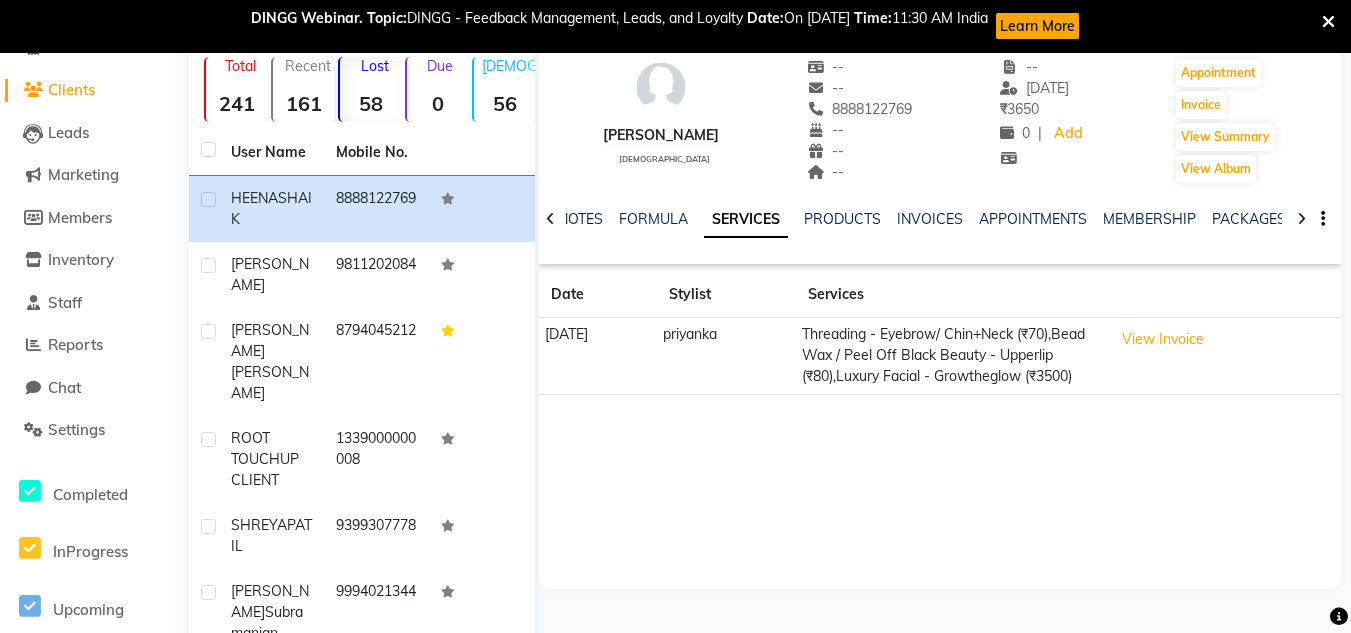 scroll, scrollTop: 200, scrollLeft: 0, axis: vertical 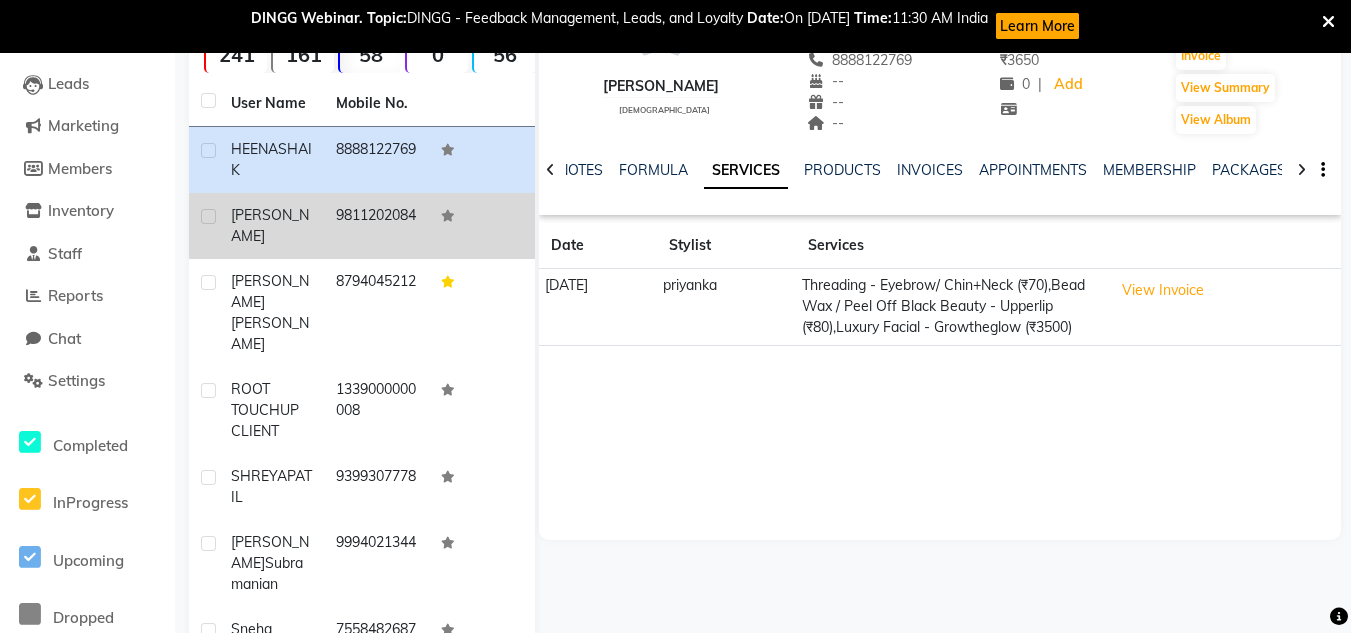 click on "[PERSON_NAME]" 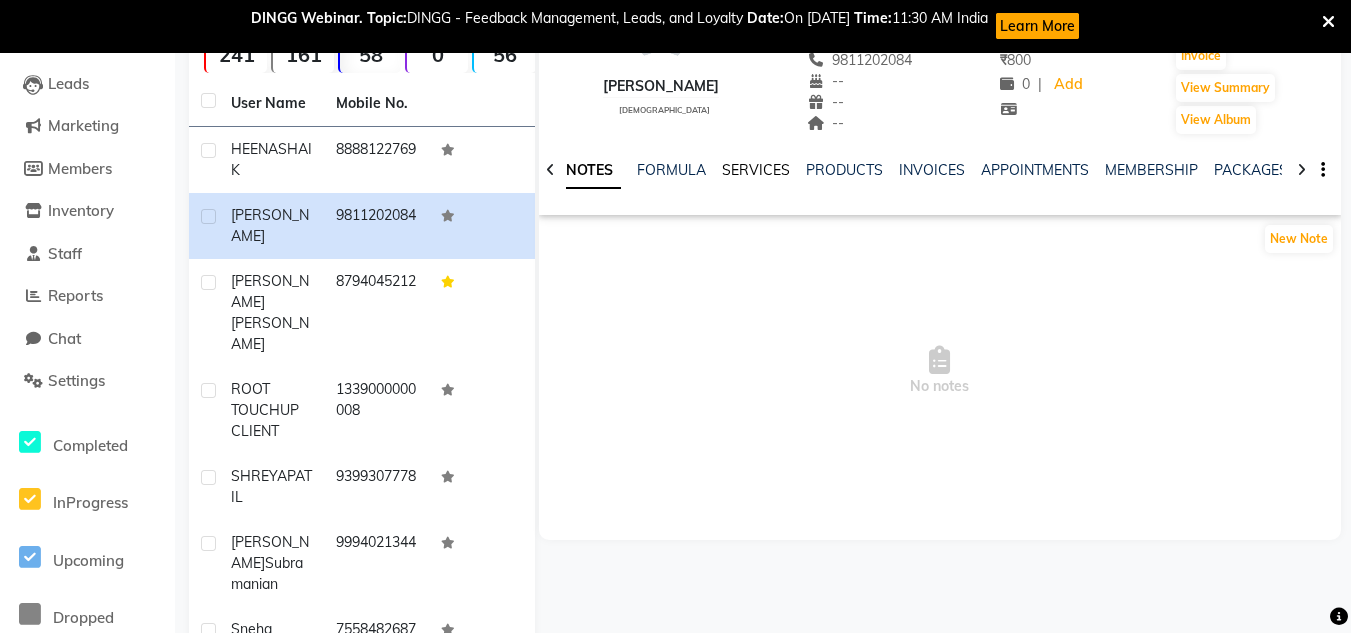 click on "SERVICES" 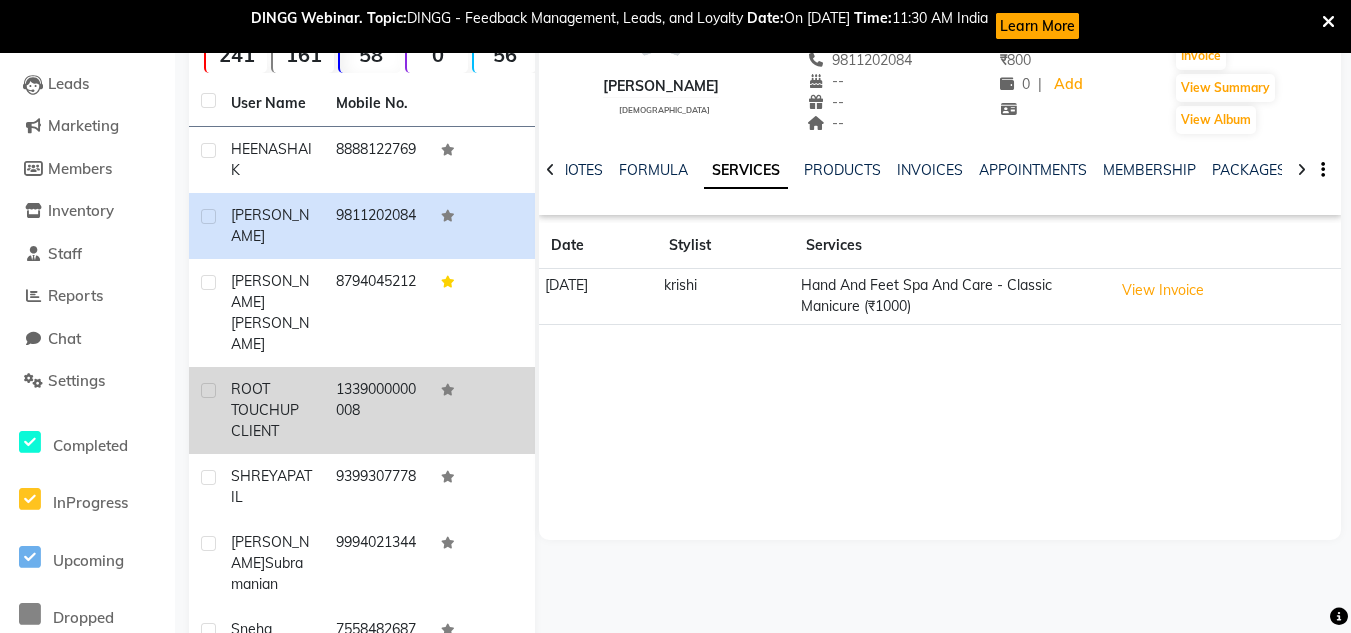 click on "ROOT TOUCHUP CLIENT" 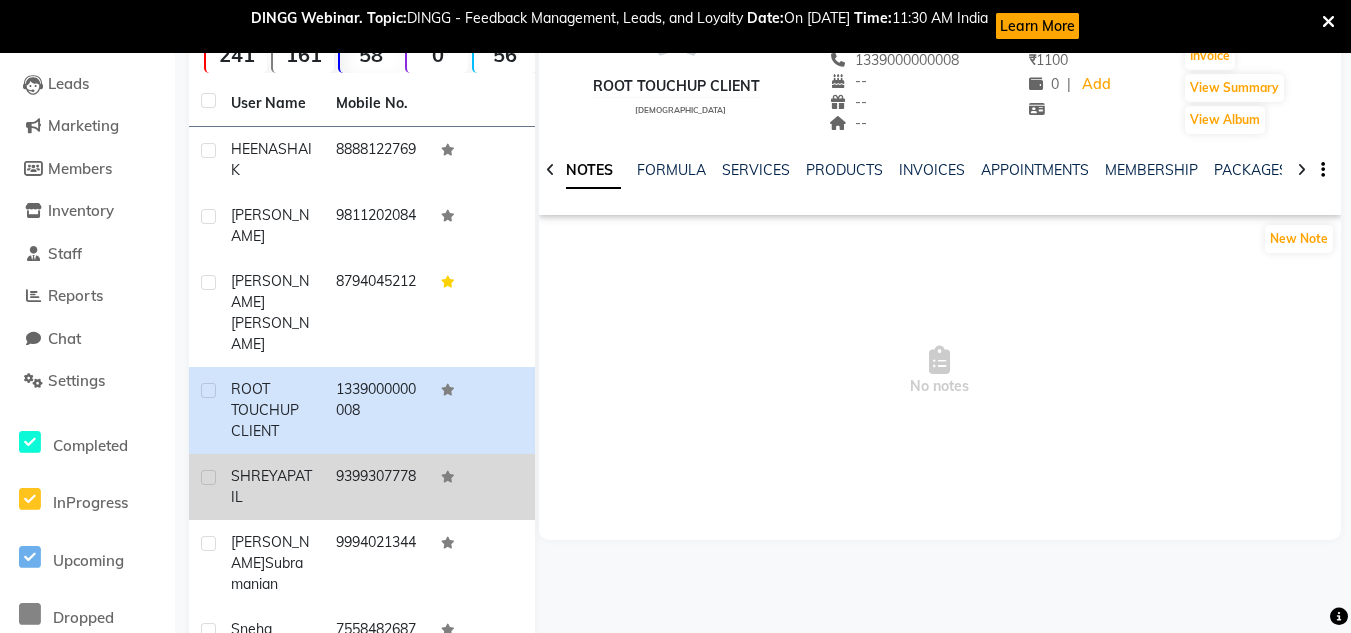 click on "PATIL" 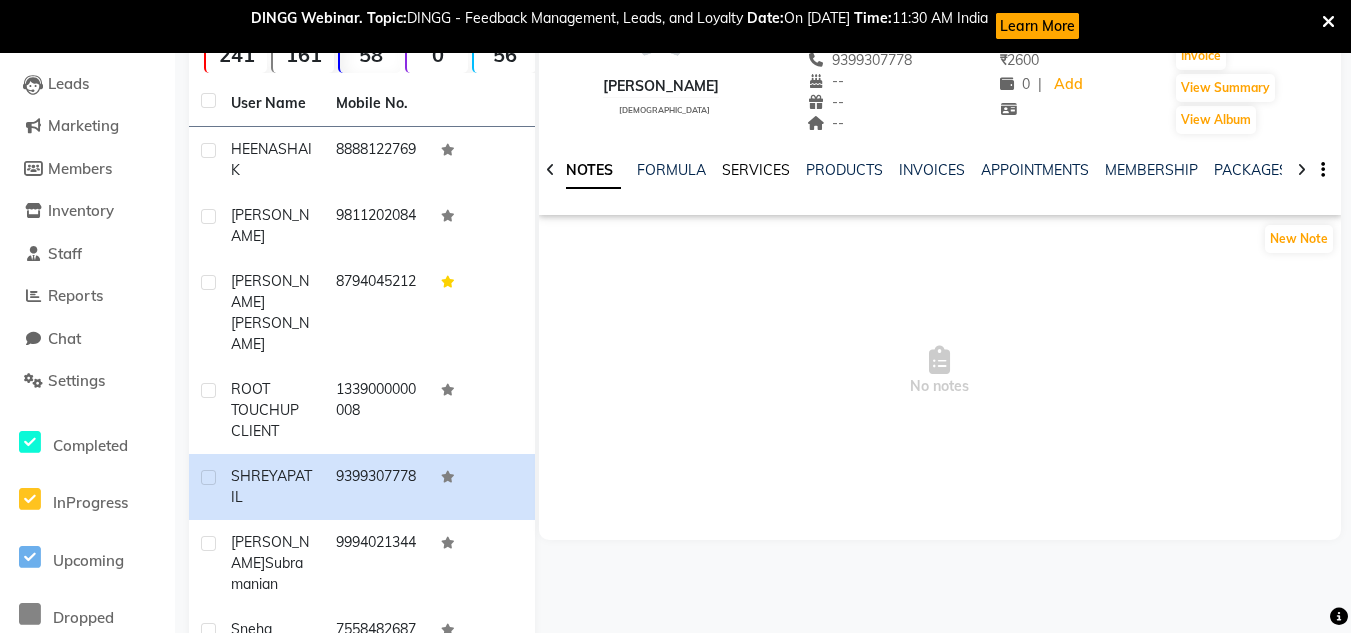 click on "SERVICES" 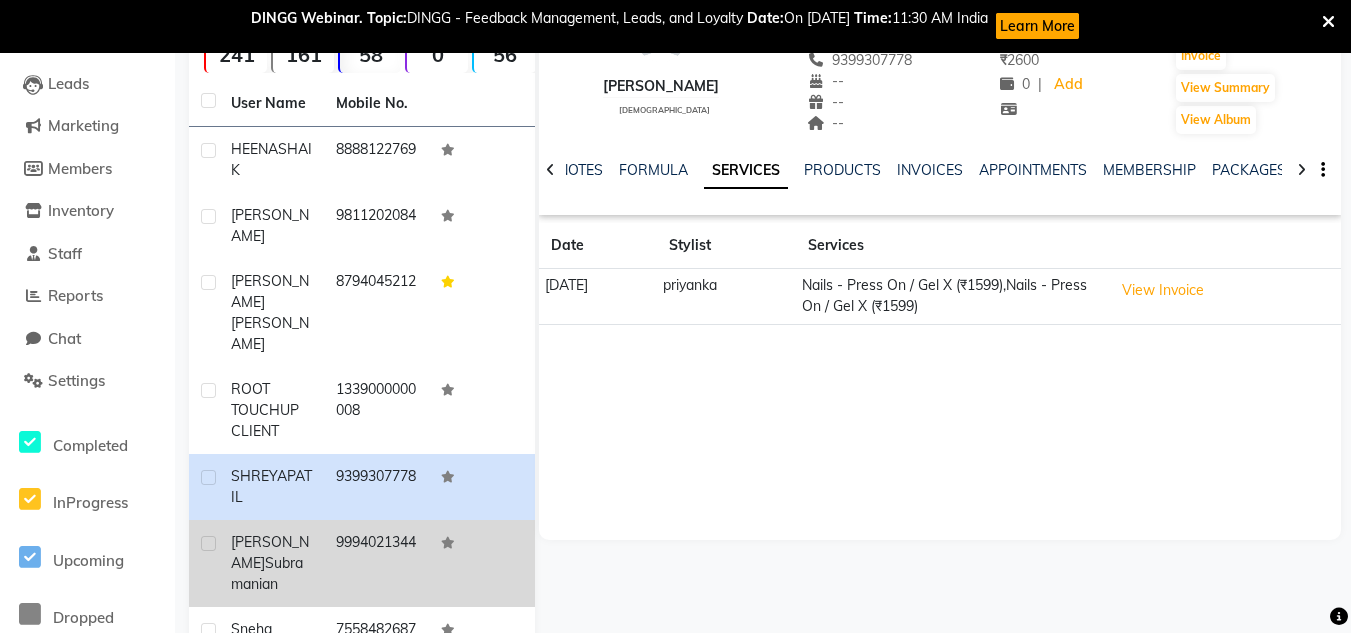 click on "[PERSON_NAME]" 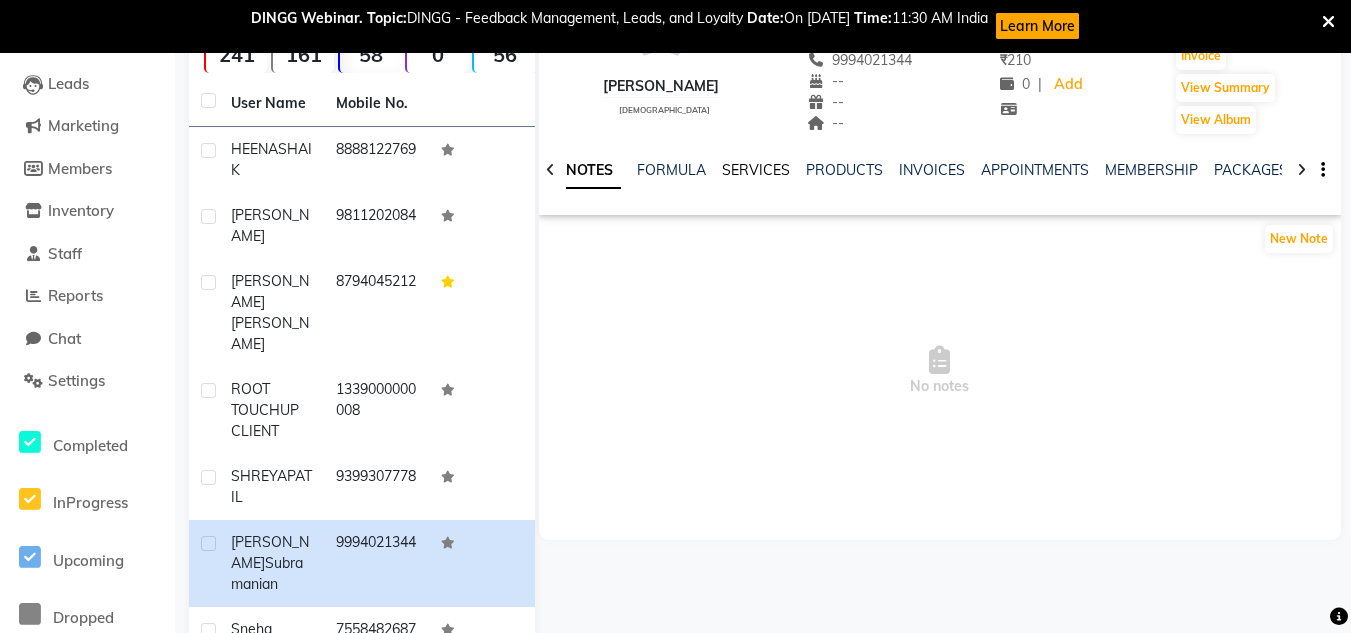 click on "SERVICES" 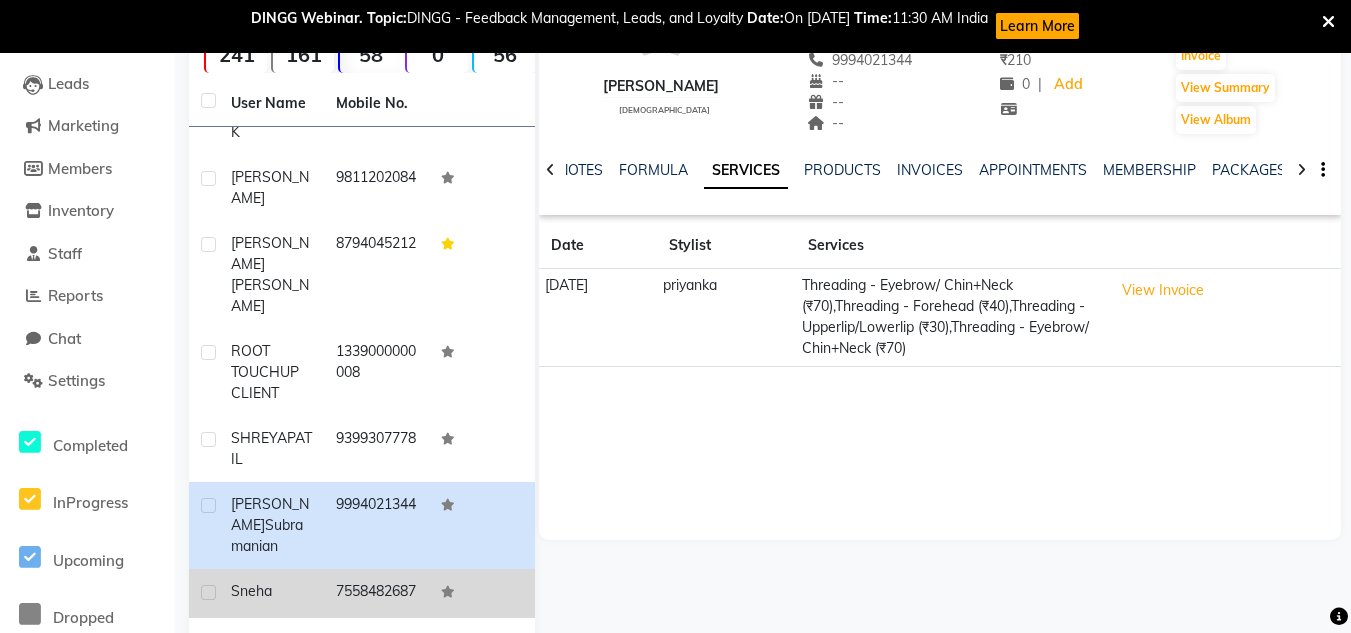 scroll, scrollTop: 69, scrollLeft: 0, axis: vertical 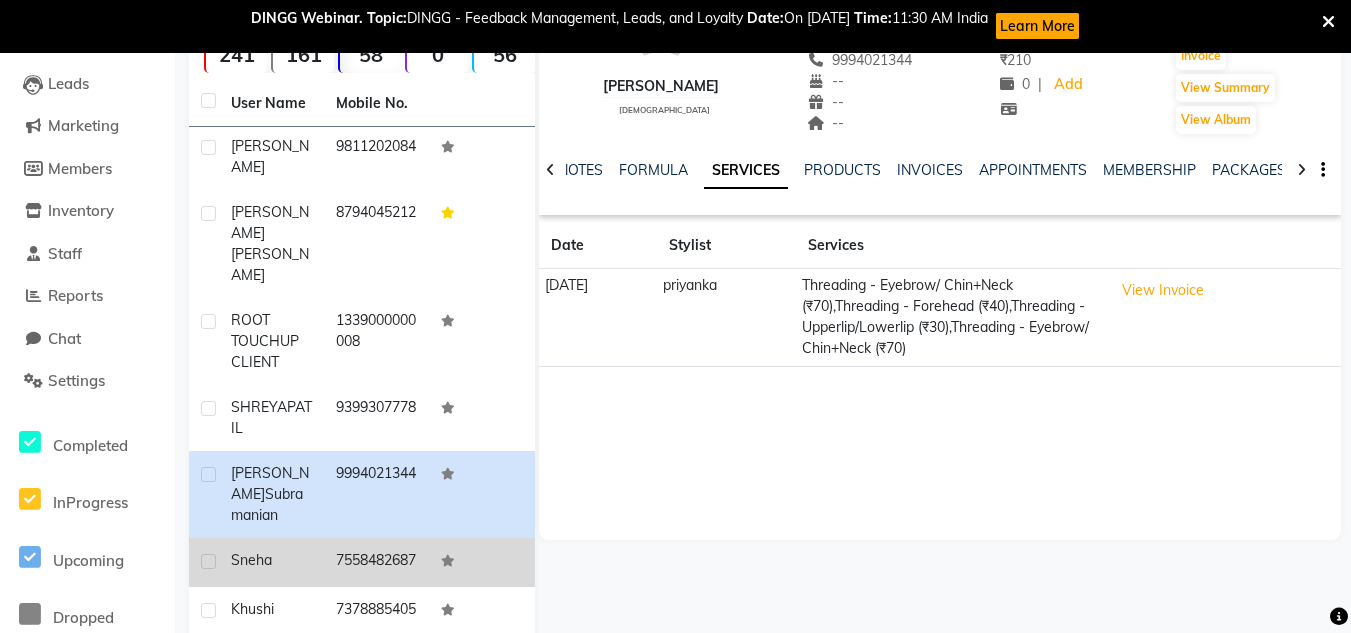 click on "sneha" 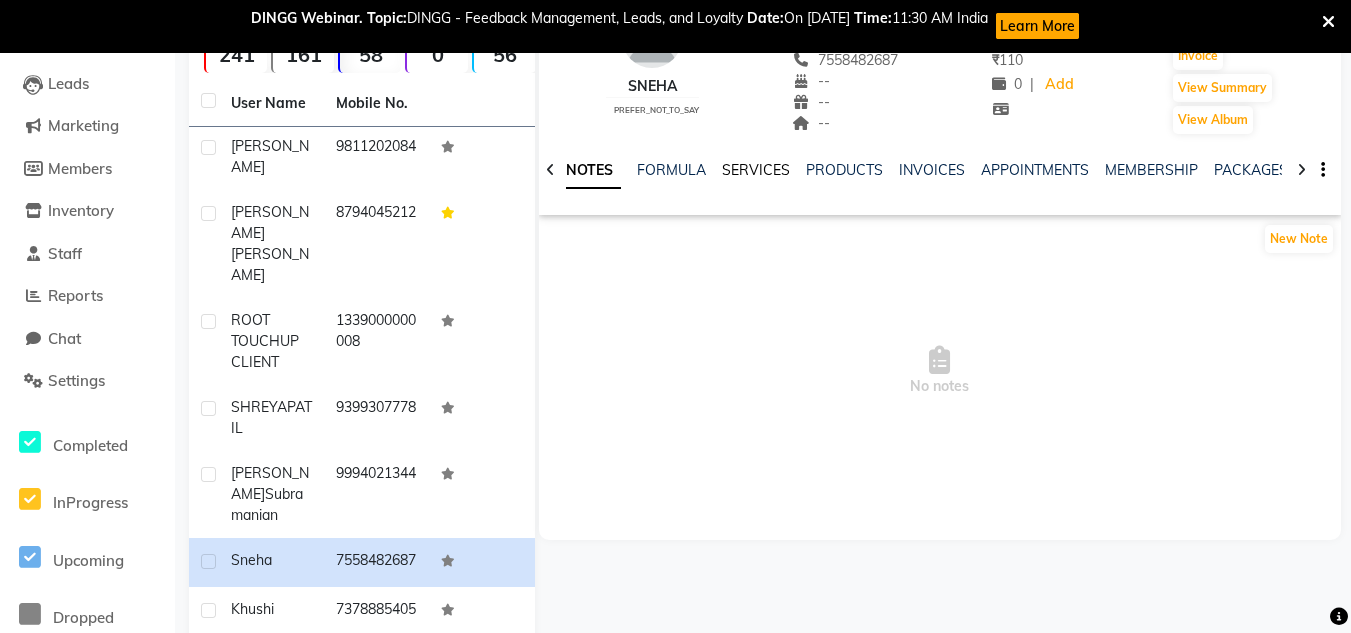 click on "SERVICES" 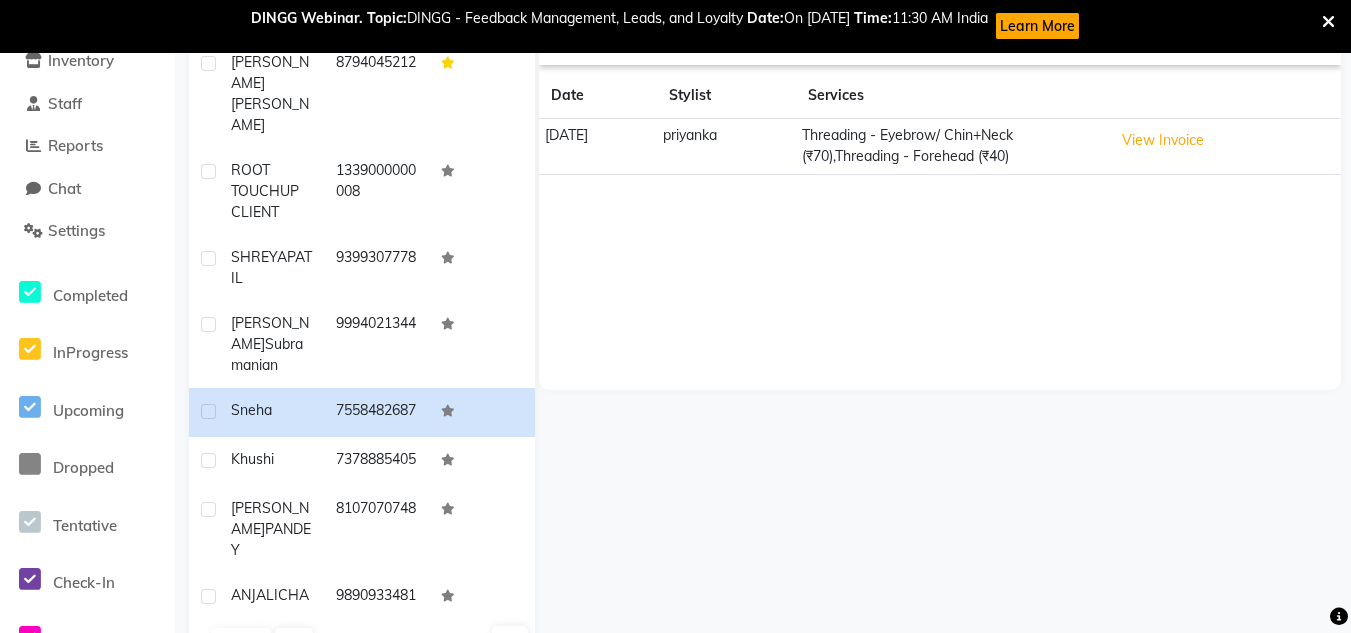 scroll, scrollTop: 400, scrollLeft: 0, axis: vertical 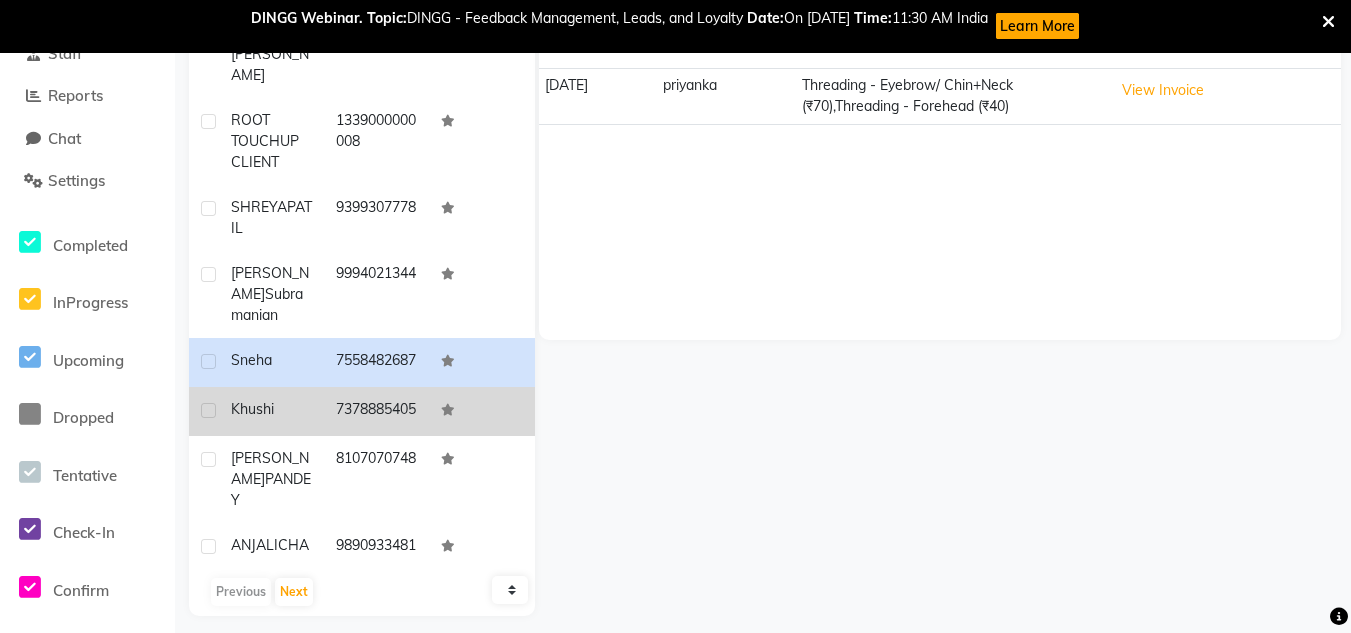 click on "khushi" 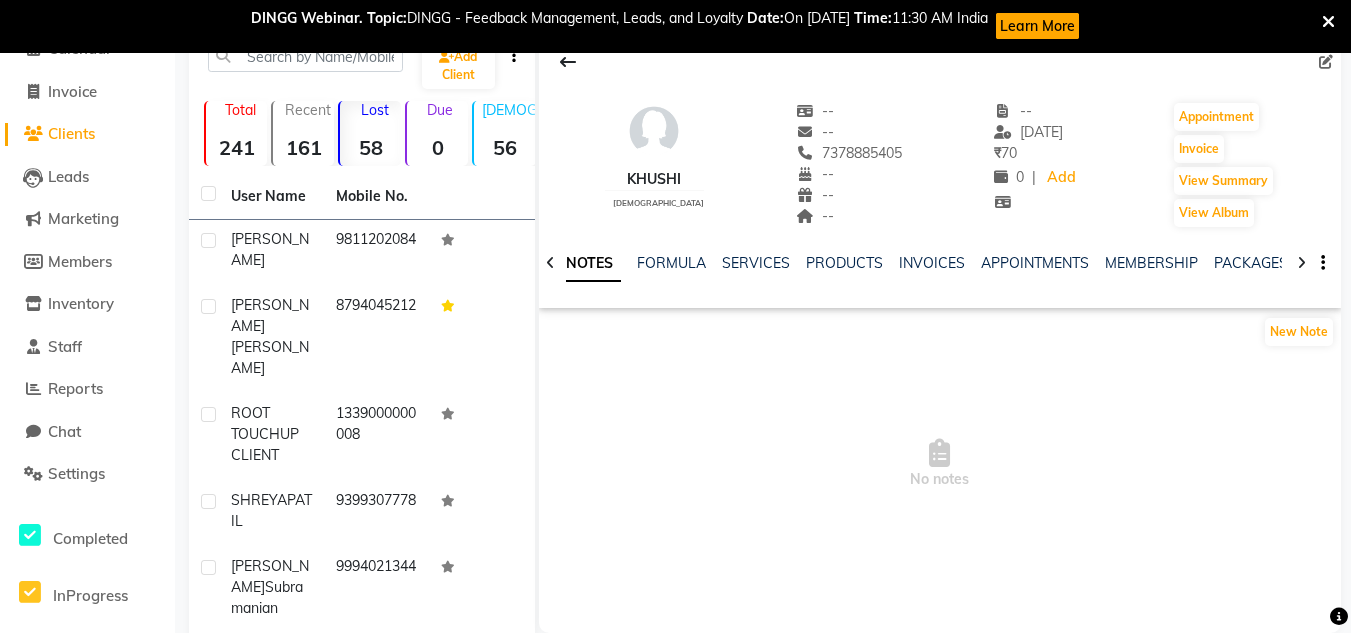scroll, scrollTop: 100, scrollLeft: 0, axis: vertical 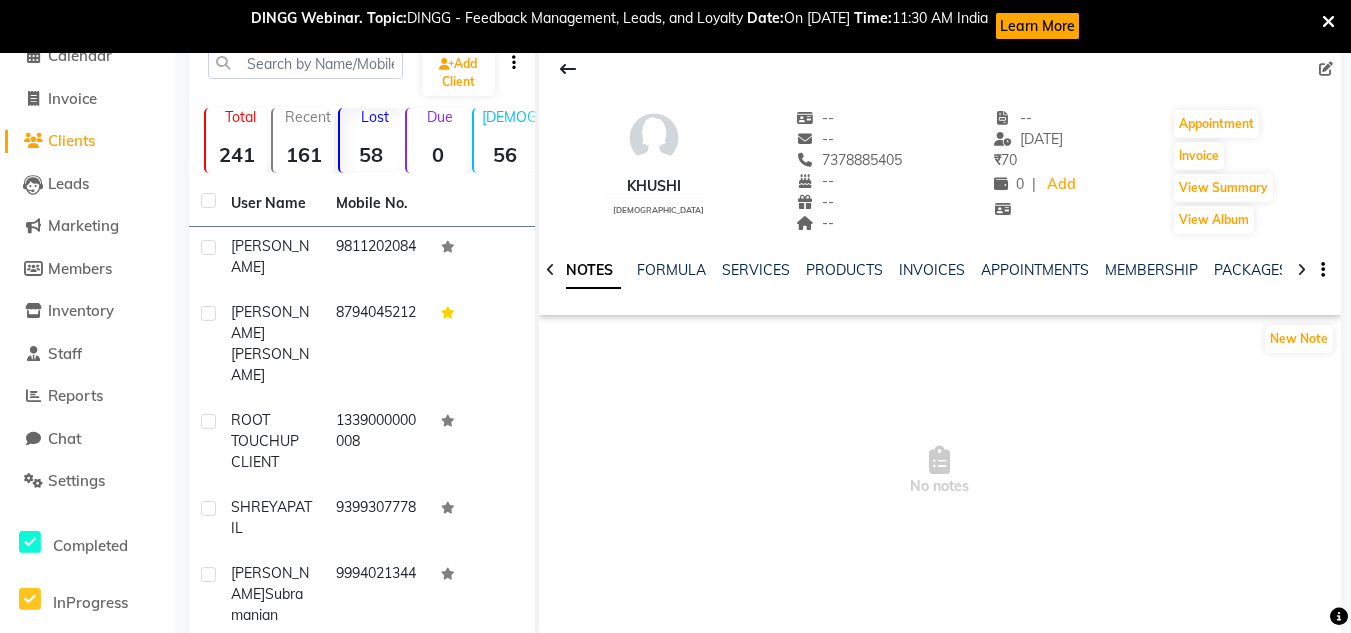 click on "SERVICES" 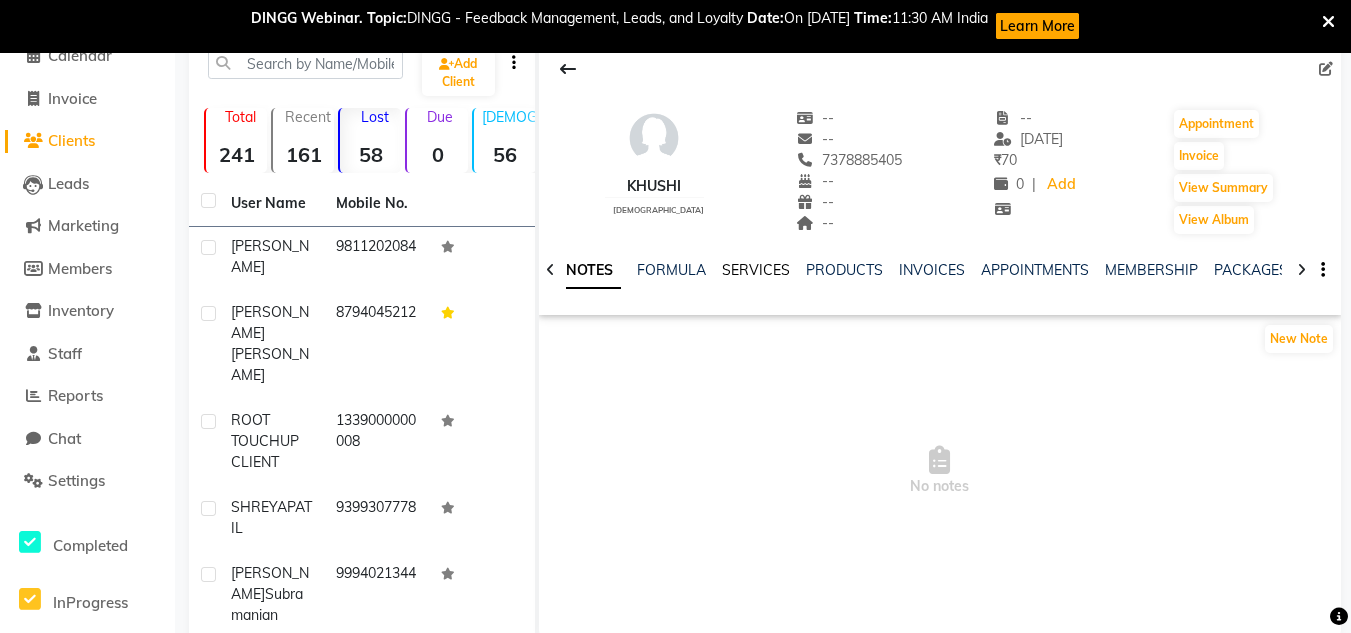 click on "SERVICES" 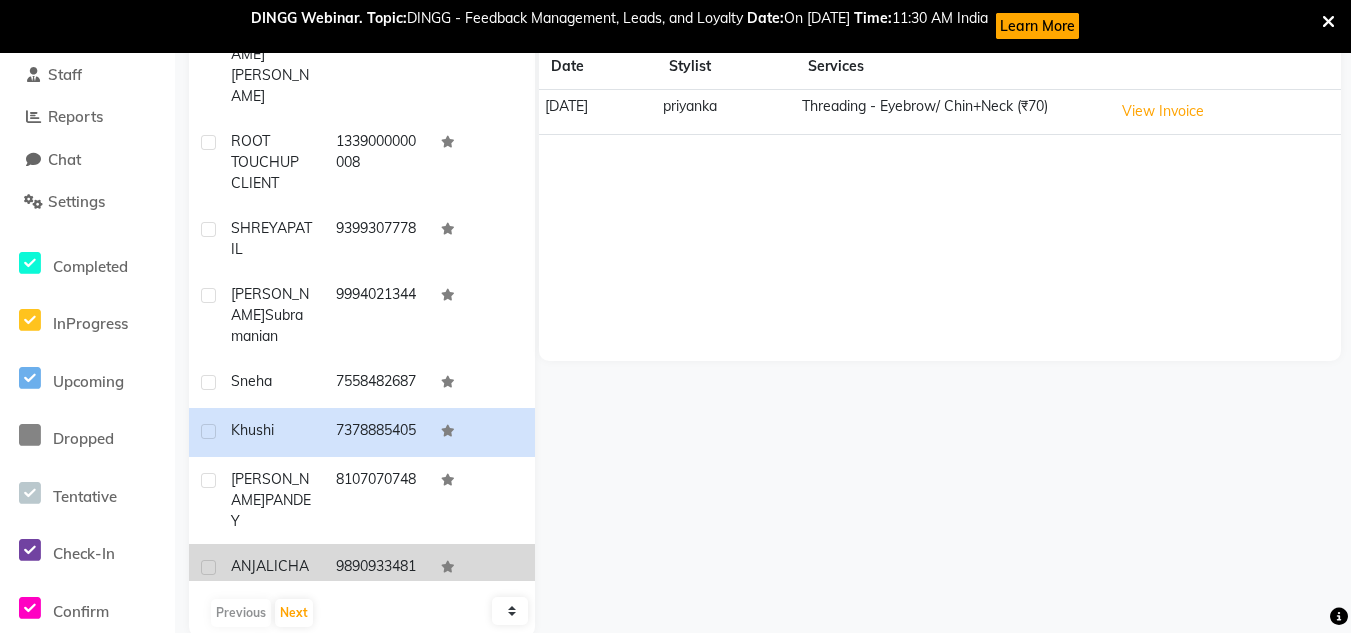 scroll, scrollTop: 400, scrollLeft: 0, axis: vertical 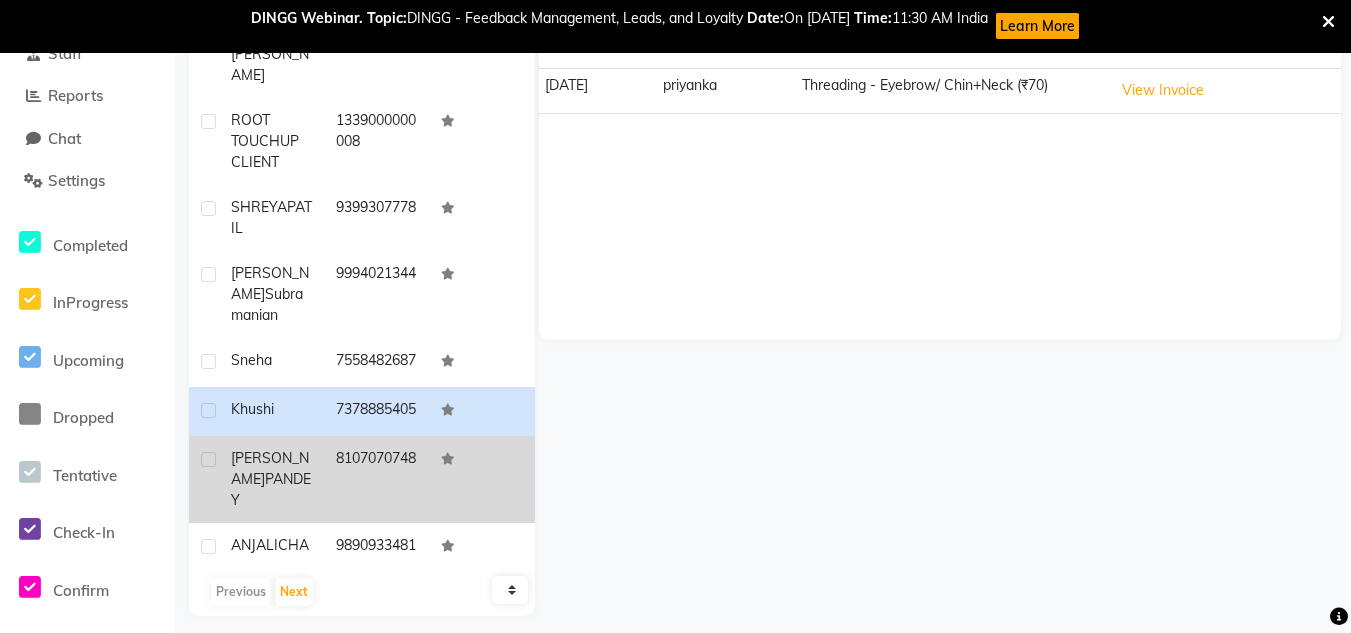 click on "[PERSON_NAME]" 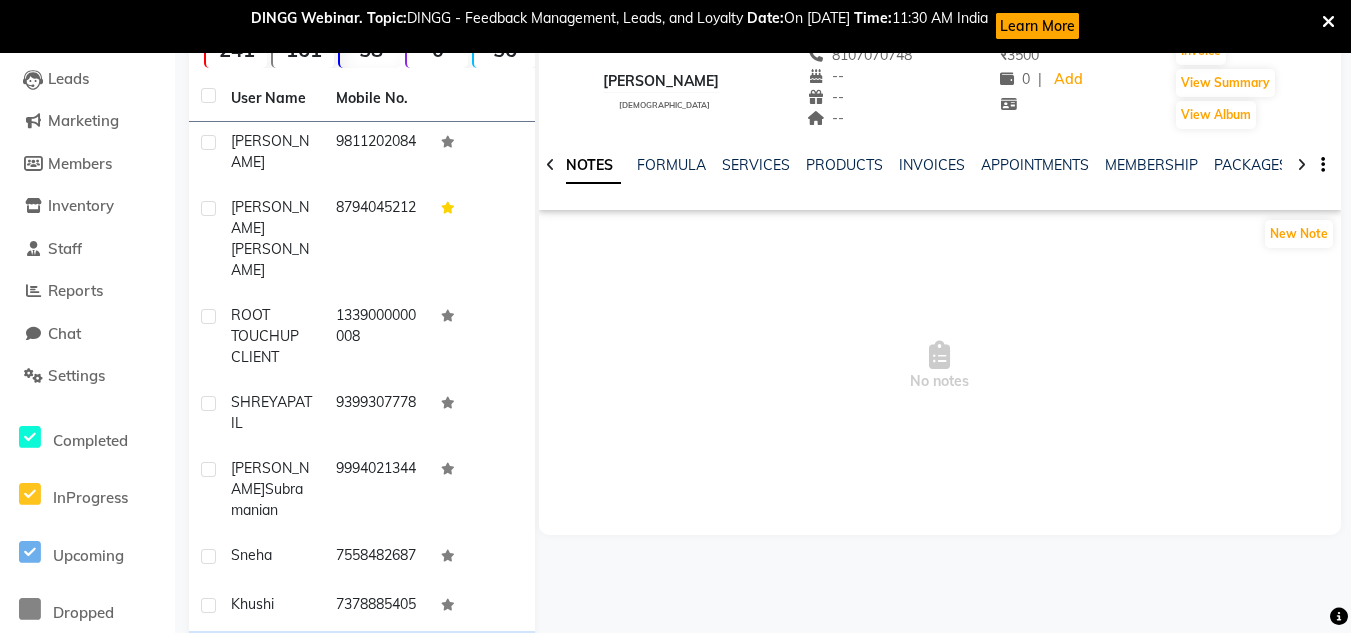 scroll, scrollTop: 200, scrollLeft: 0, axis: vertical 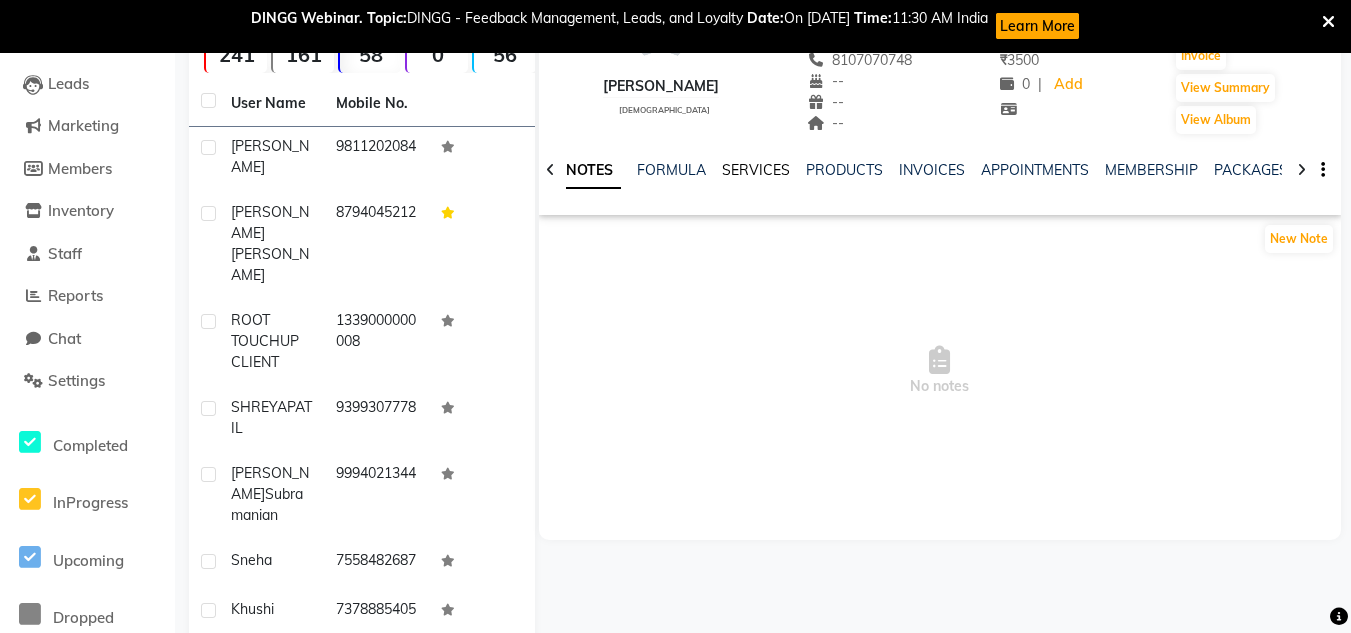 click on "SERVICES" 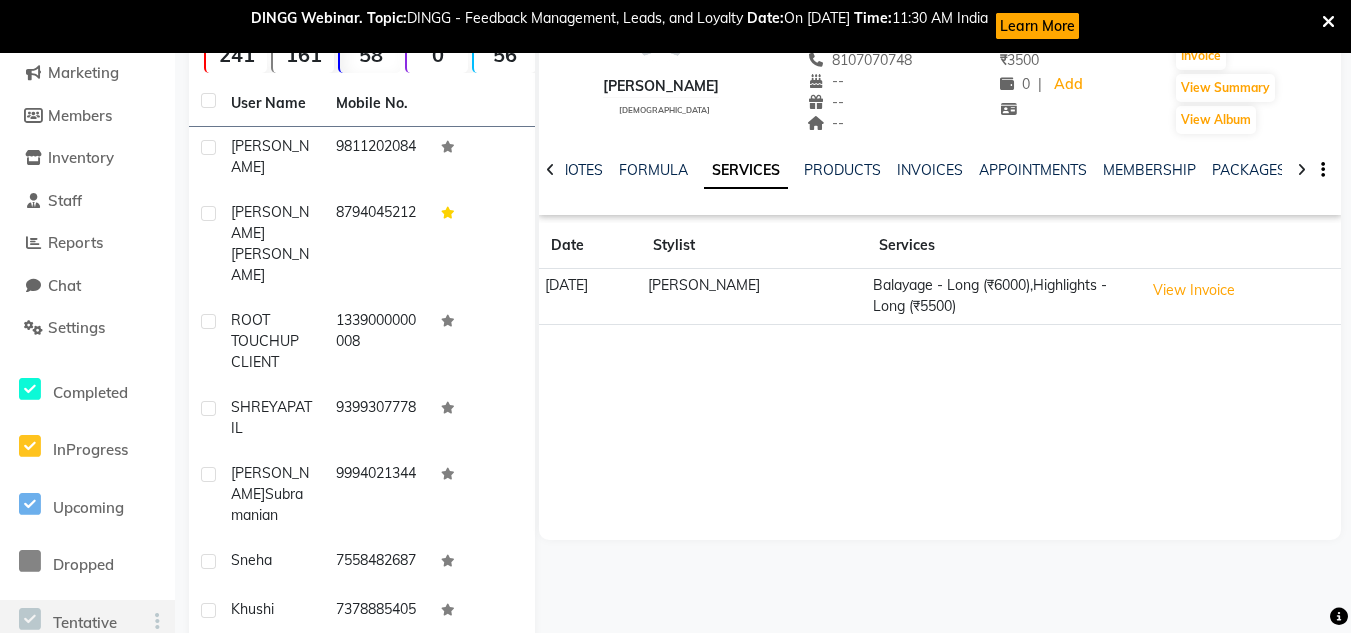 scroll, scrollTop: 100, scrollLeft: 0, axis: vertical 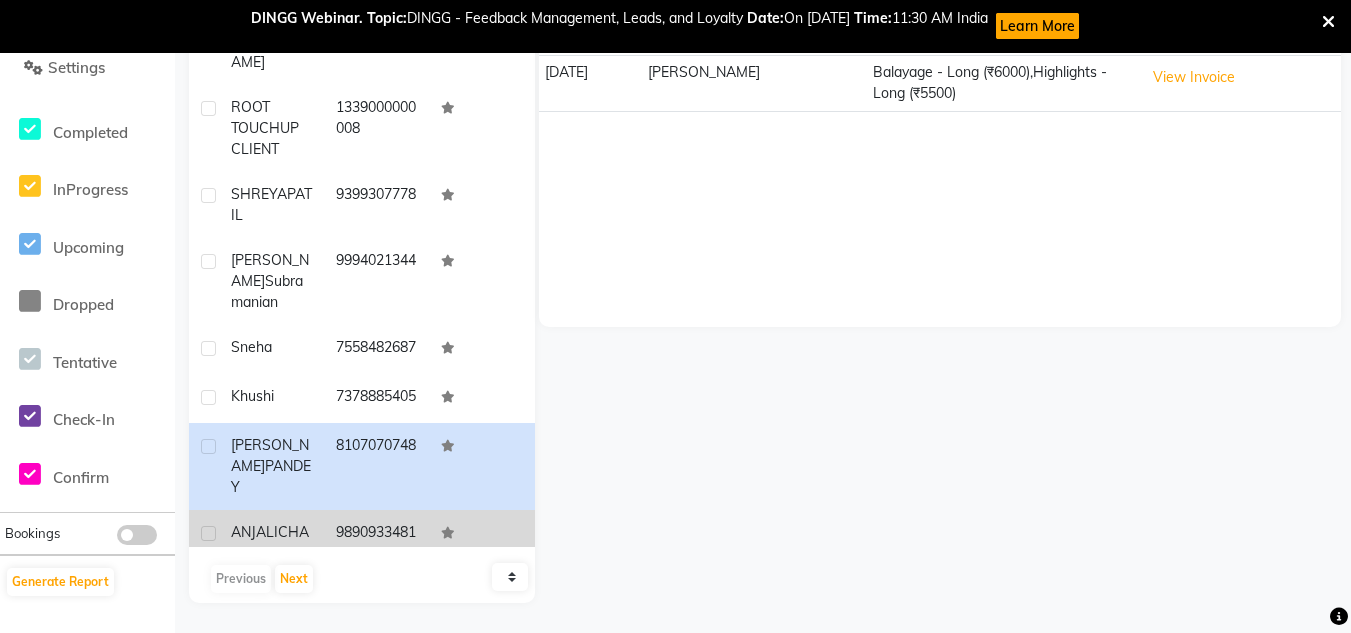 click on "ANJALI" 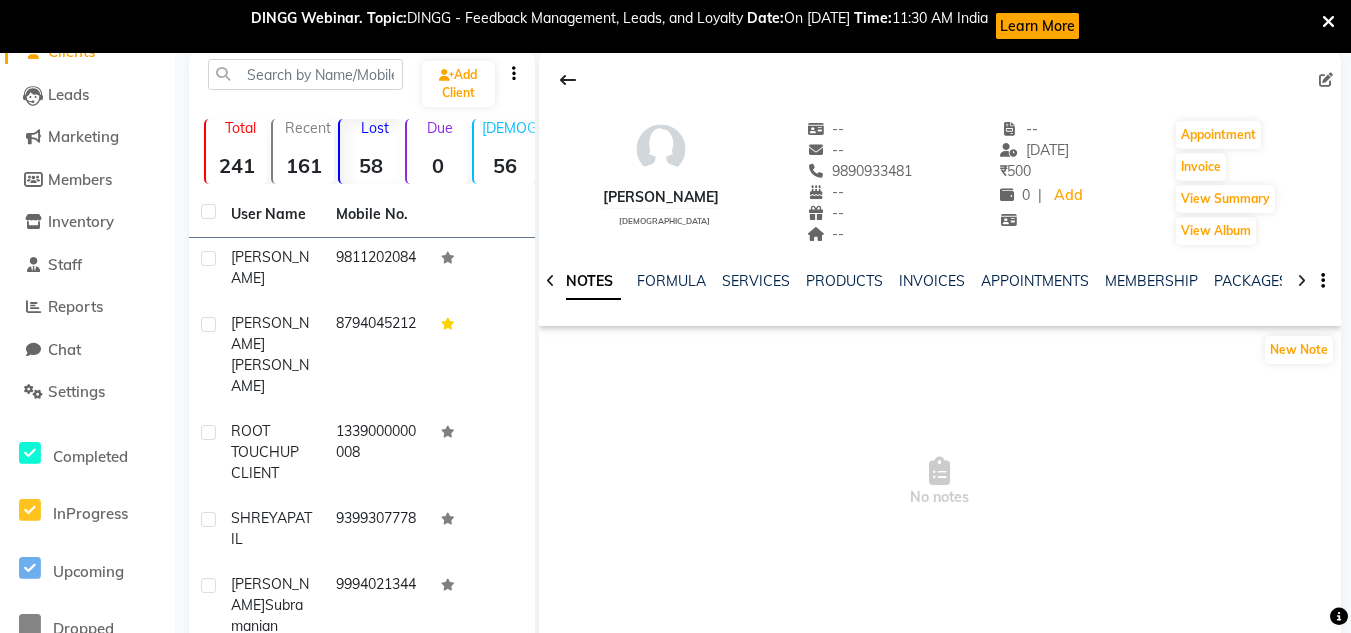 scroll, scrollTop: 13, scrollLeft: 0, axis: vertical 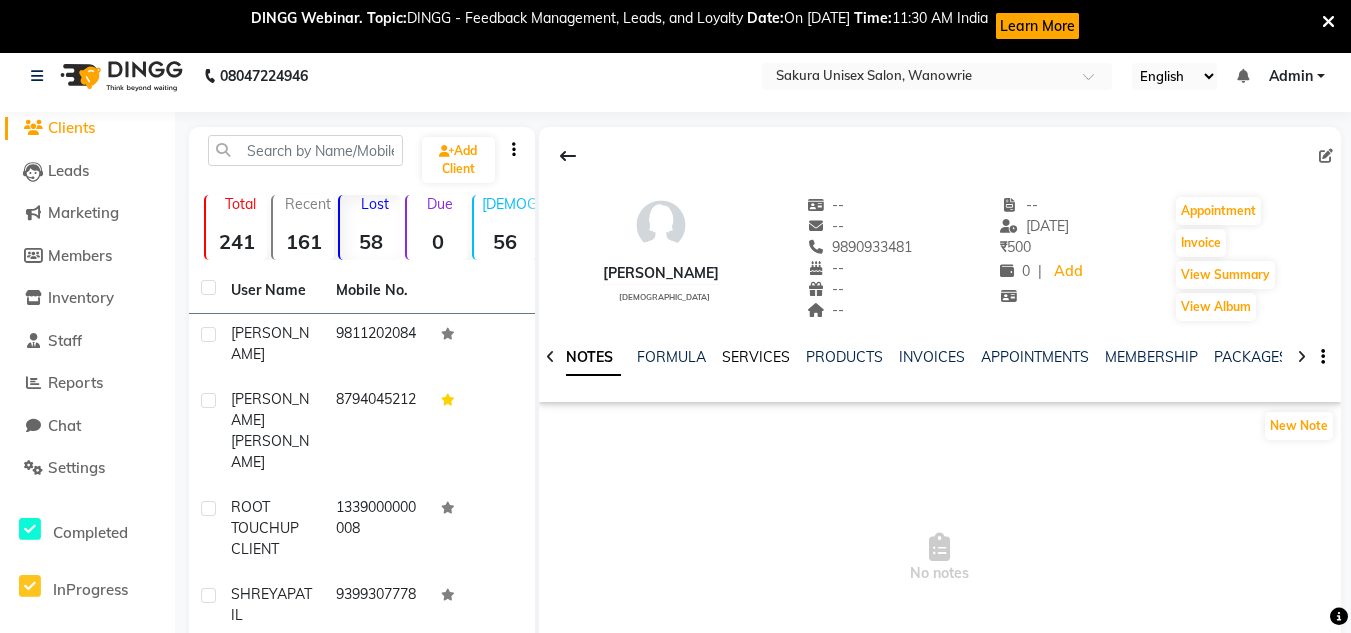 click on "SERVICES" 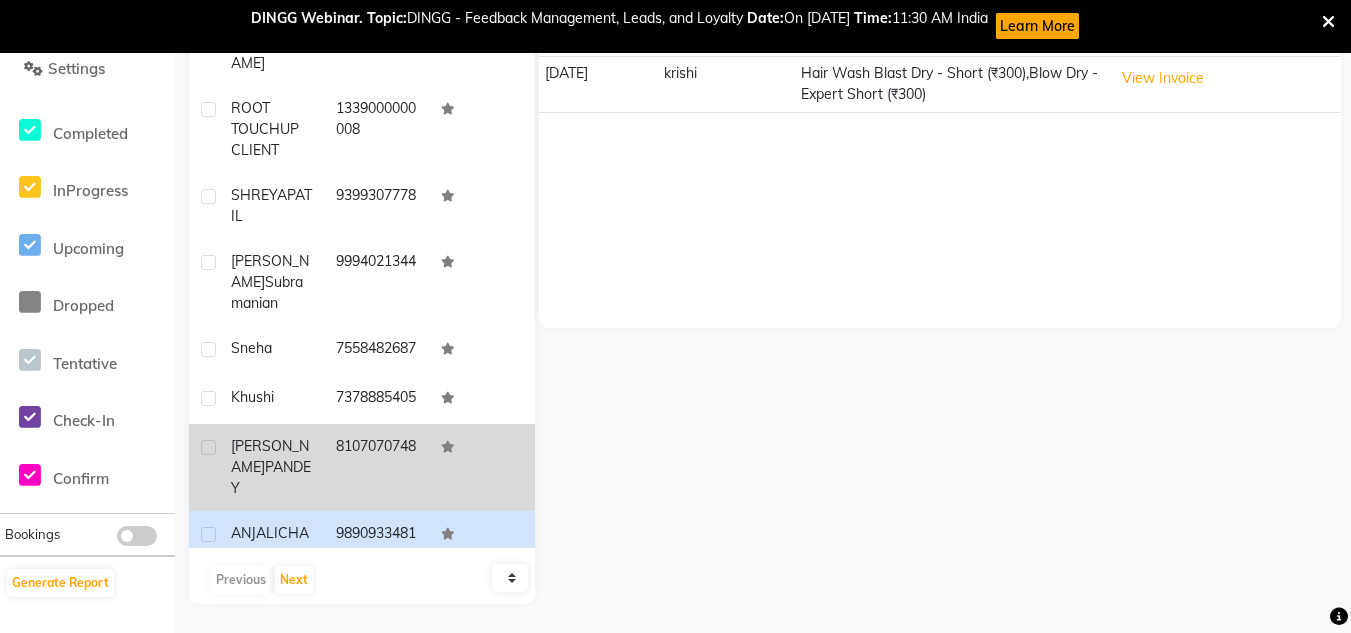 scroll, scrollTop: 413, scrollLeft: 0, axis: vertical 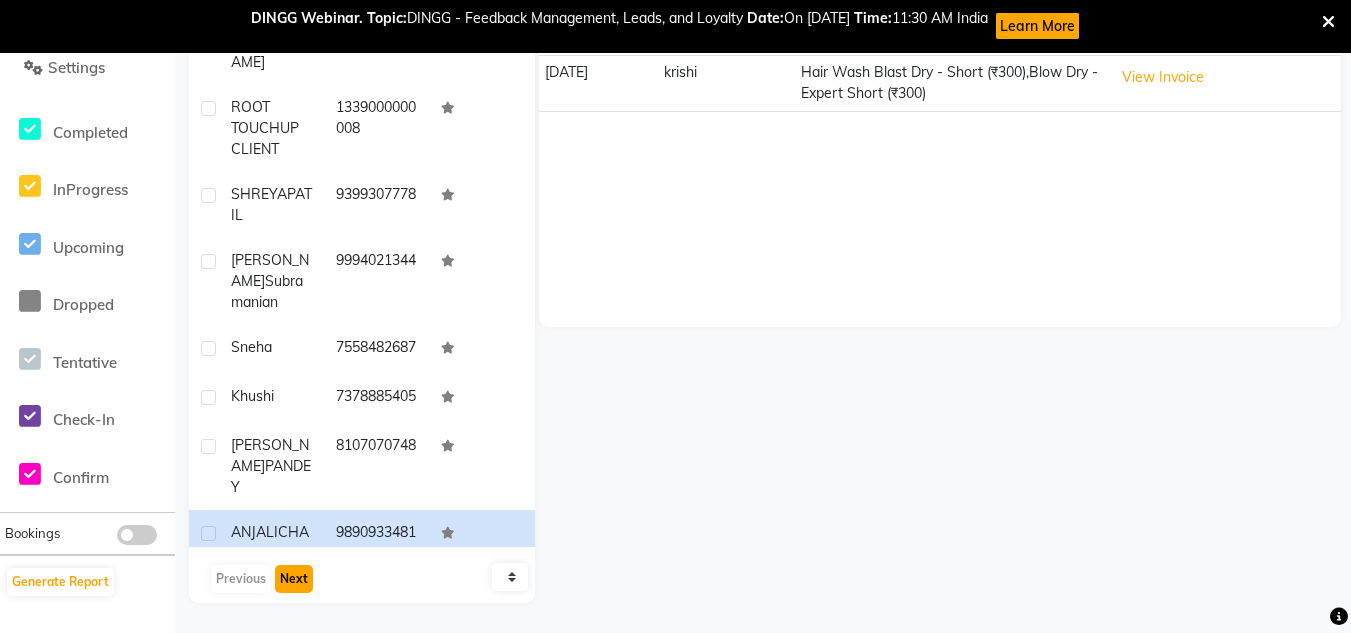 click on "Next" 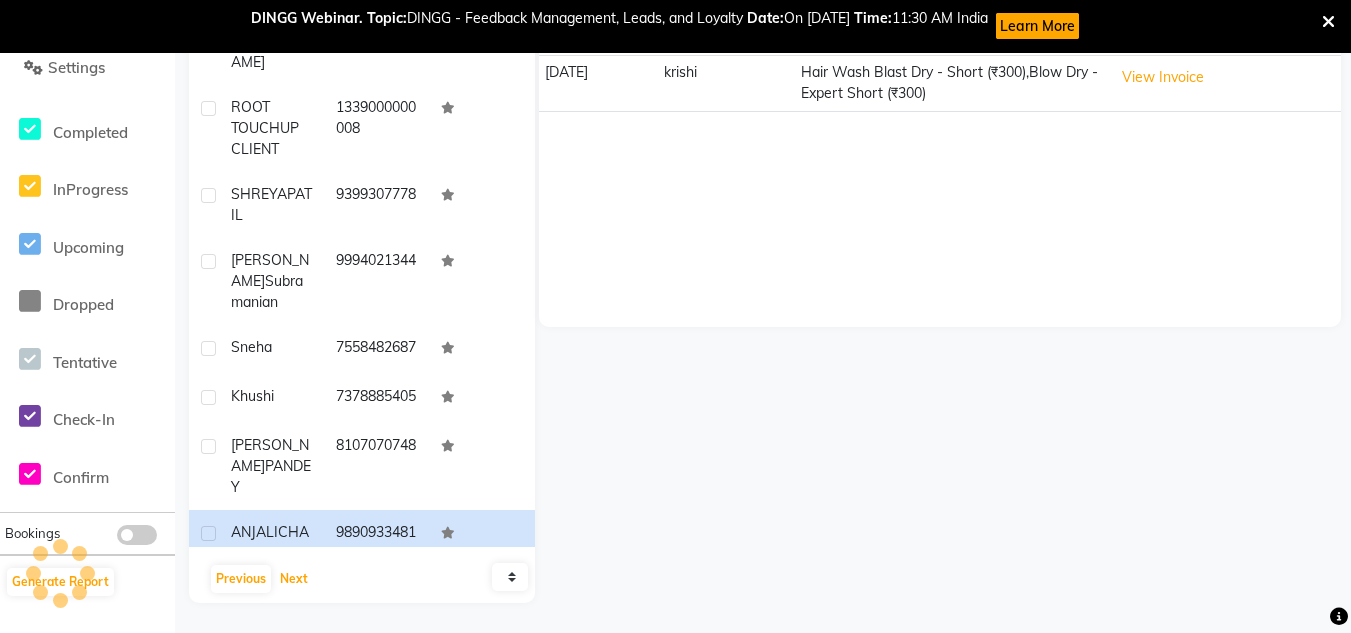 scroll, scrollTop: 27, scrollLeft: 0, axis: vertical 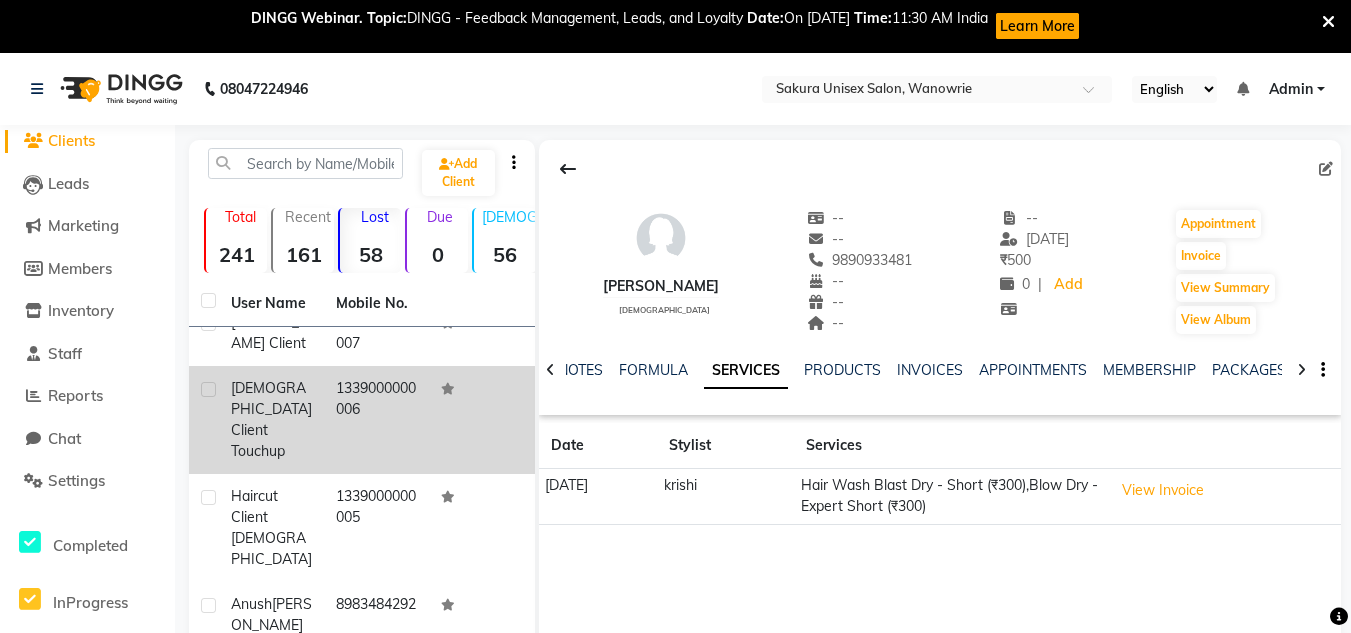 click on "[DEMOGRAPHIC_DATA] client touchup" 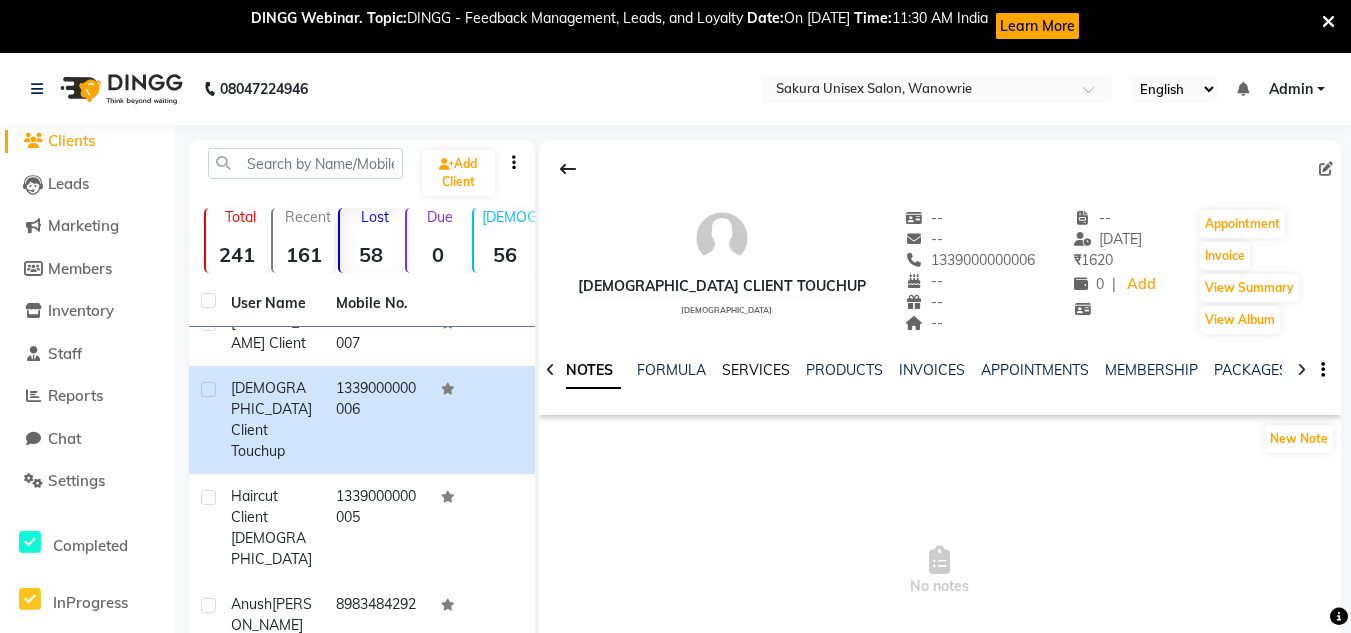 click on "SERVICES" 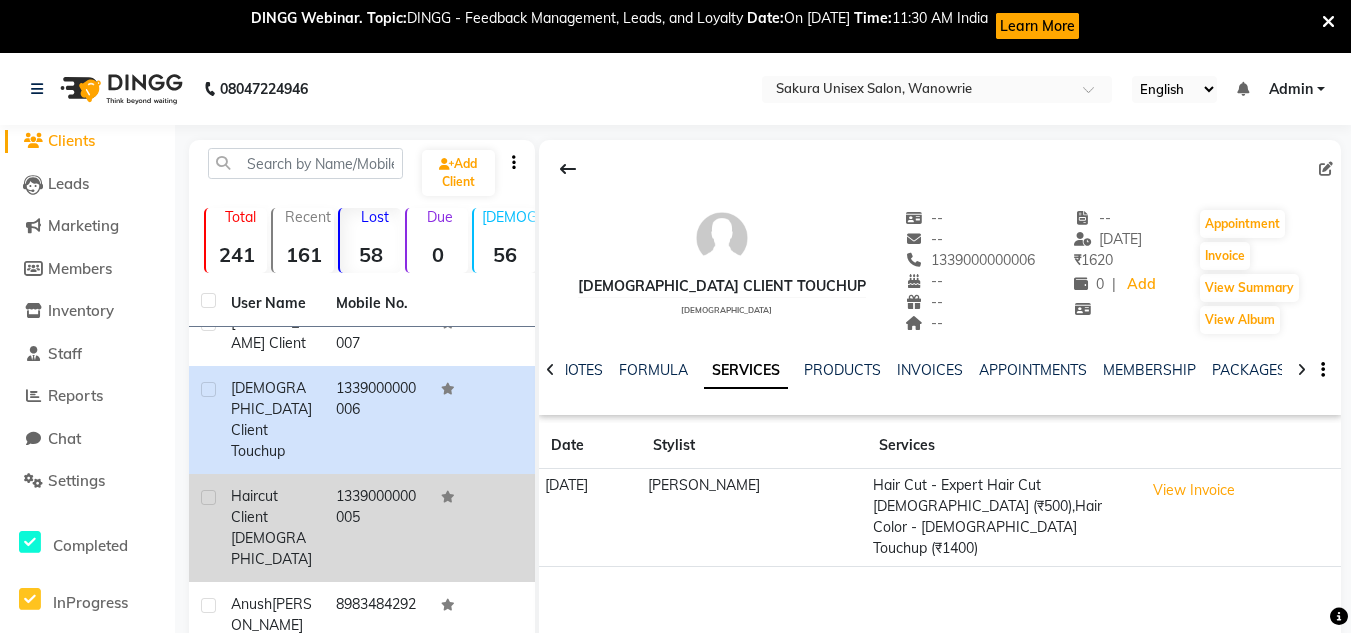 click on "haircut client [DEMOGRAPHIC_DATA]" 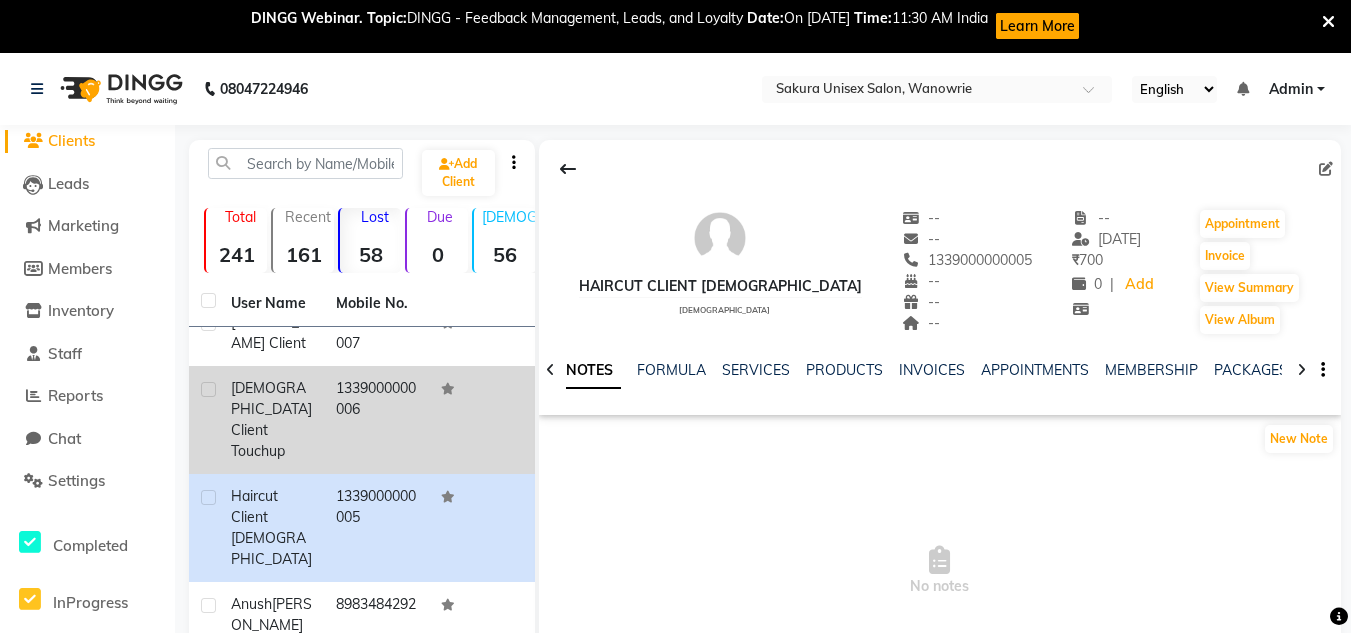 click on "[DEMOGRAPHIC_DATA] client touchup" 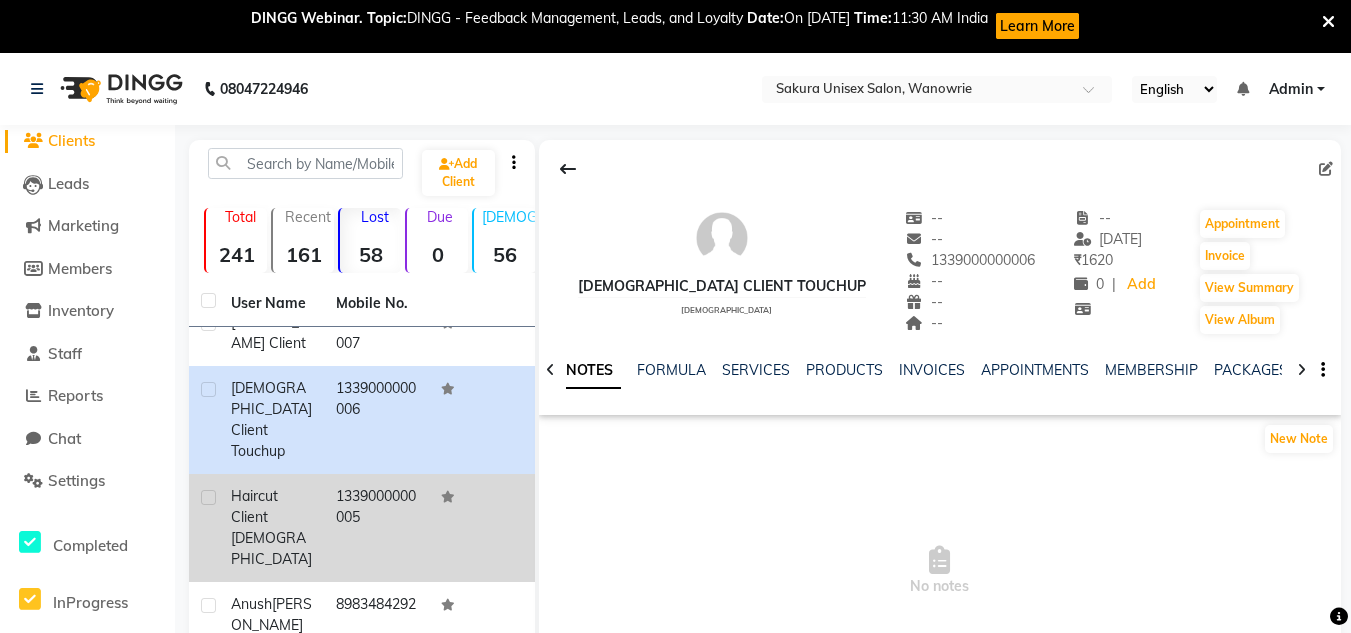 click on "haircut client [DEMOGRAPHIC_DATA]" 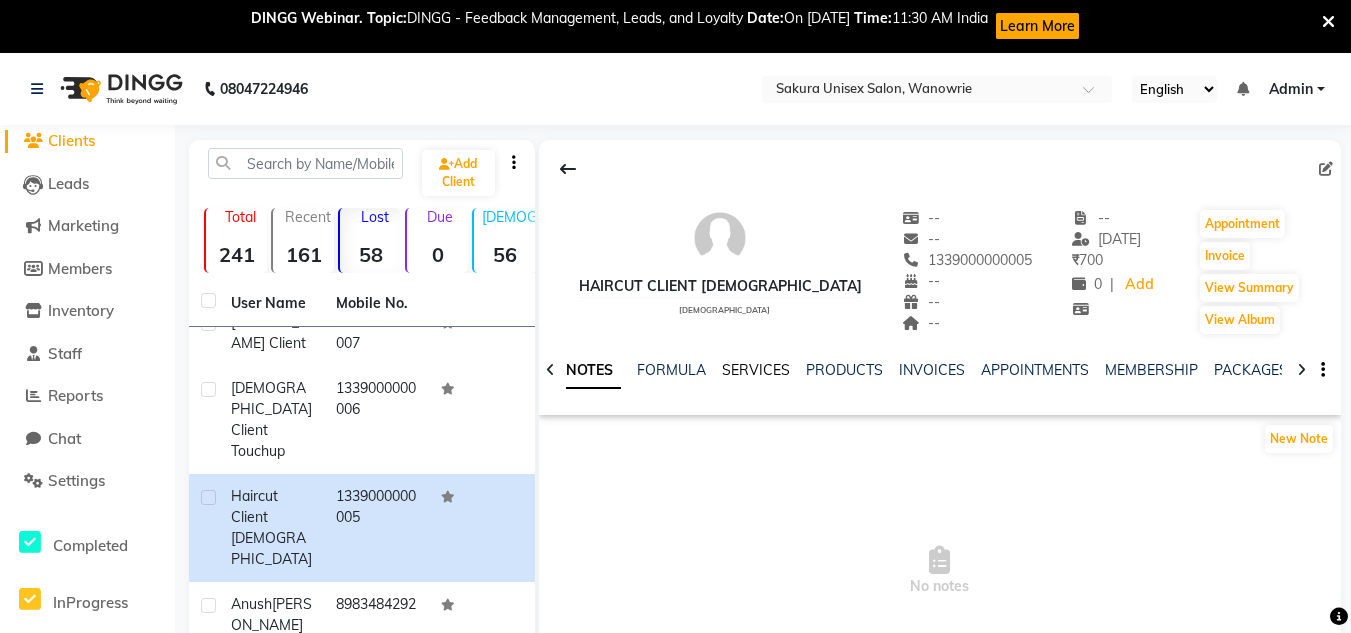 click on "SERVICES" 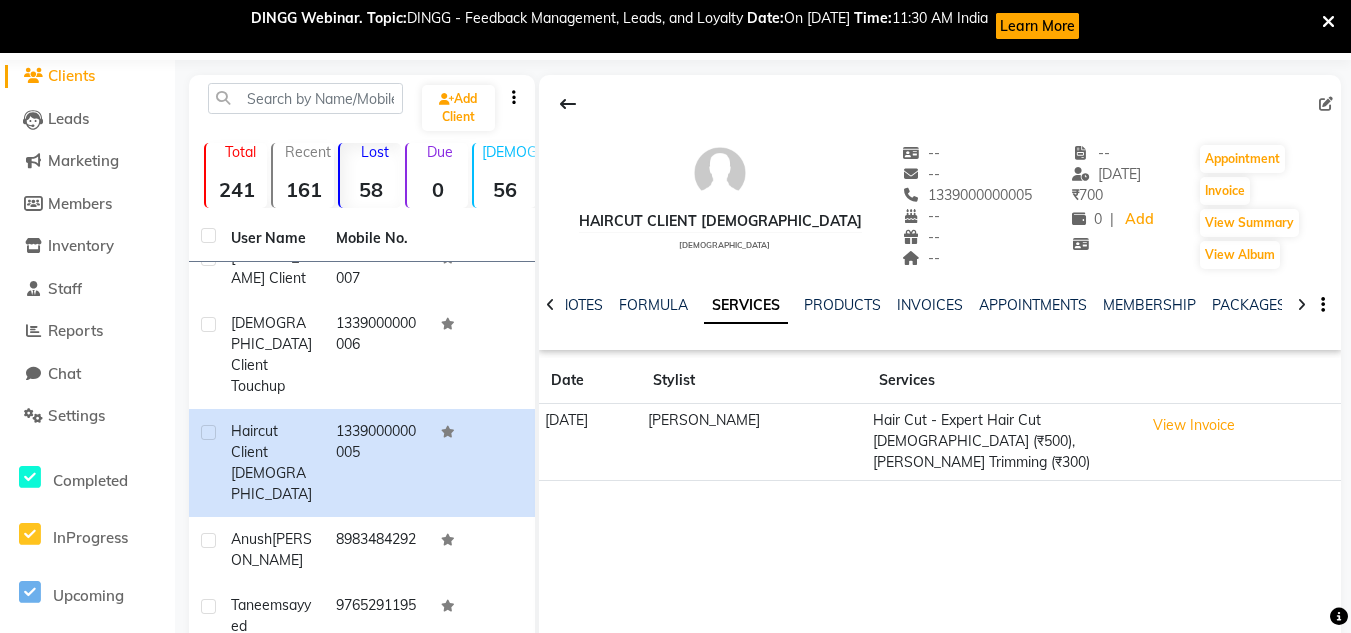 scroll, scrollTop: 100, scrollLeft: 0, axis: vertical 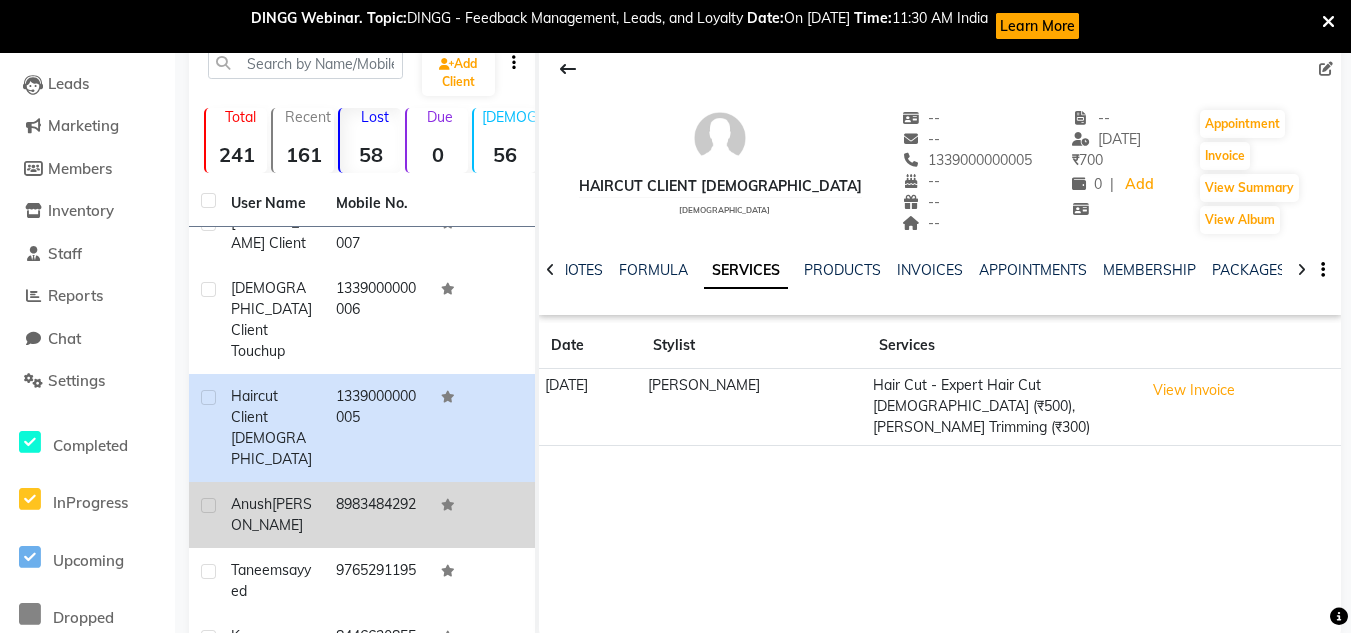 click on "anush" 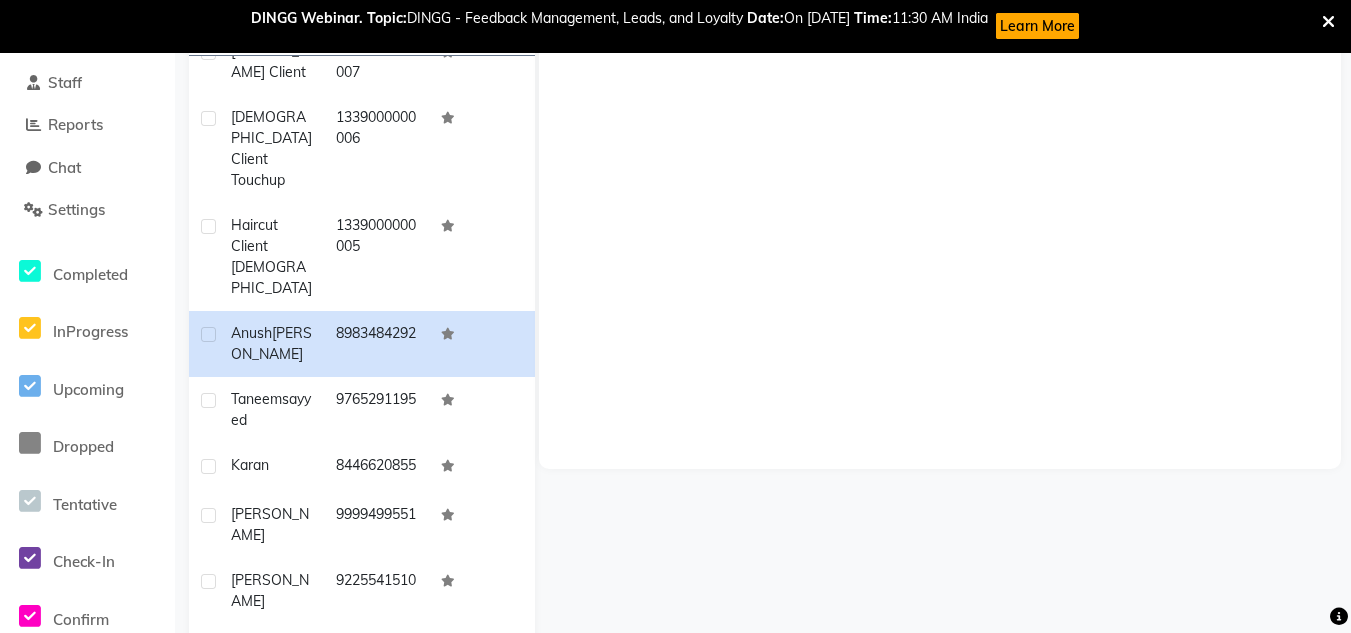 scroll, scrollTop: 300, scrollLeft: 0, axis: vertical 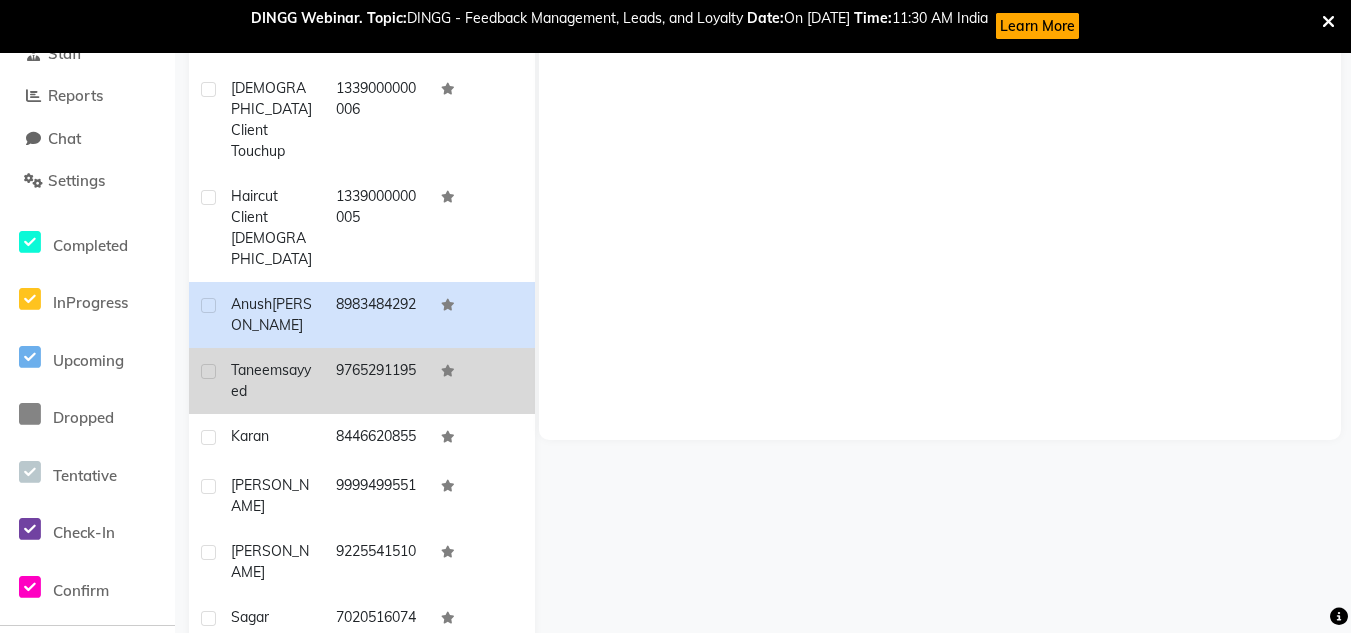 click on "taneem" 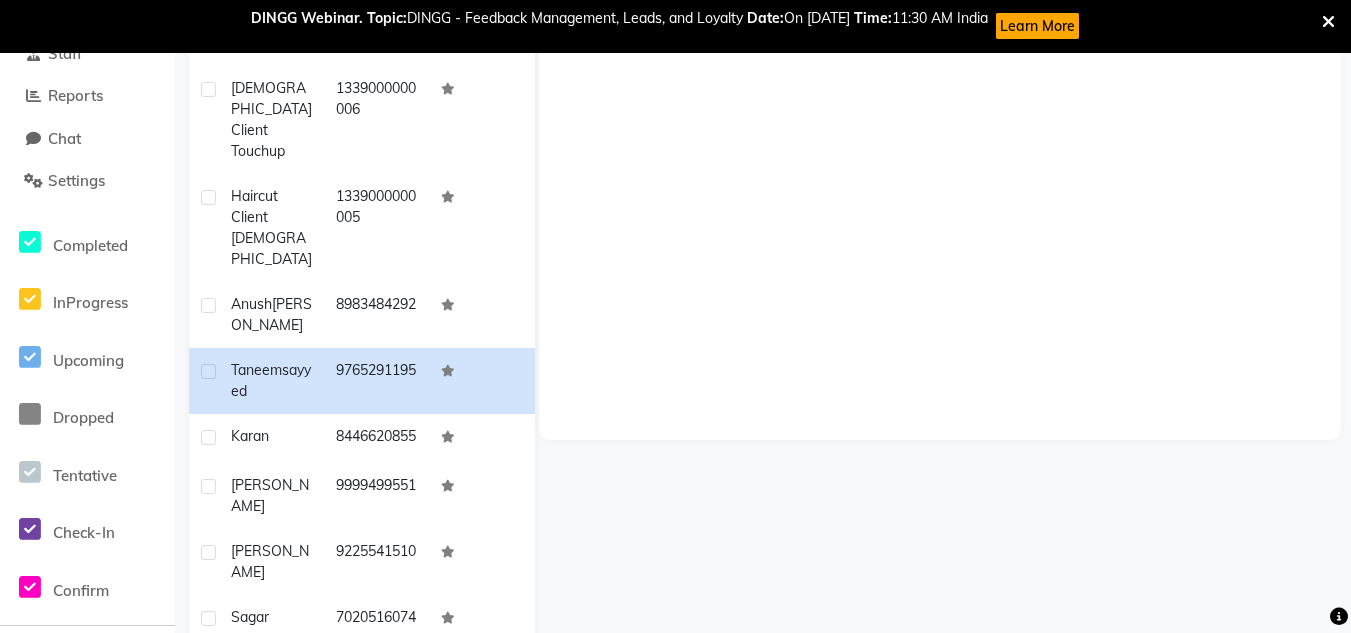 scroll, scrollTop: 400, scrollLeft: 0, axis: vertical 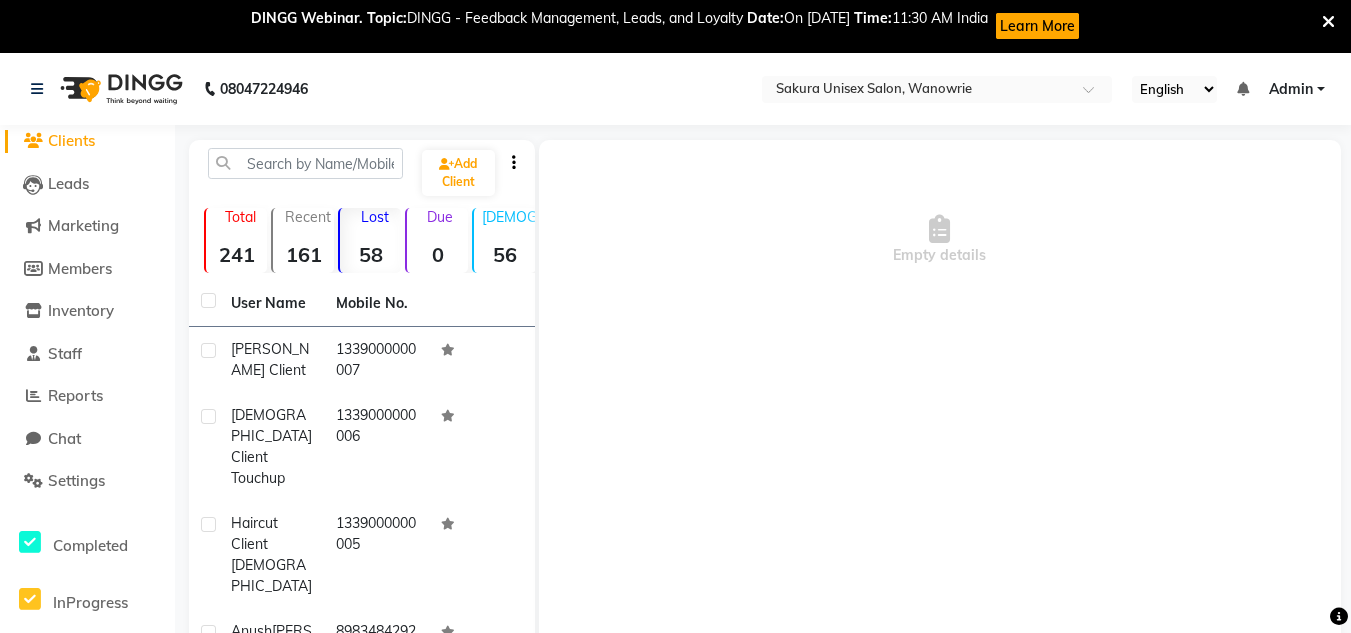 click on "Empty details" 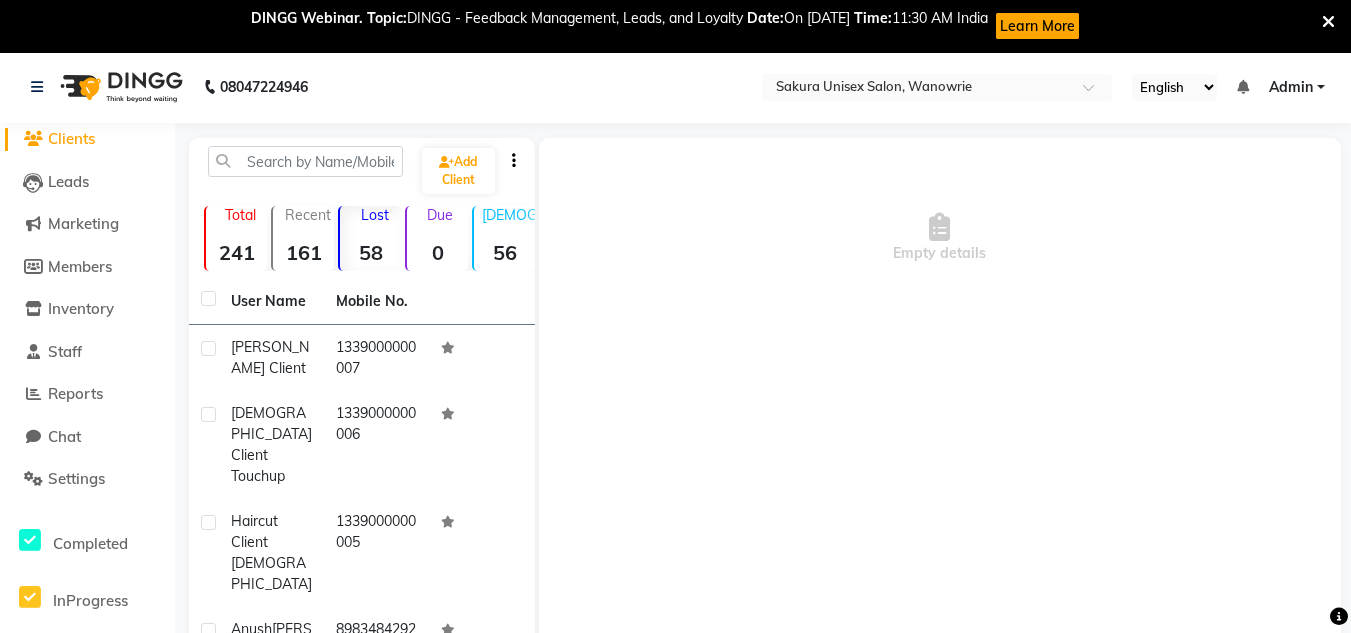 scroll, scrollTop: 0, scrollLeft: 0, axis: both 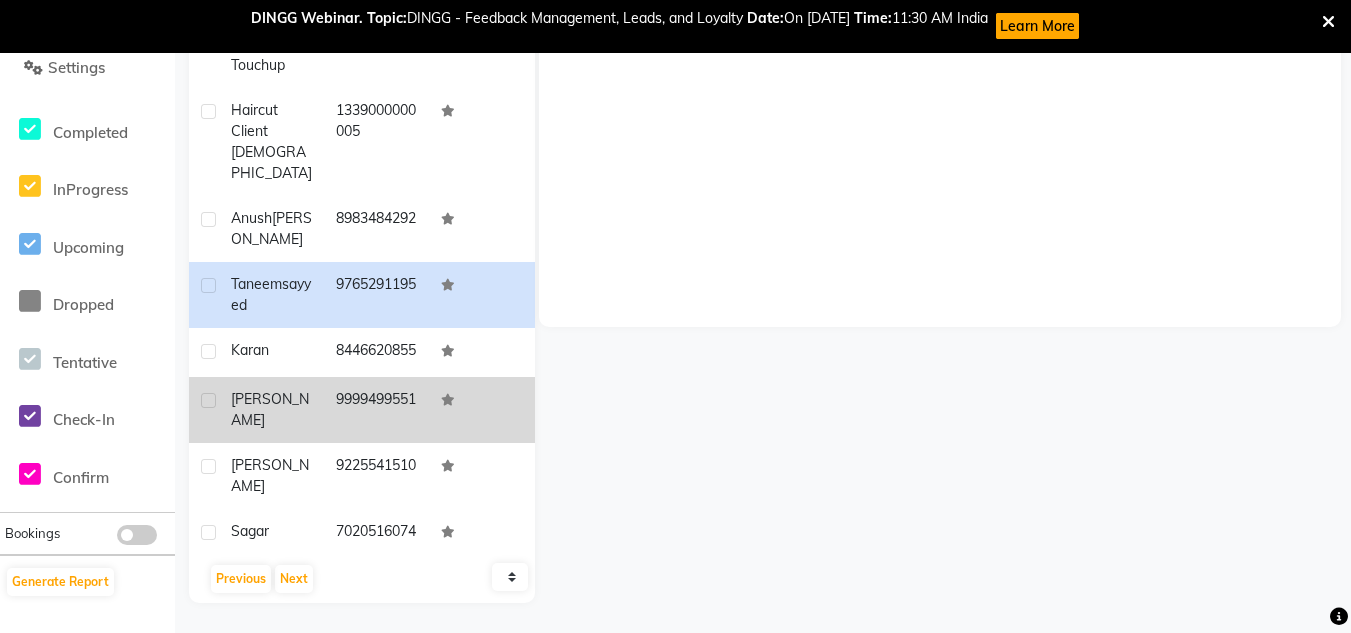 click on "9999499551" 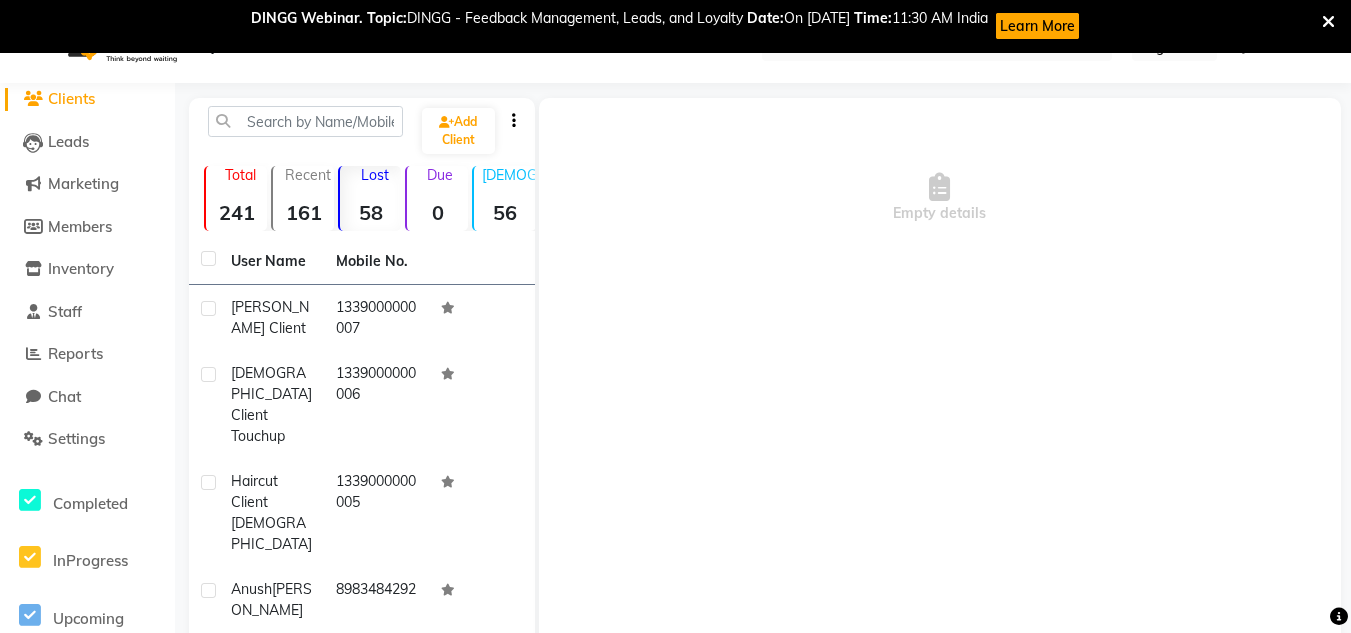 scroll, scrollTop: 47, scrollLeft: 0, axis: vertical 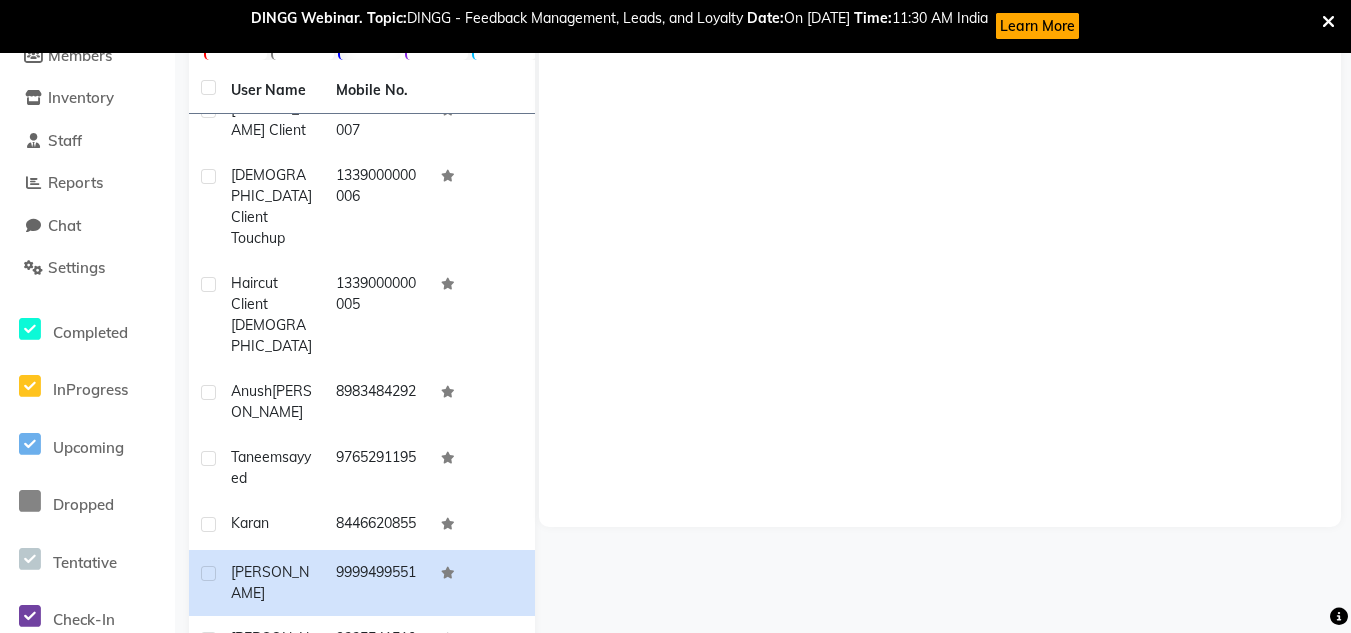 click at bounding box center (1328, 22) 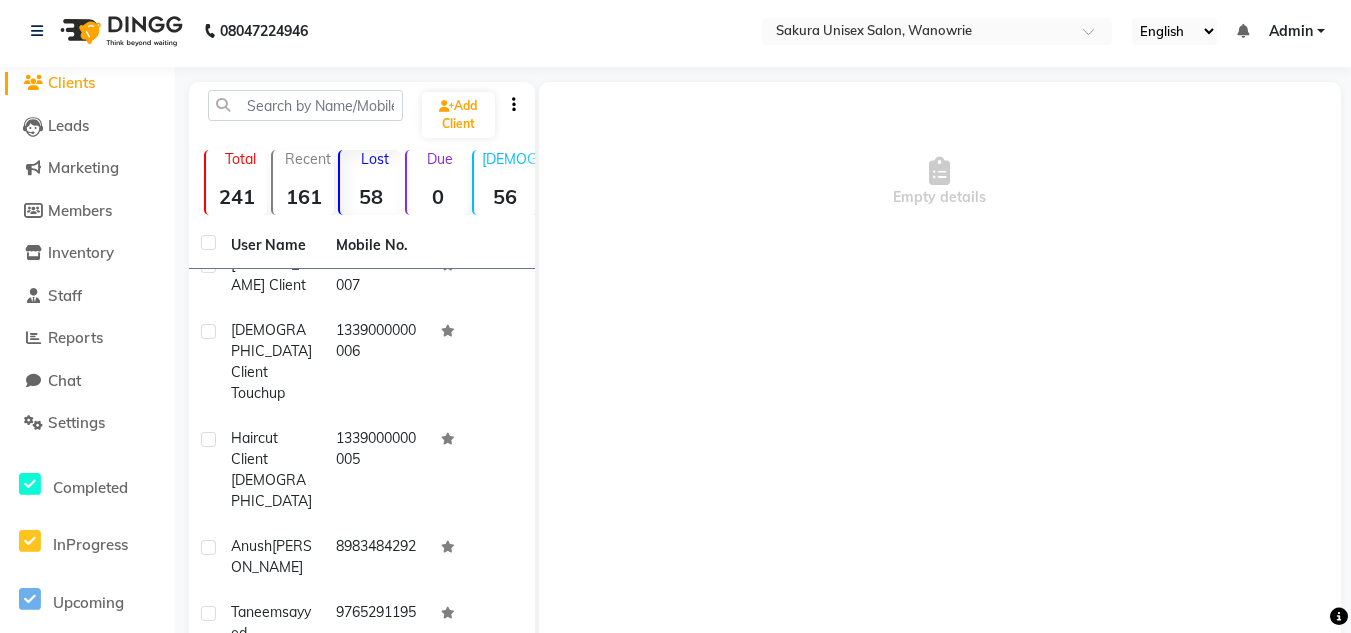 scroll, scrollTop: 0, scrollLeft: 0, axis: both 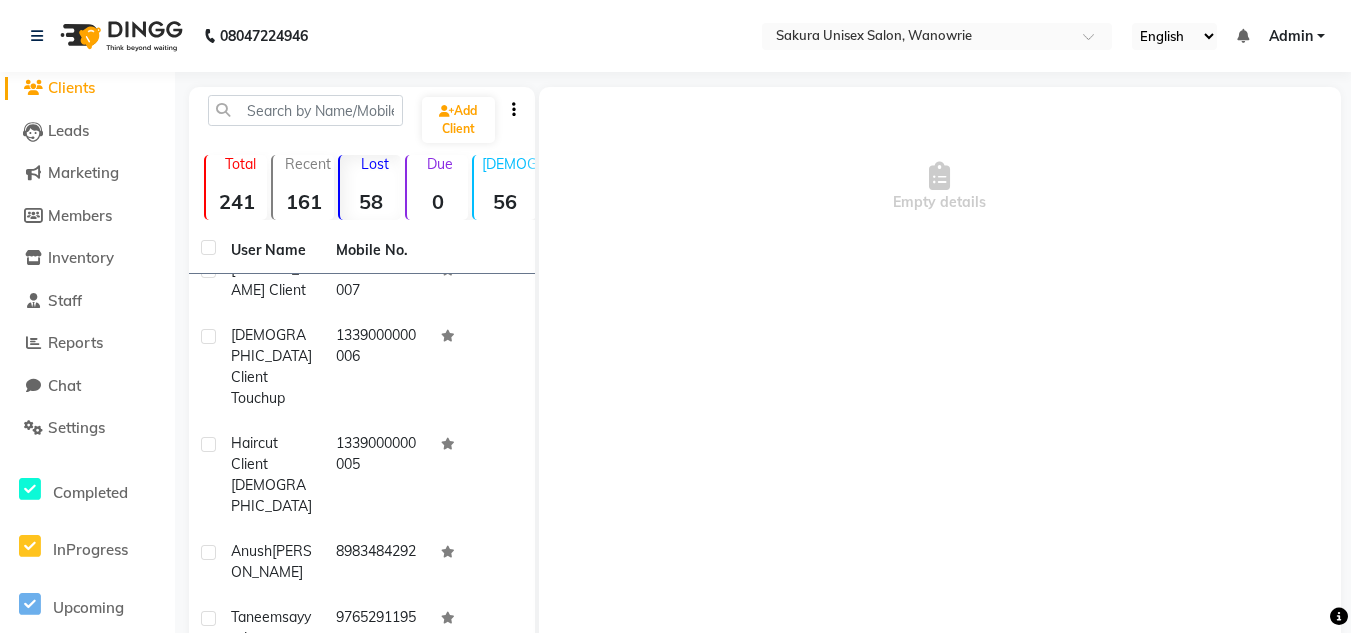 click 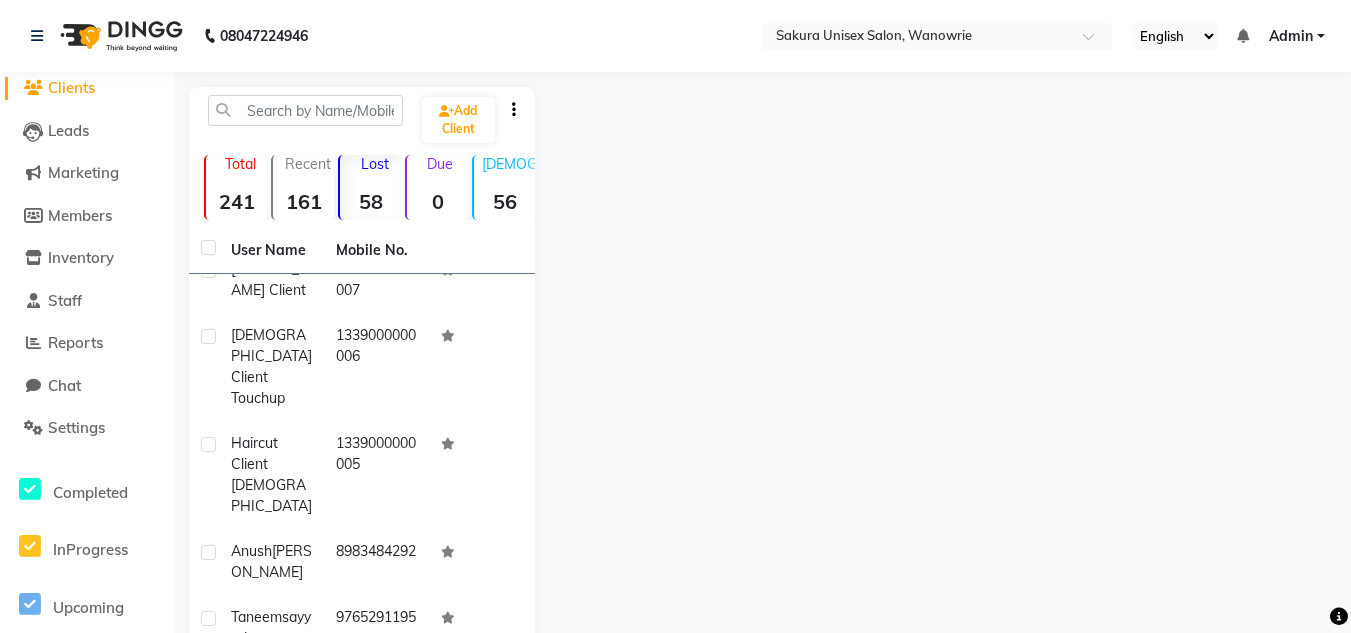 click on "08047224946" 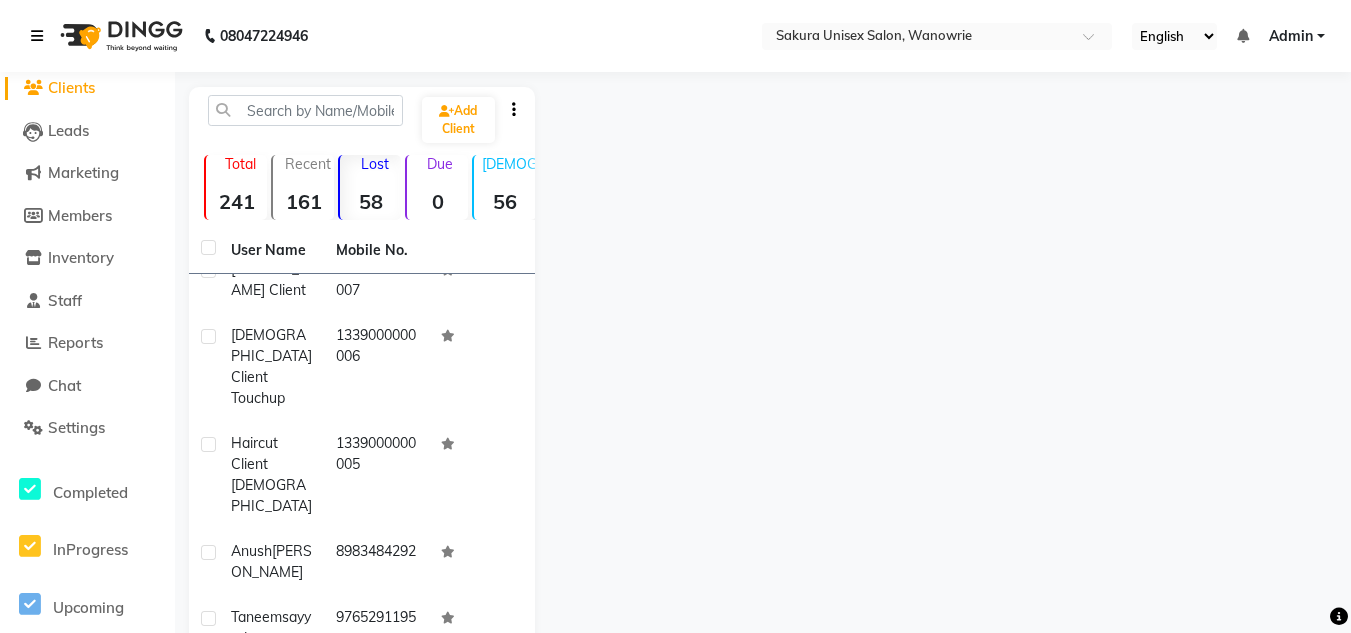 click at bounding box center (37, 36) 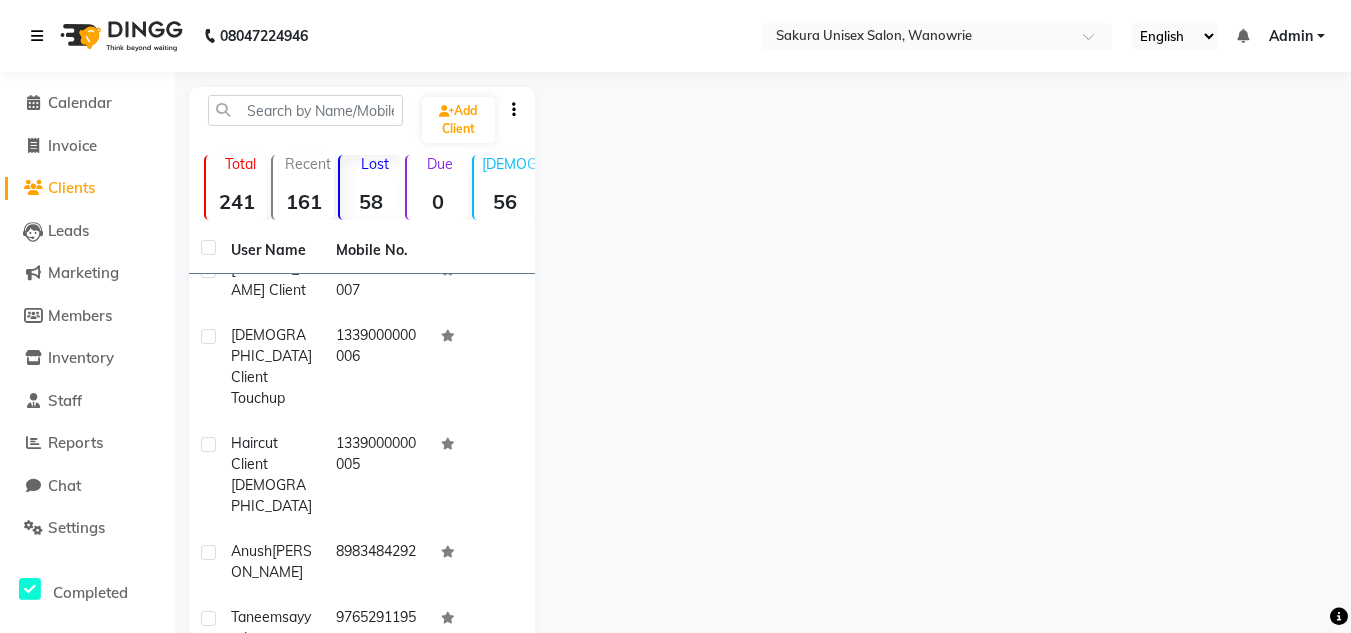 scroll, scrollTop: 0, scrollLeft: 0, axis: both 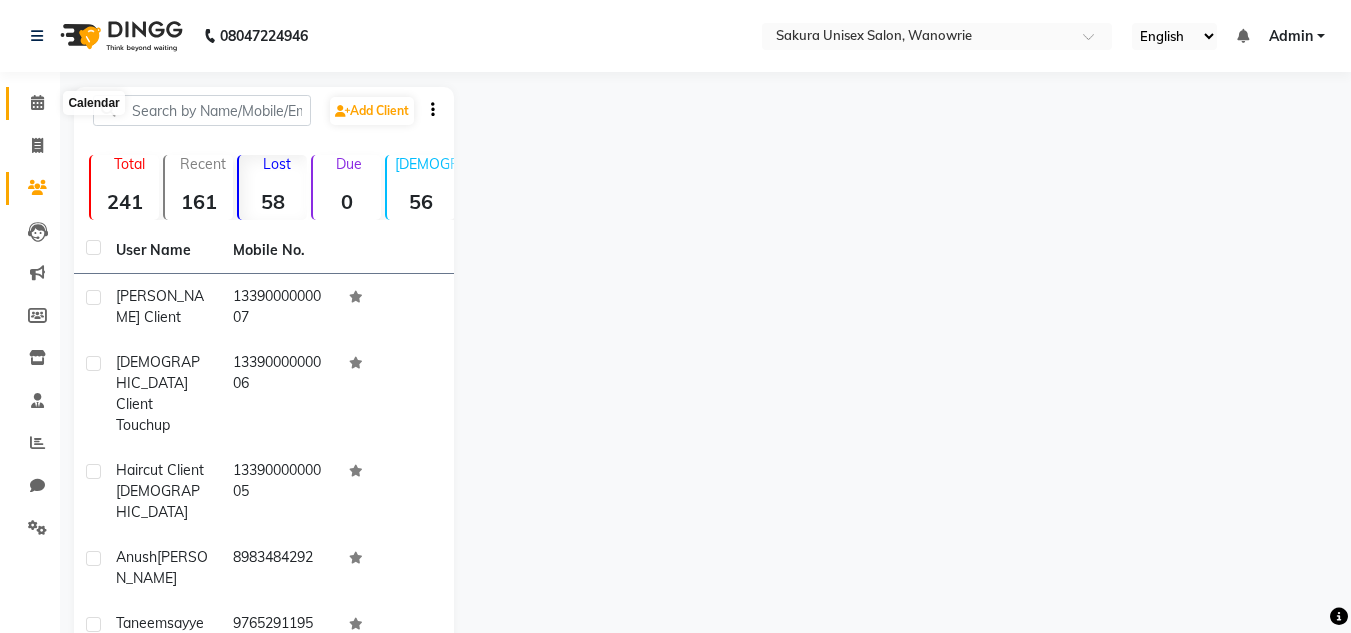 click 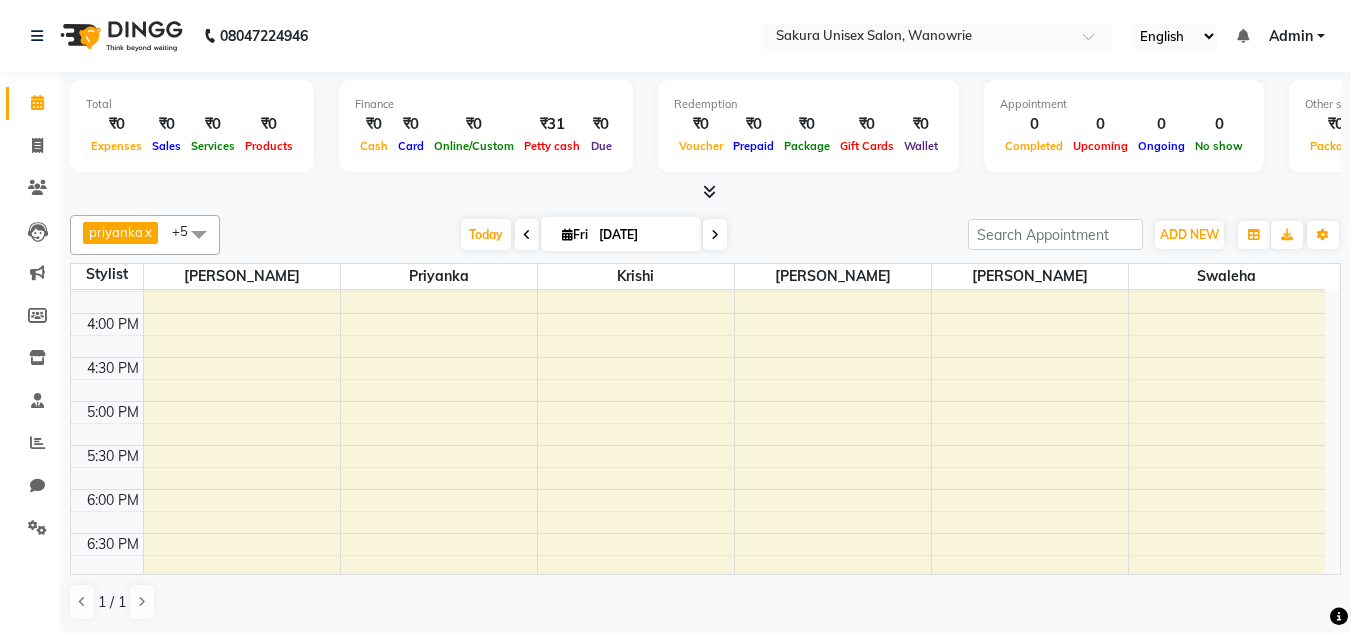 scroll, scrollTop: 700, scrollLeft: 0, axis: vertical 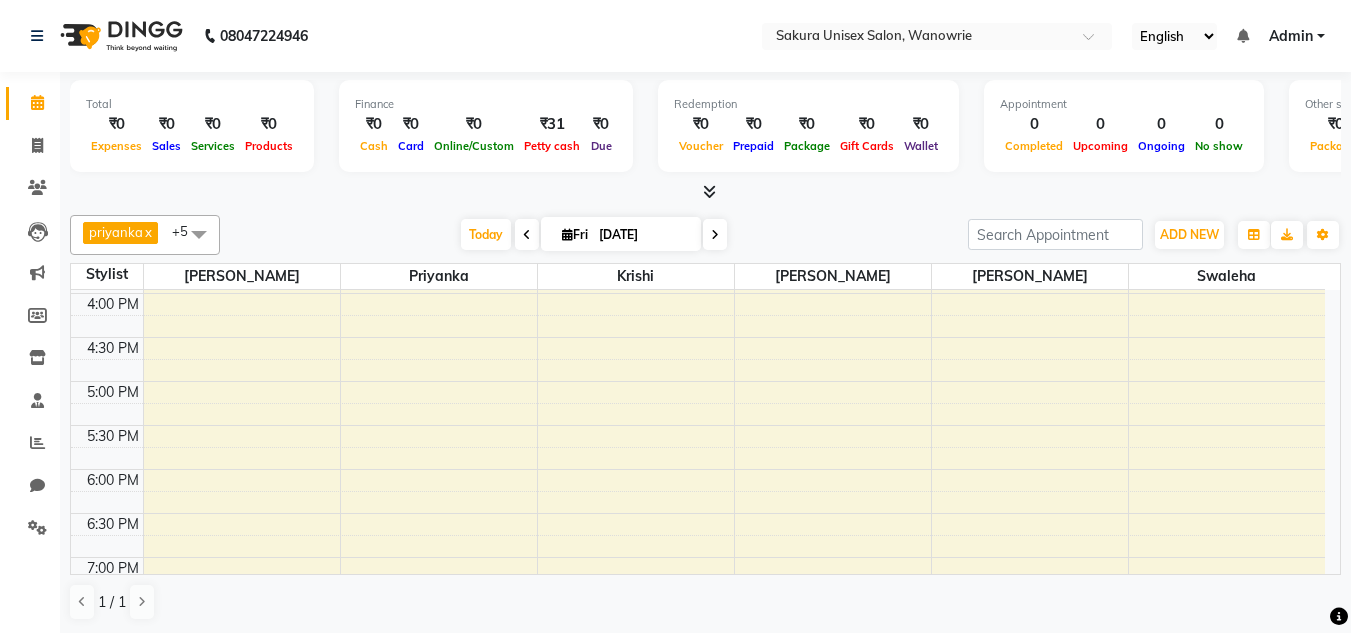 click at bounding box center (527, 235) 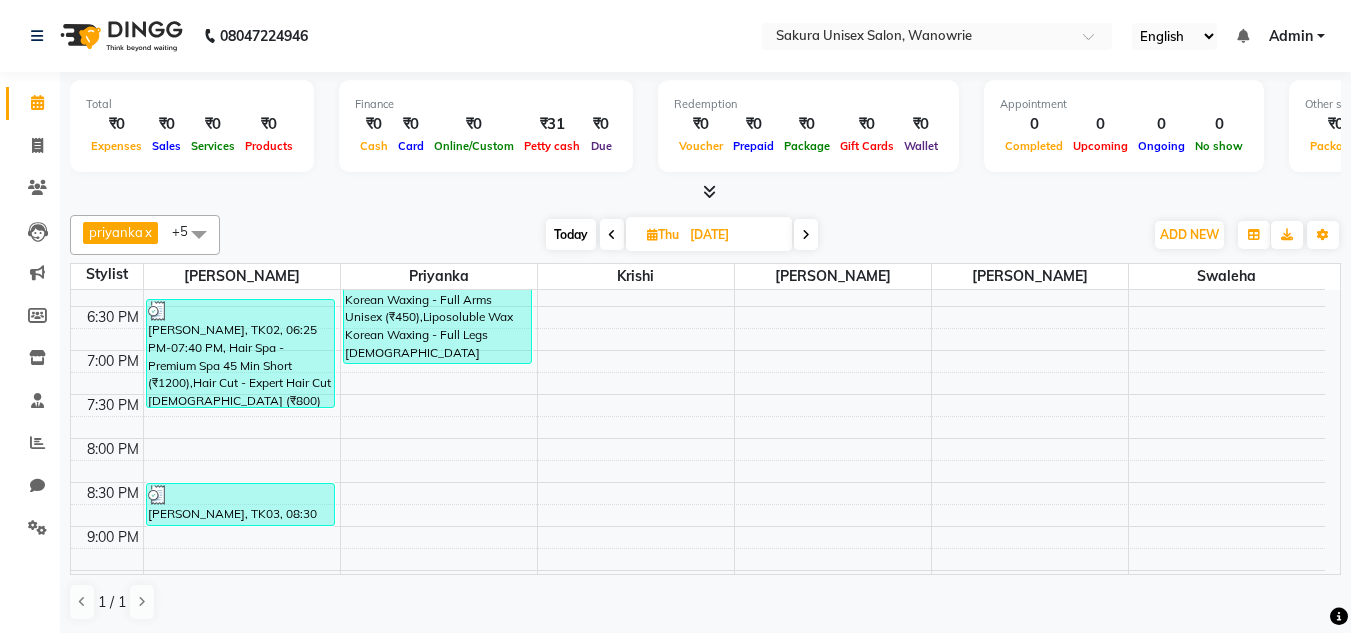 scroll, scrollTop: 953, scrollLeft: 0, axis: vertical 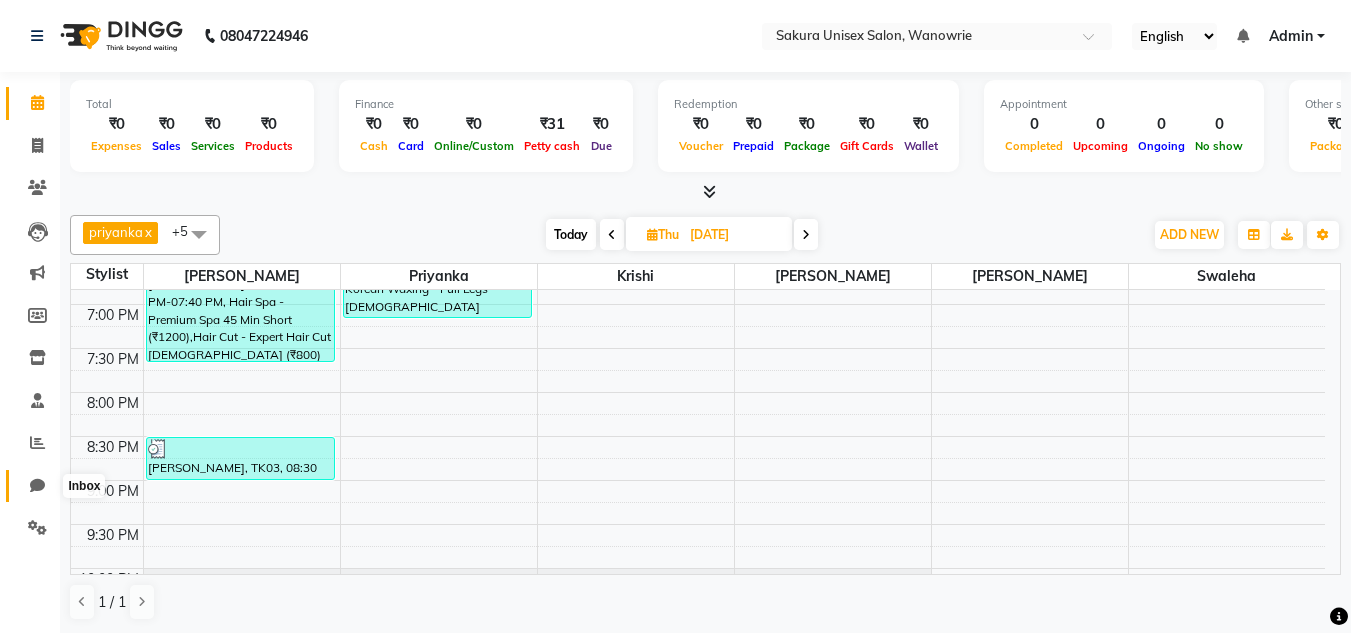 click 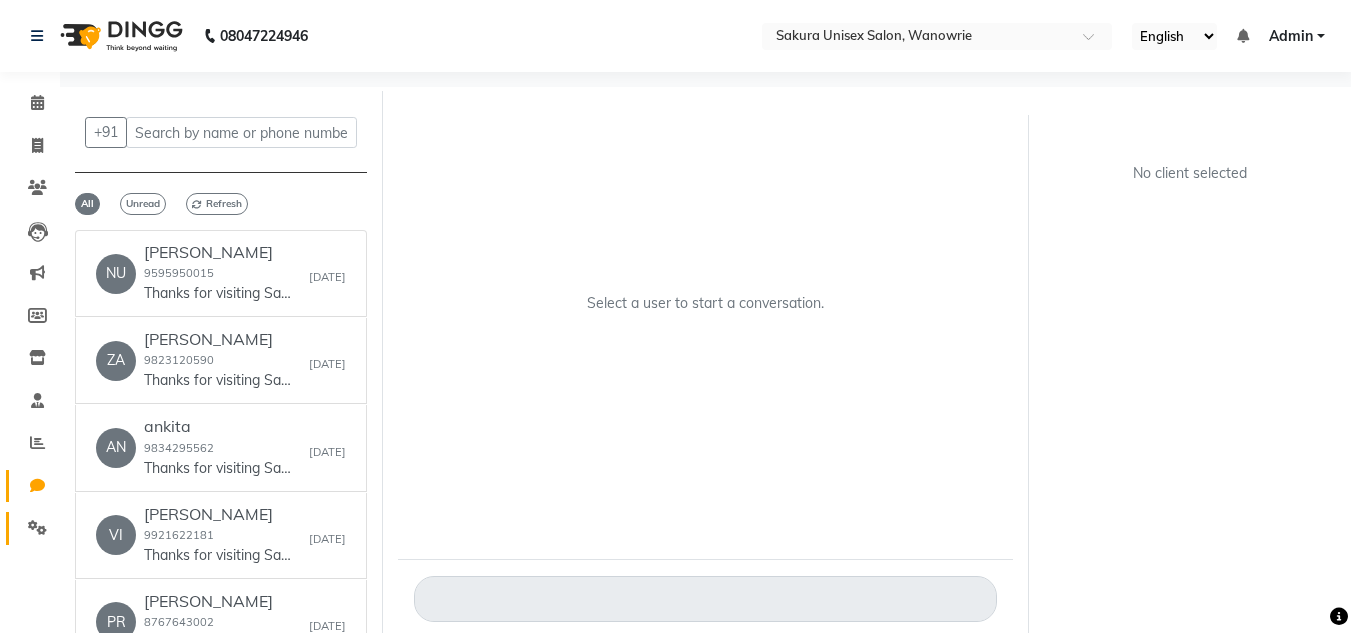 click on "Settings" 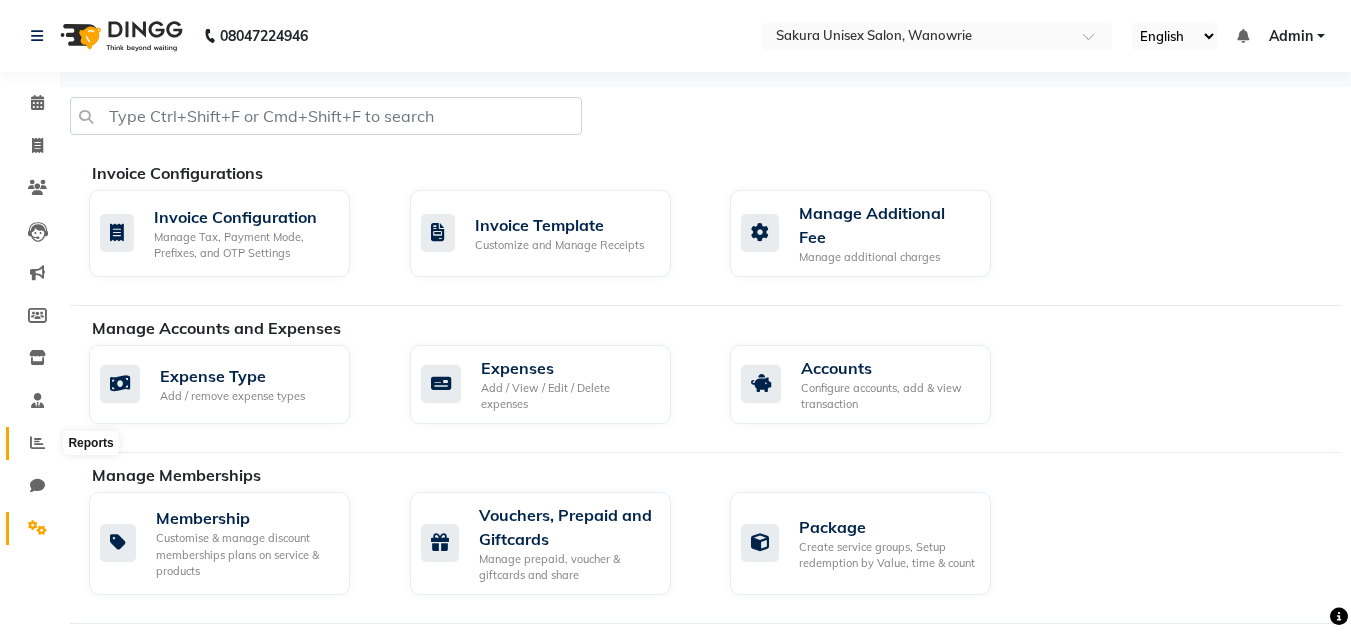 click 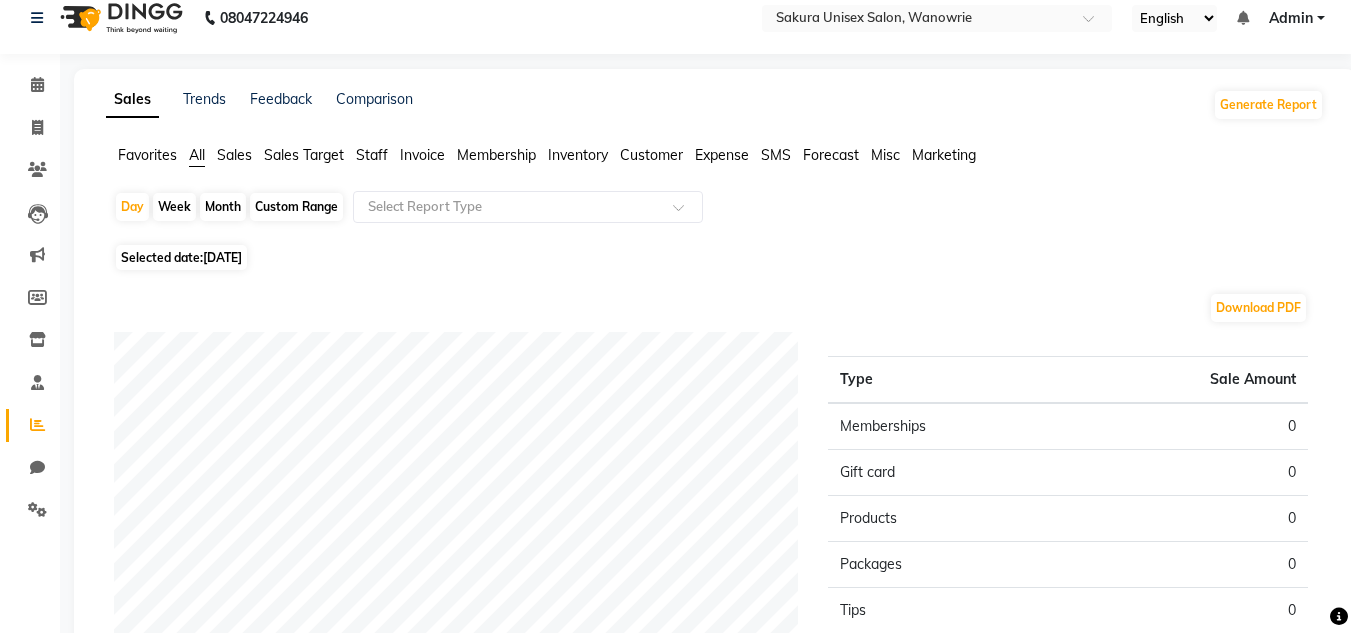scroll, scrollTop: 0, scrollLeft: 0, axis: both 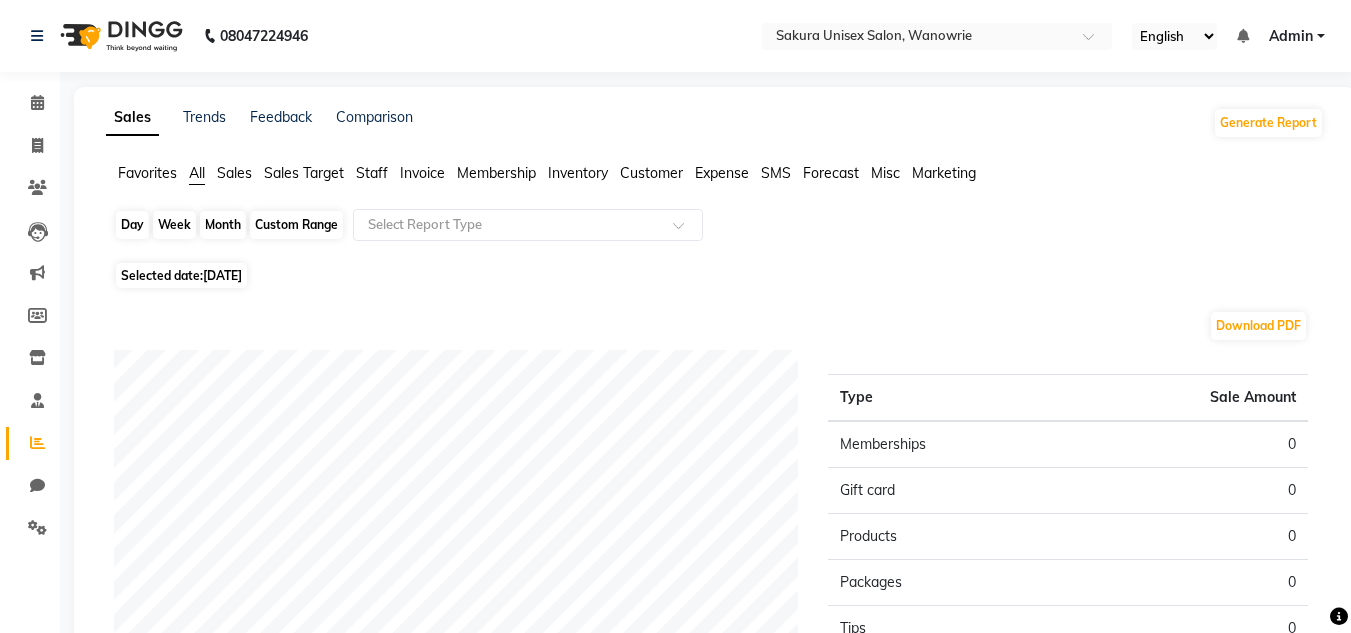 click on "Day" 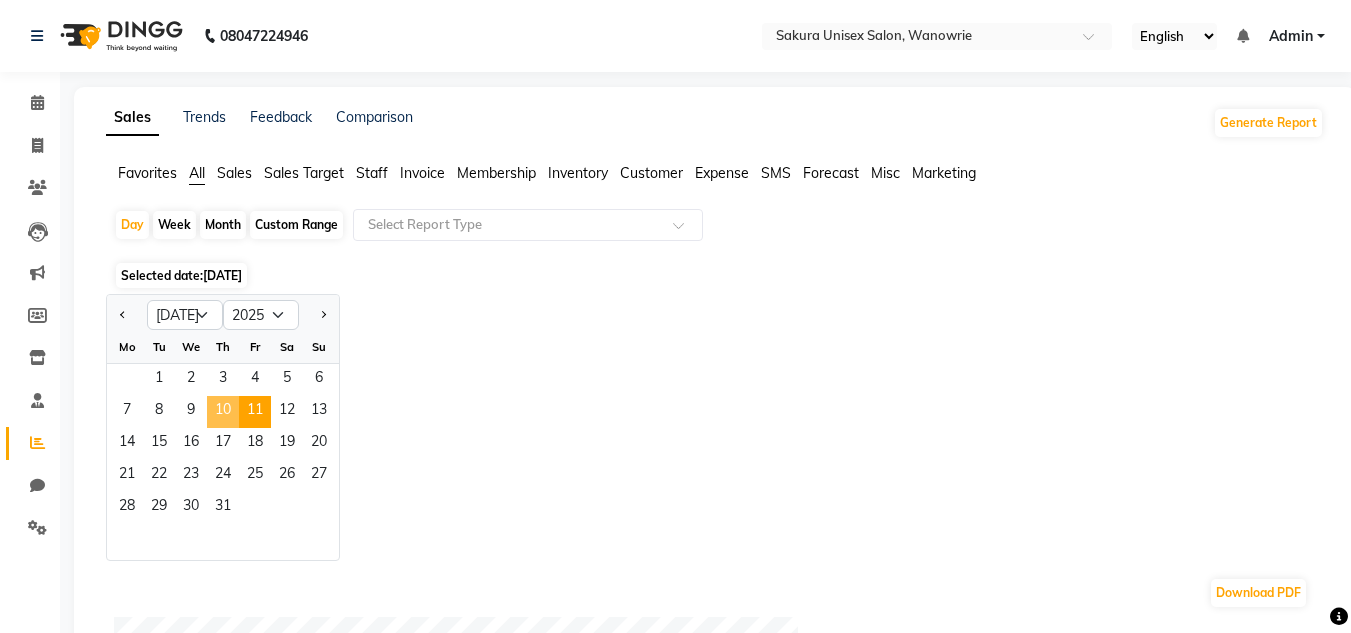 click on "10" 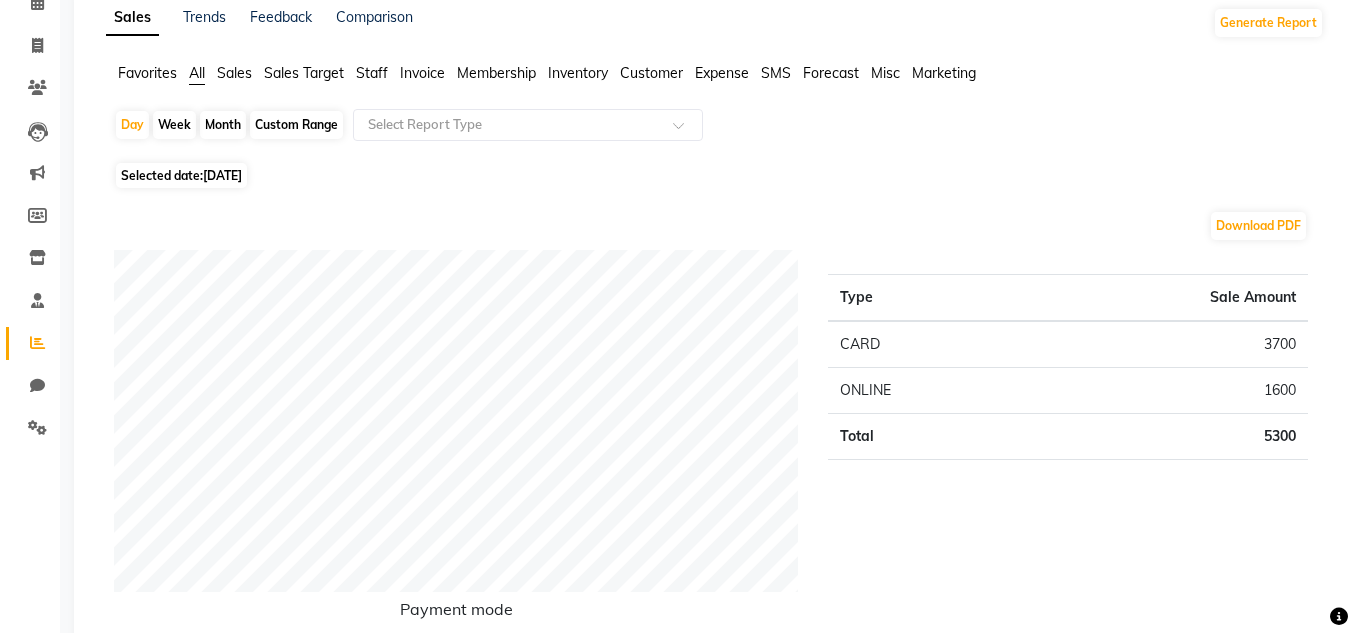scroll, scrollTop: 0, scrollLeft: 0, axis: both 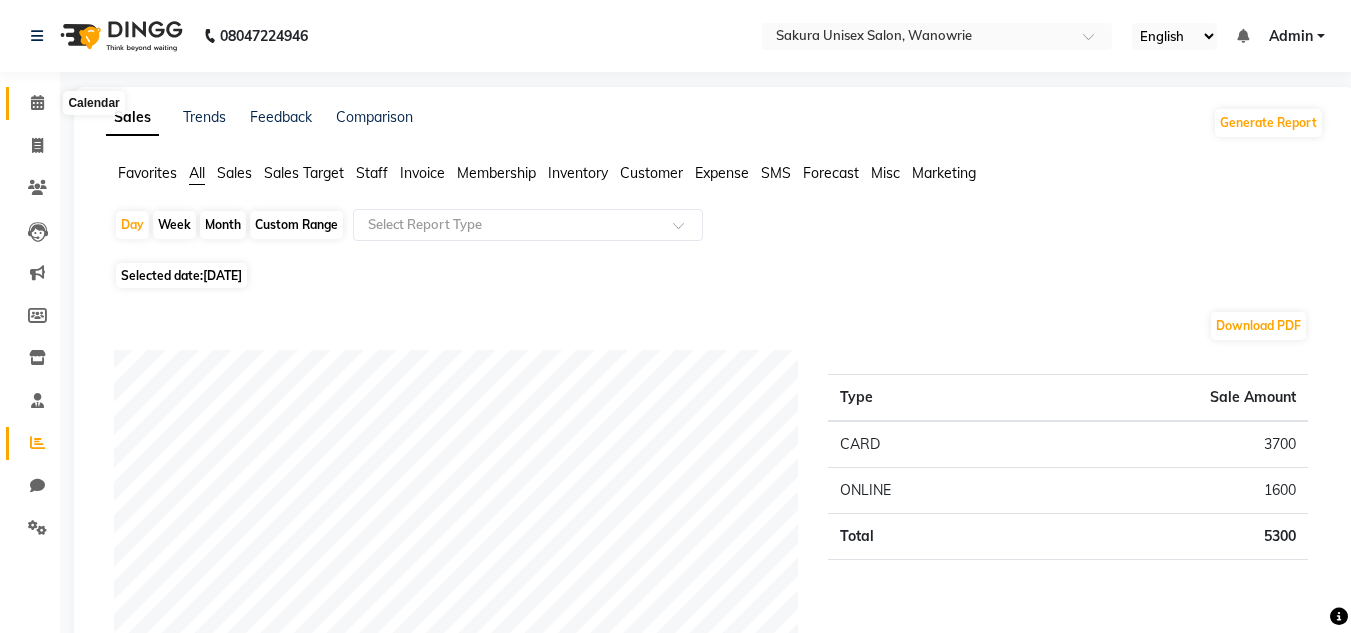 click 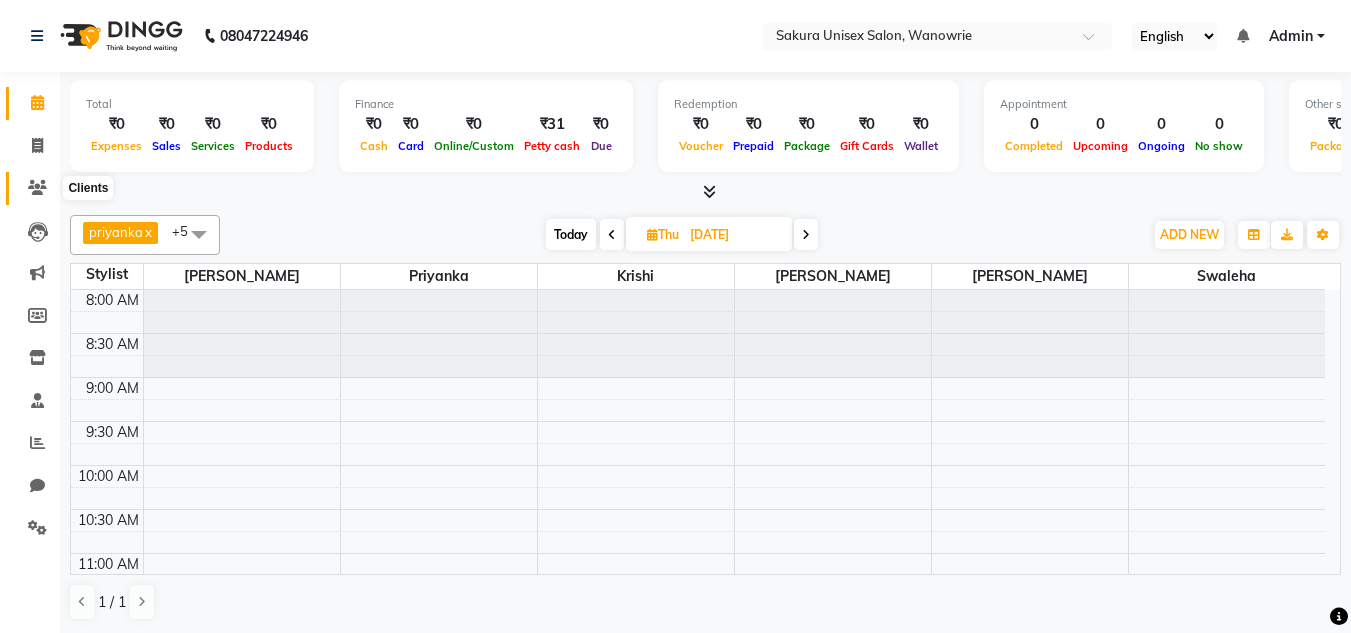click 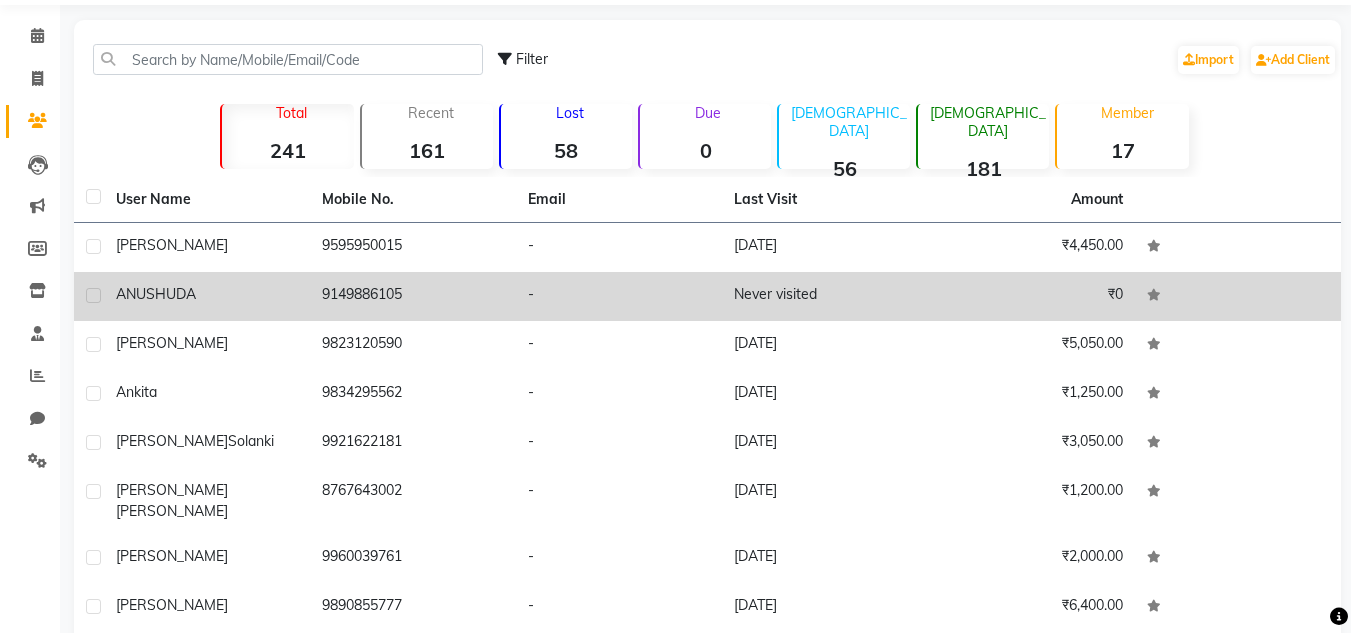 scroll, scrollTop: 0, scrollLeft: 0, axis: both 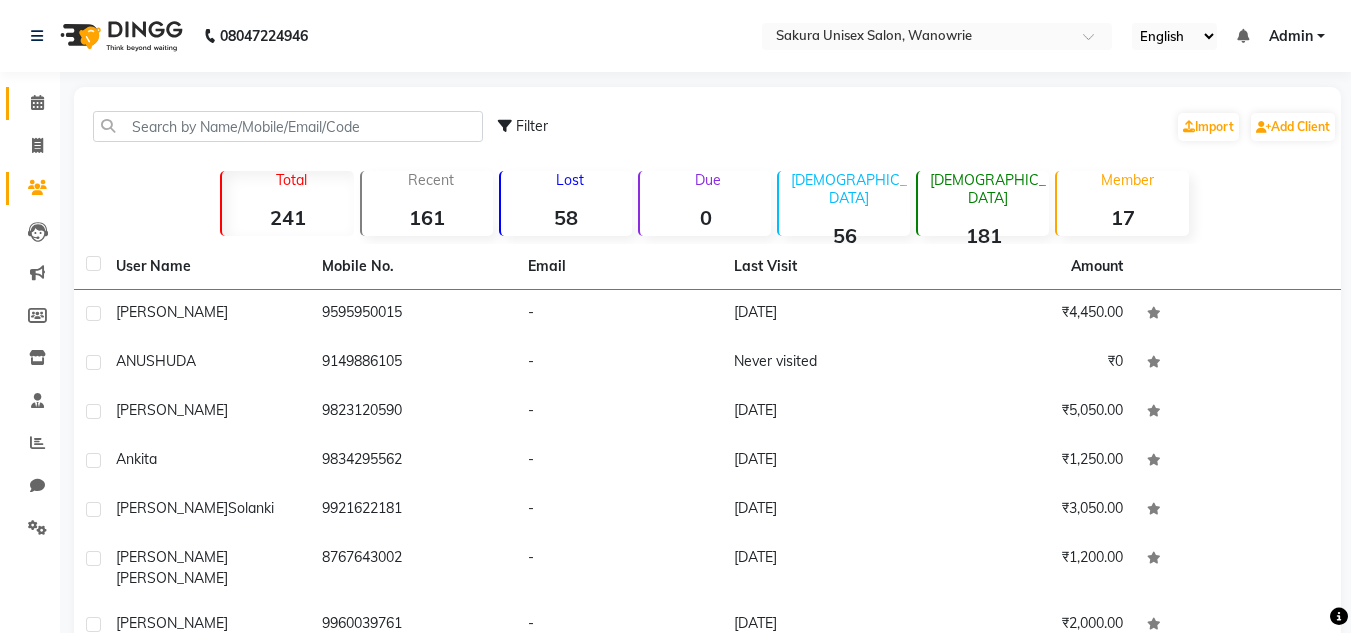 click on "Calendar" 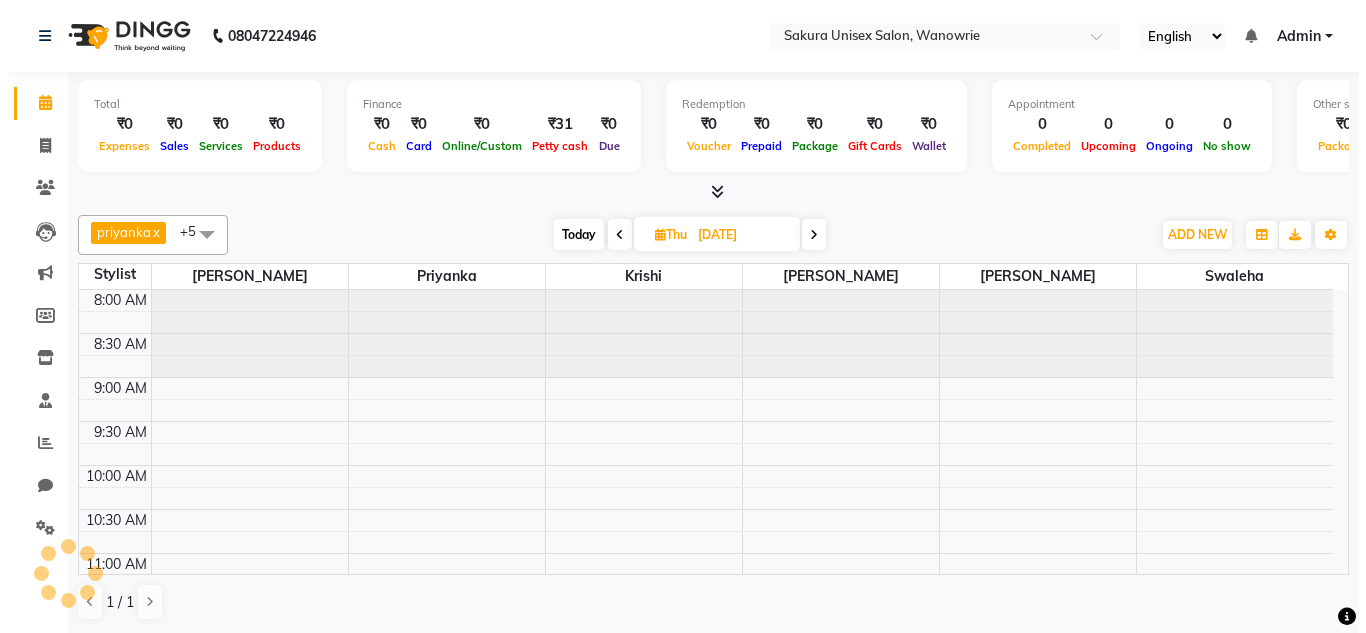 scroll, scrollTop: 0, scrollLeft: 0, axis: both 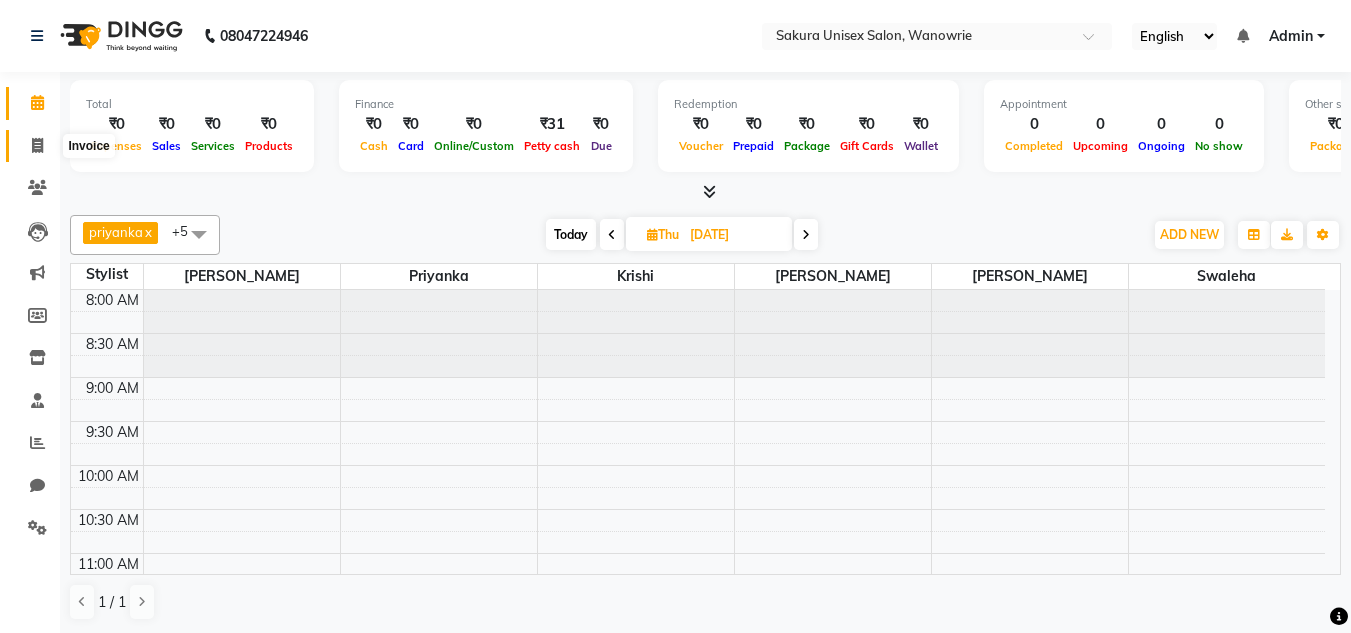 click 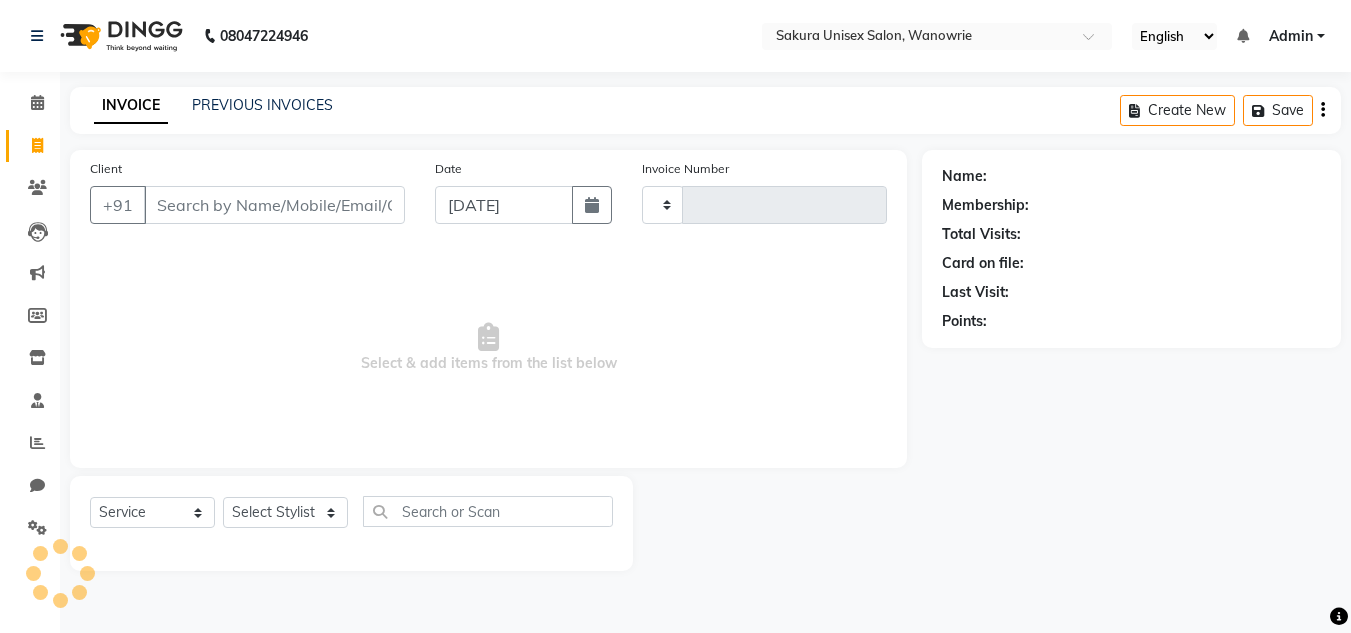 type on "0264" 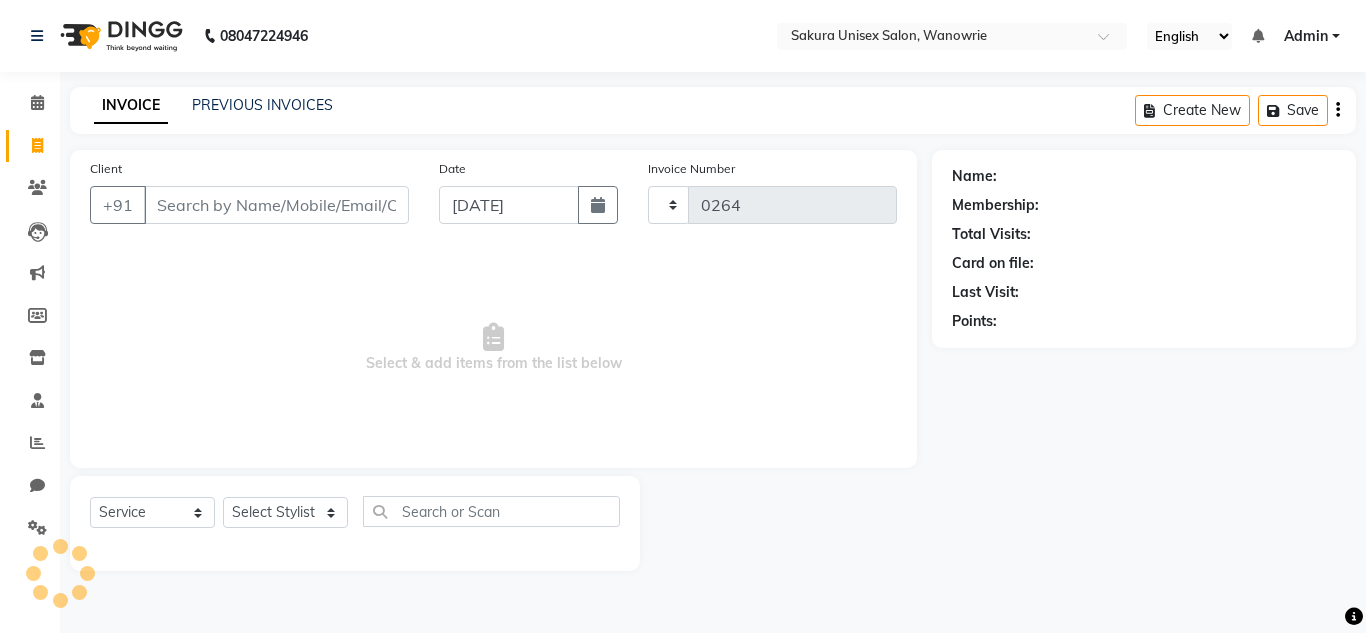 select on "7662" 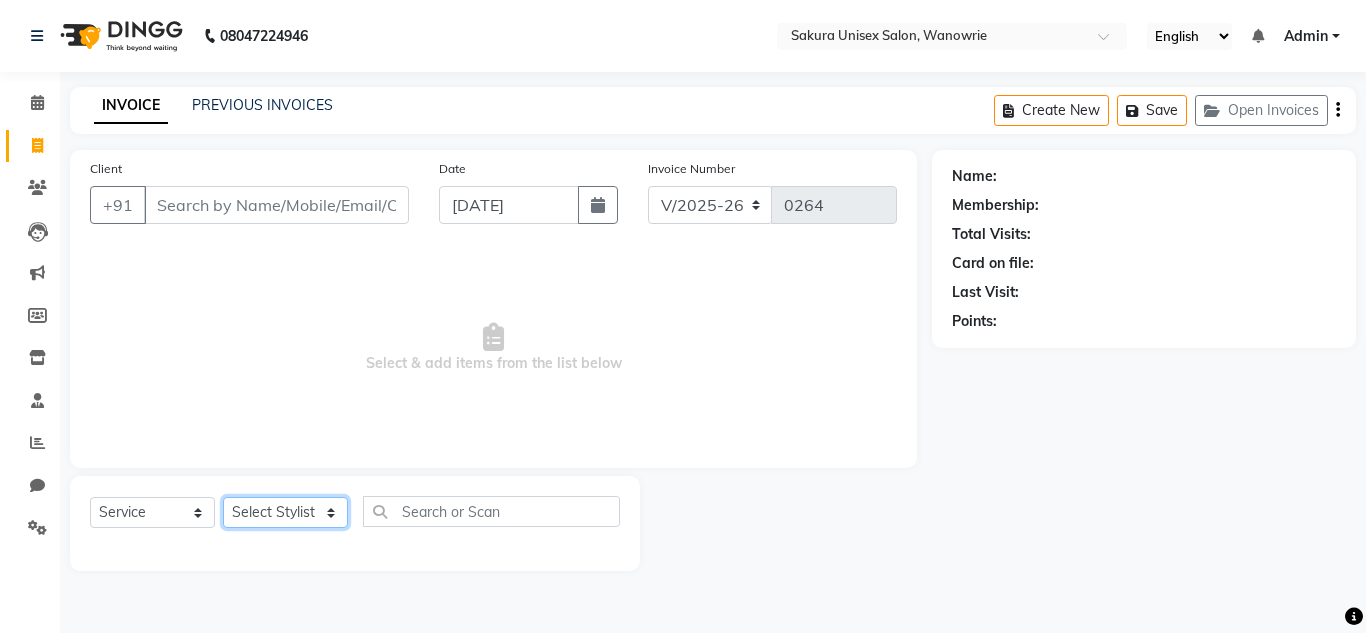 click on "Select Stylist [PERSON_NAME] [PERSON_NAME]  krishi [PERSON_NAME]  priyanka swaleha" 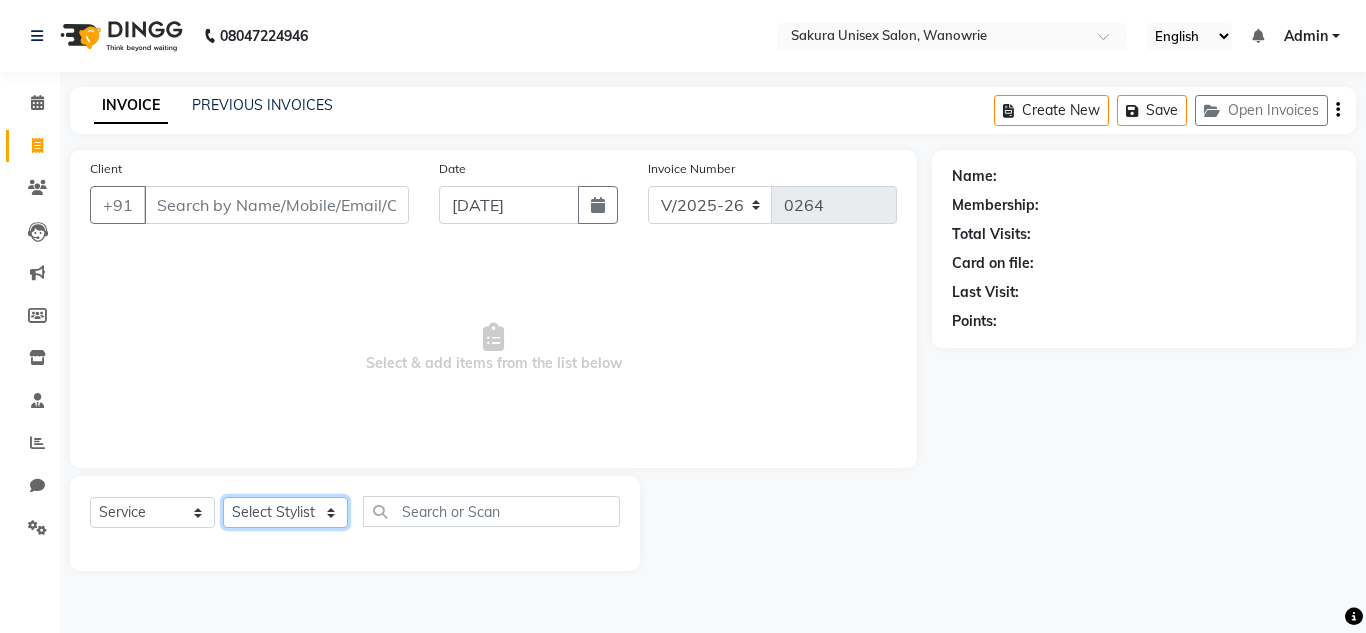 select on "70207" 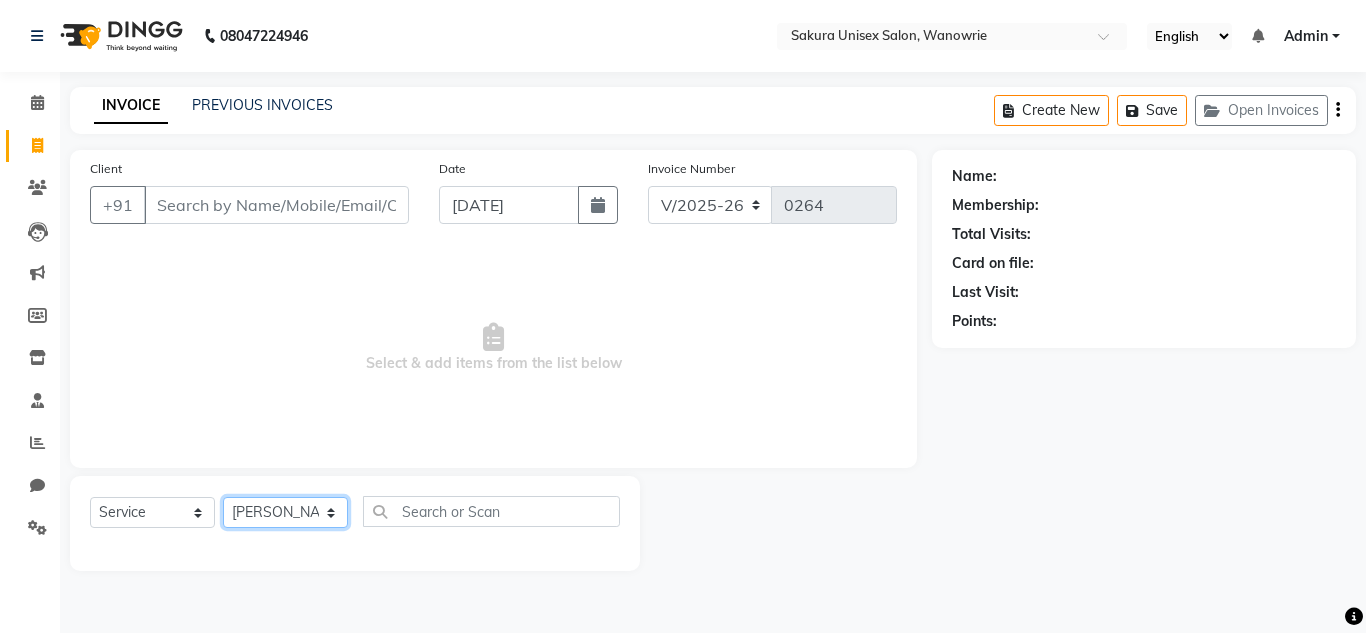 click on "Select Stylist [PERSON_NAME] [PERSON_NAME]  krishi [PERSON_NAME]  priyanka swaleha" 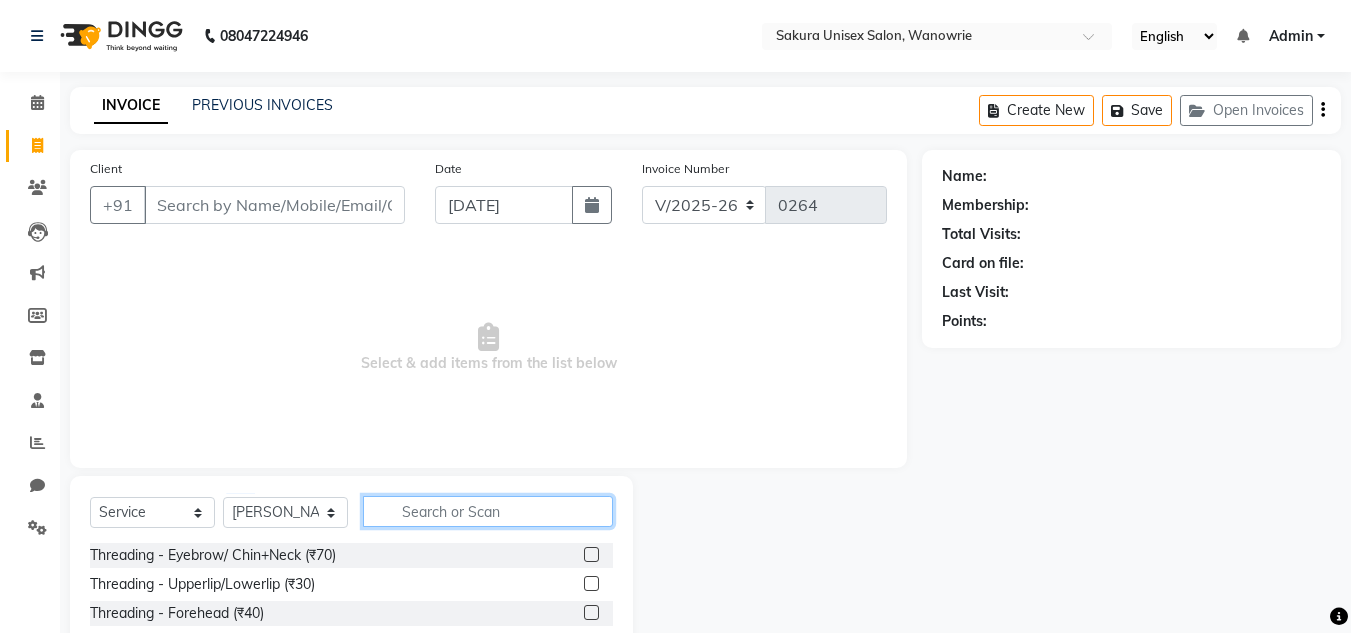 click 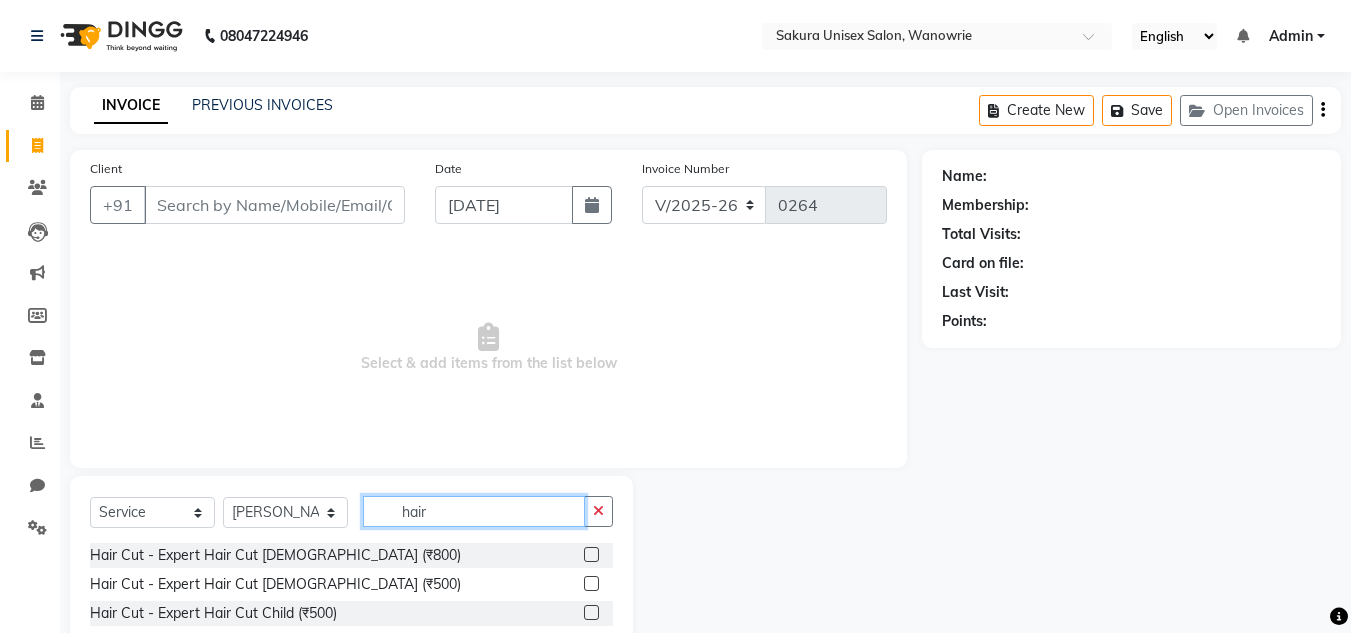 type on "hair" 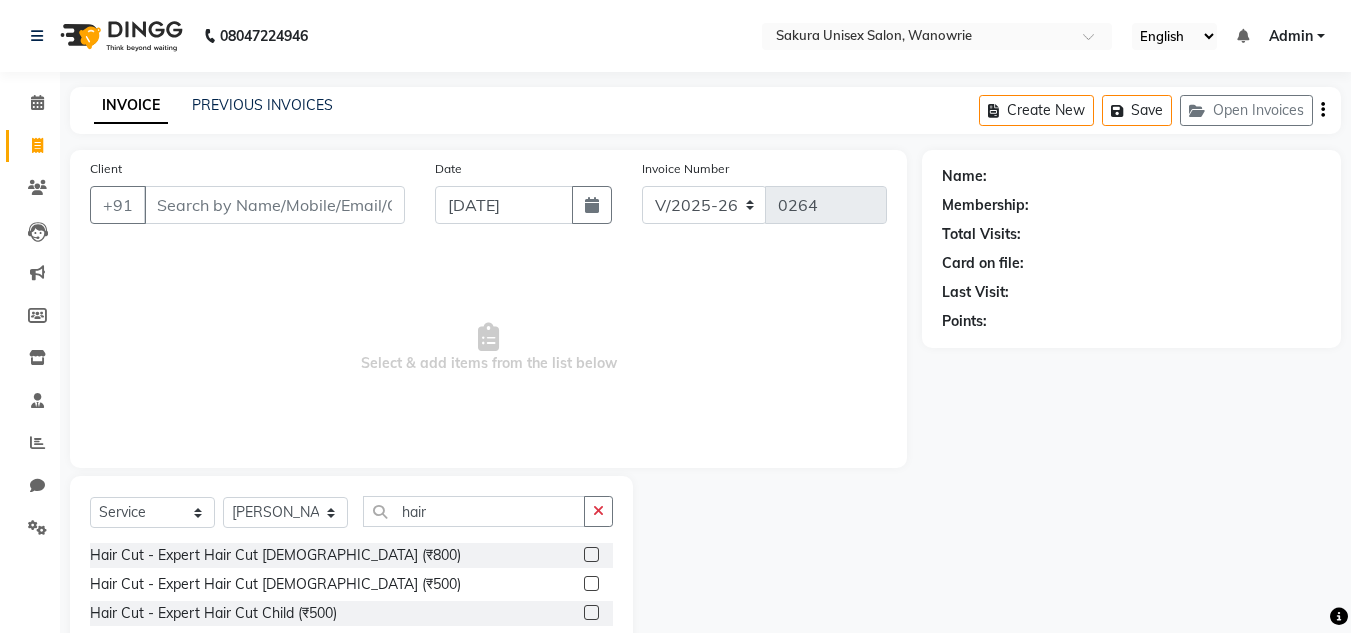 click 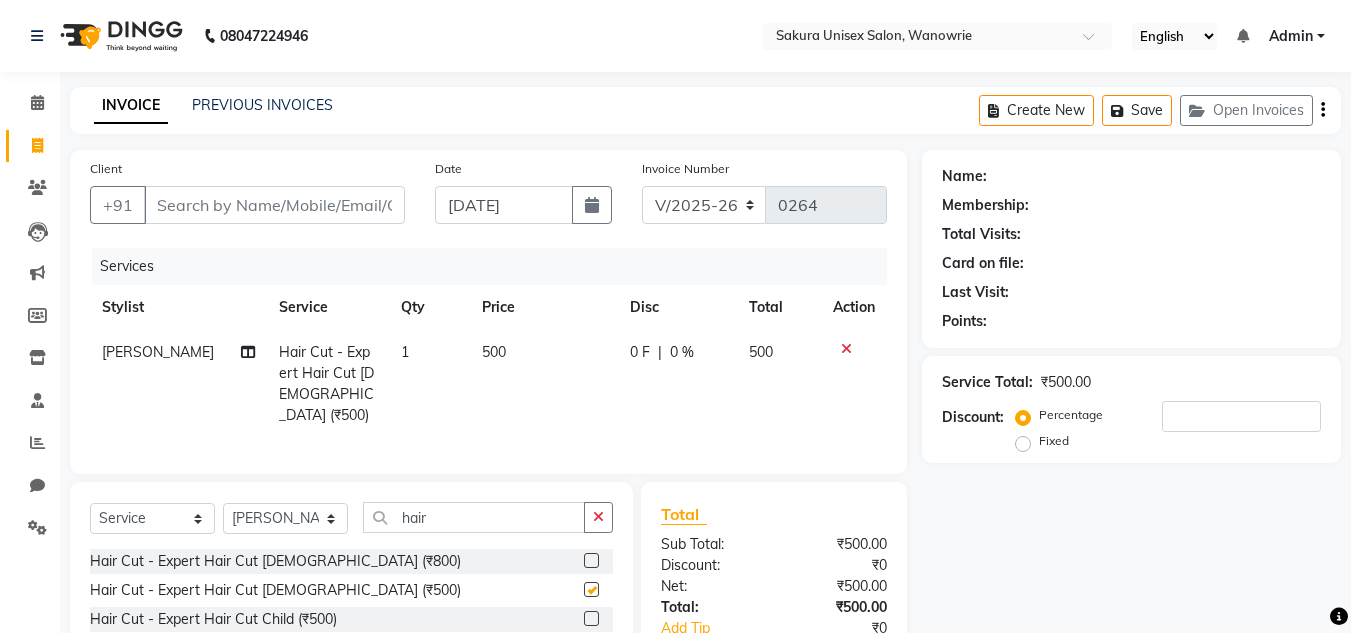 checkbox on "false" 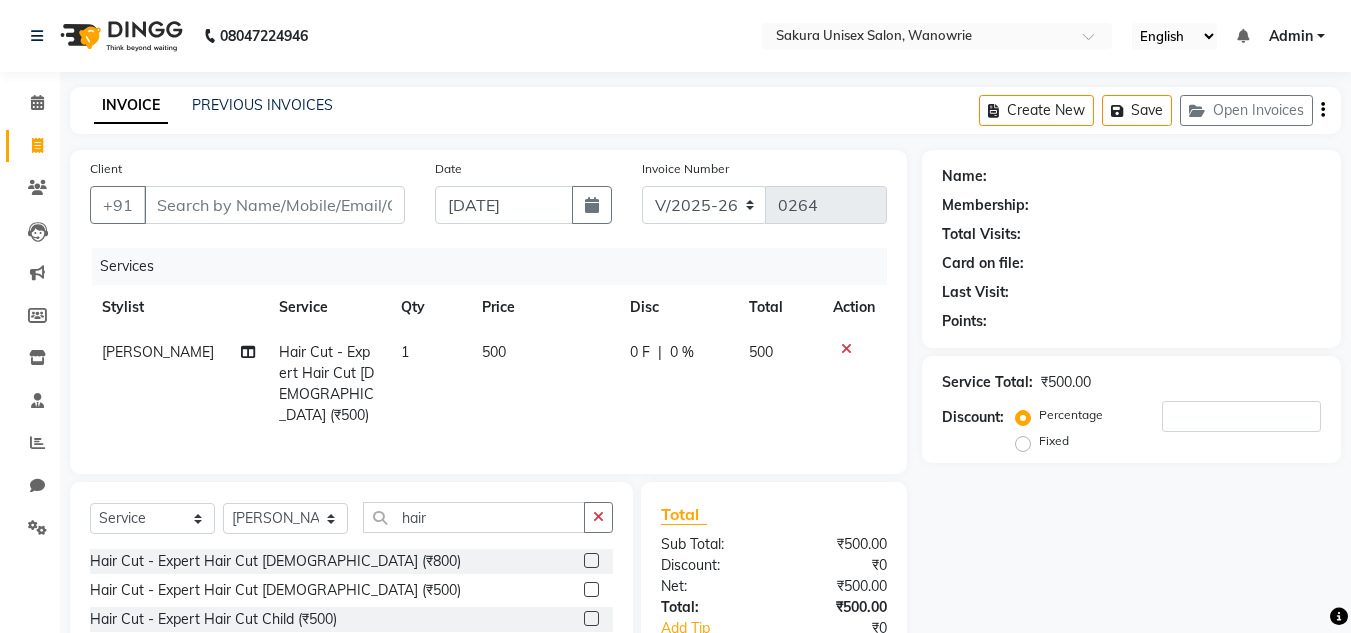 drag, startPoint x: 597, startPoint y: 512, endPoint x: 567, endPoint y: 514, distance: 30.066593 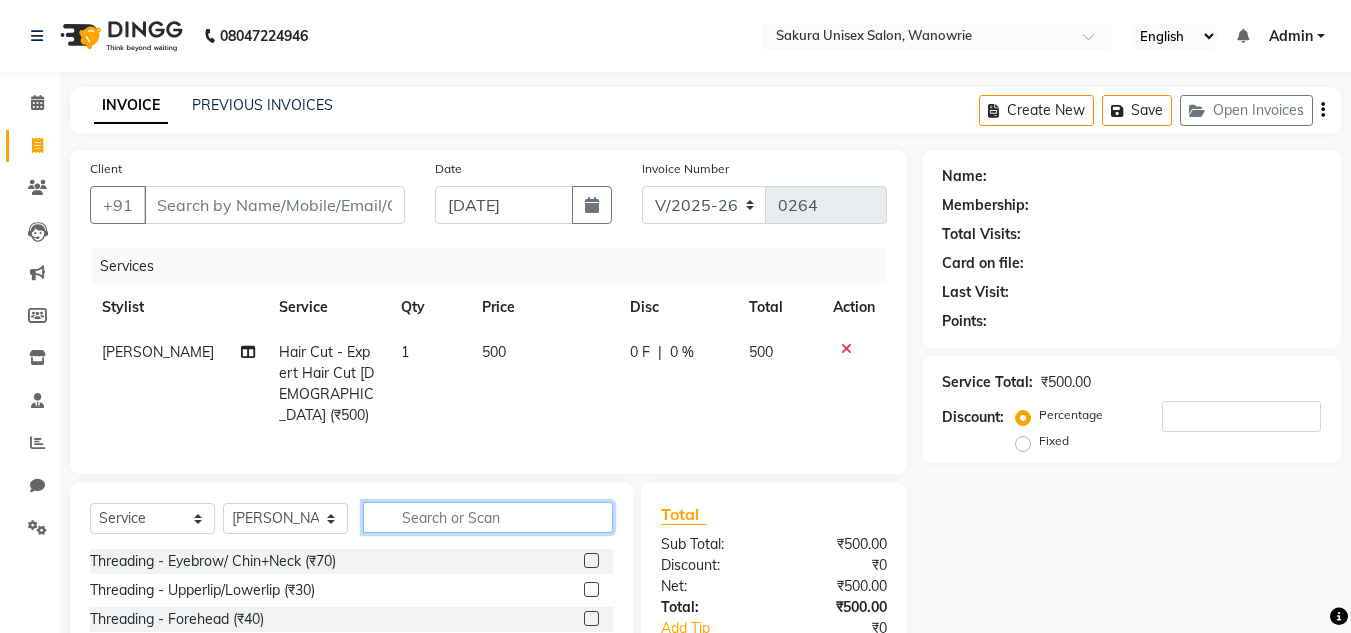 click 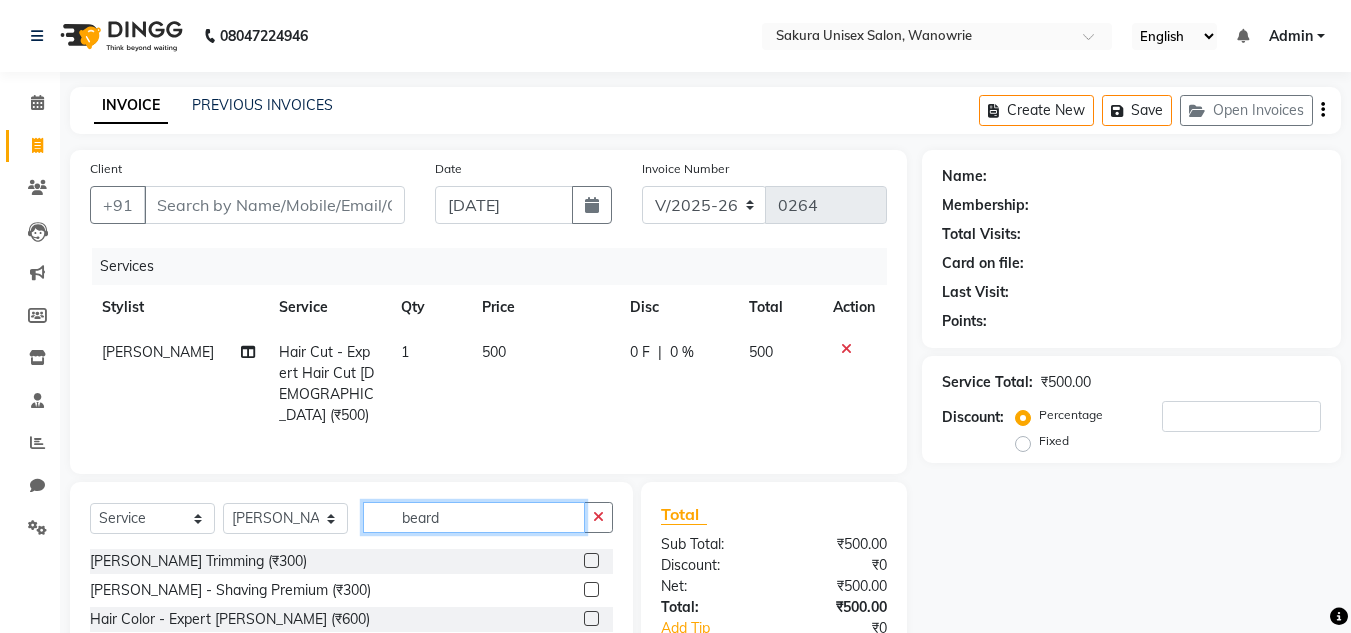 type on "beard" 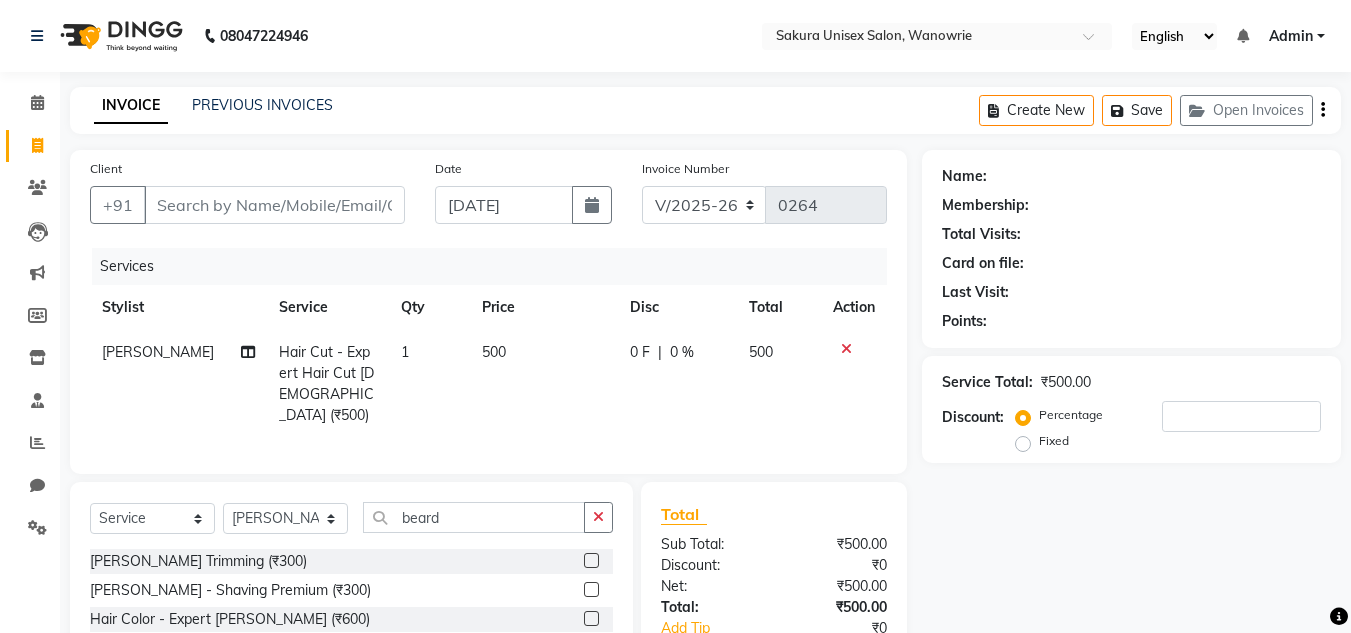 click 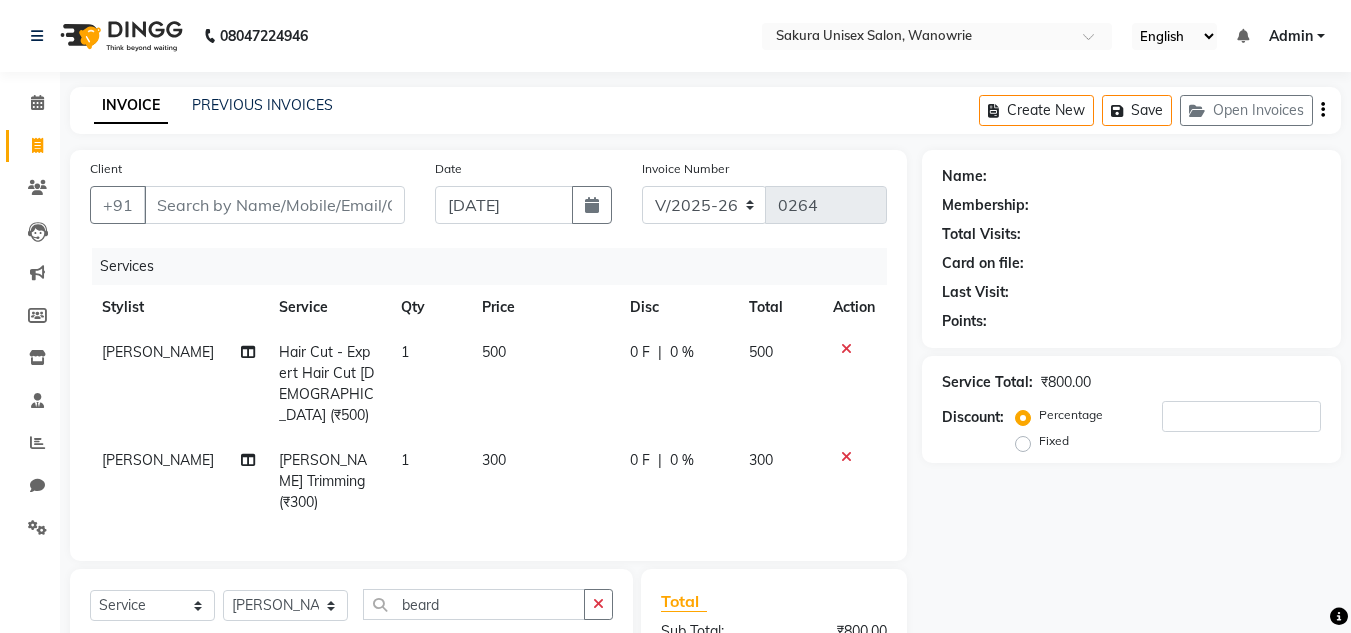 checkbox on "false" 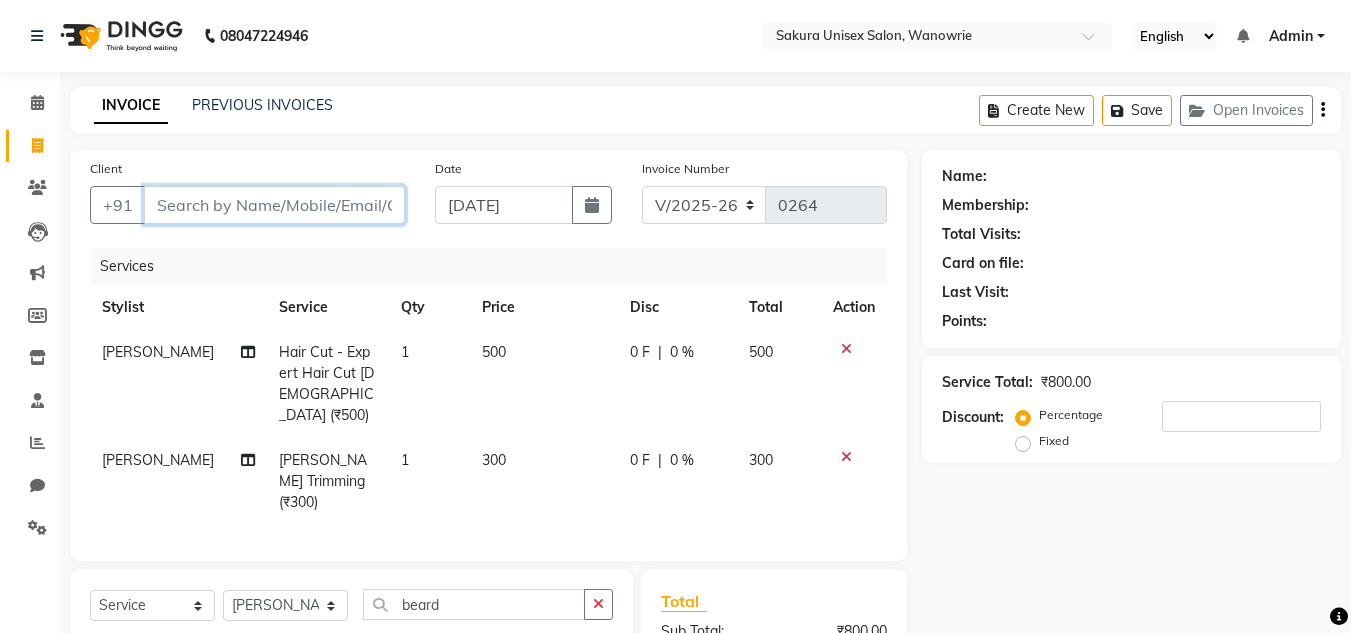 click on "Client" at bounding box center (274, 205) 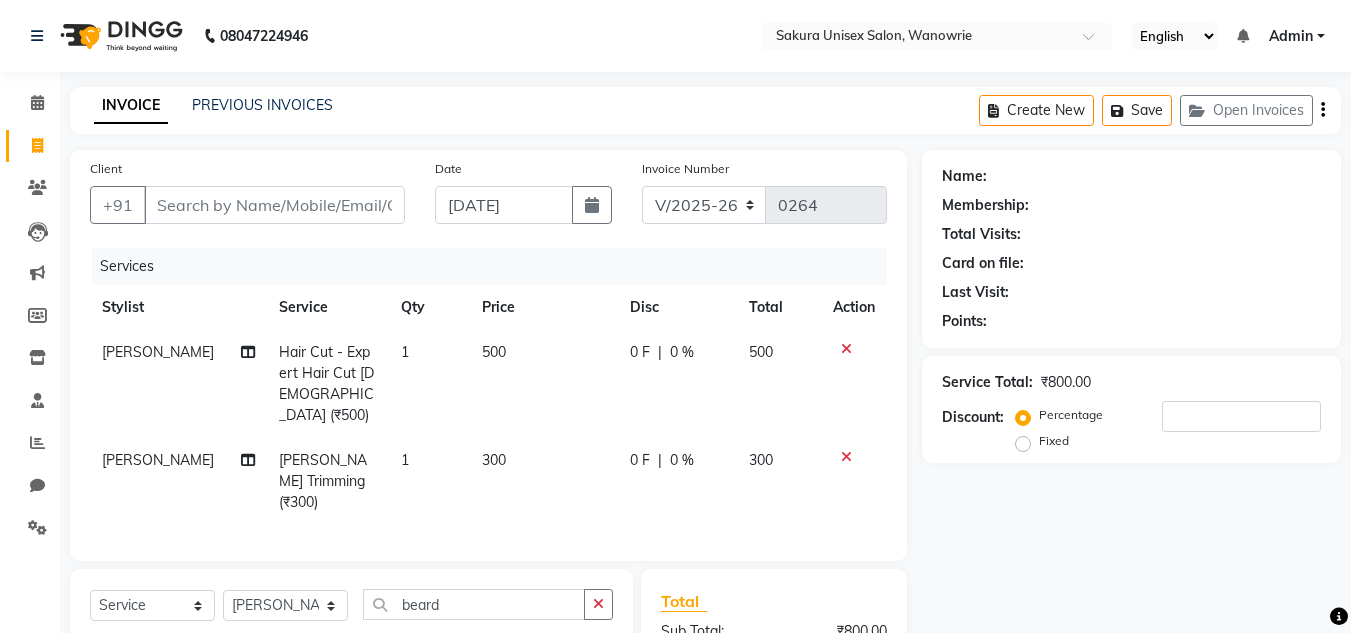 click on "300" 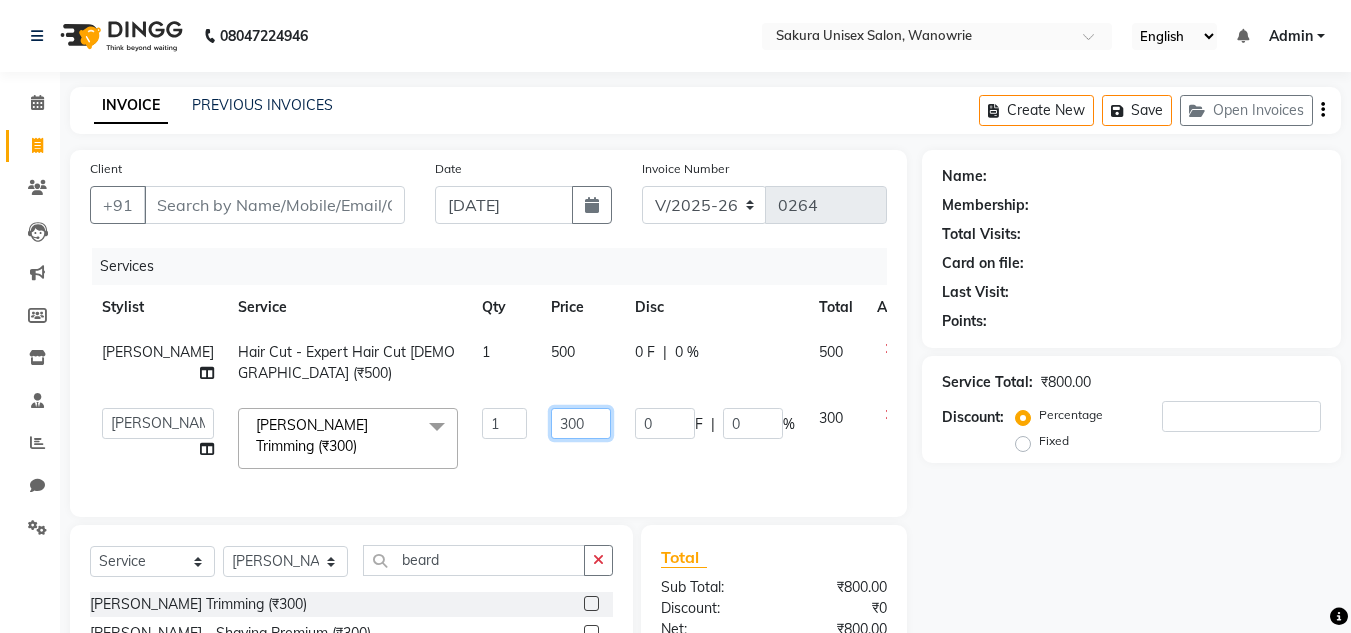 click on "300" 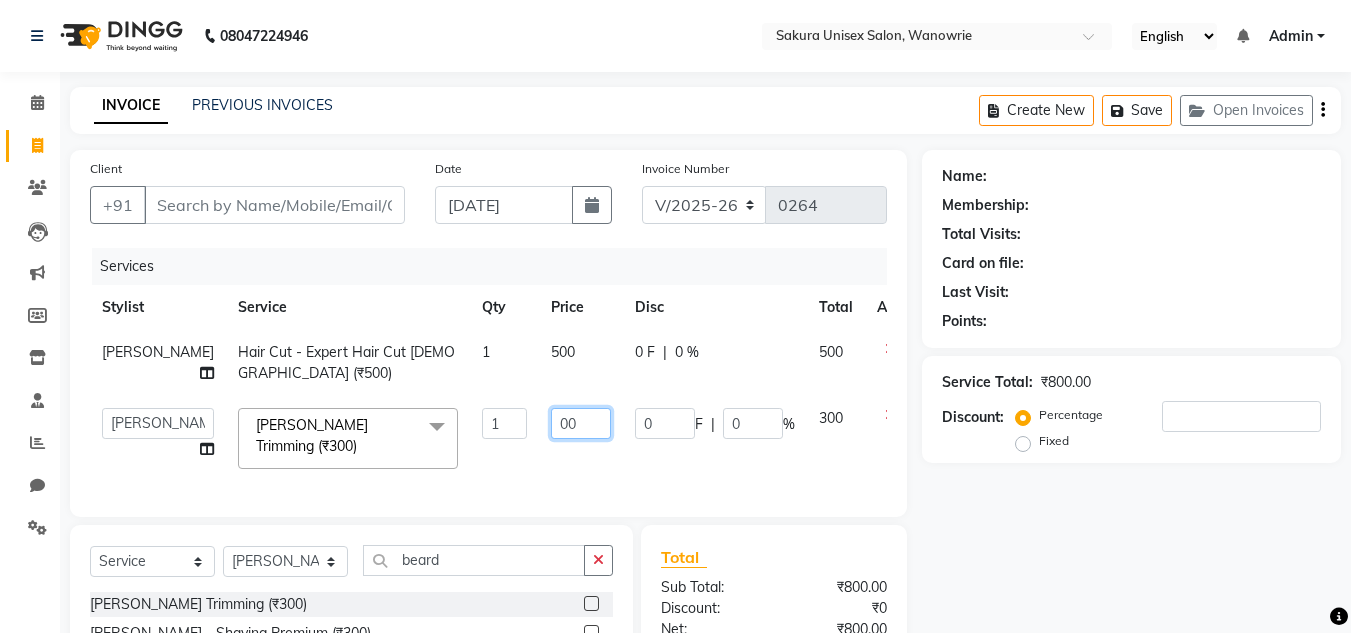 type on "200" 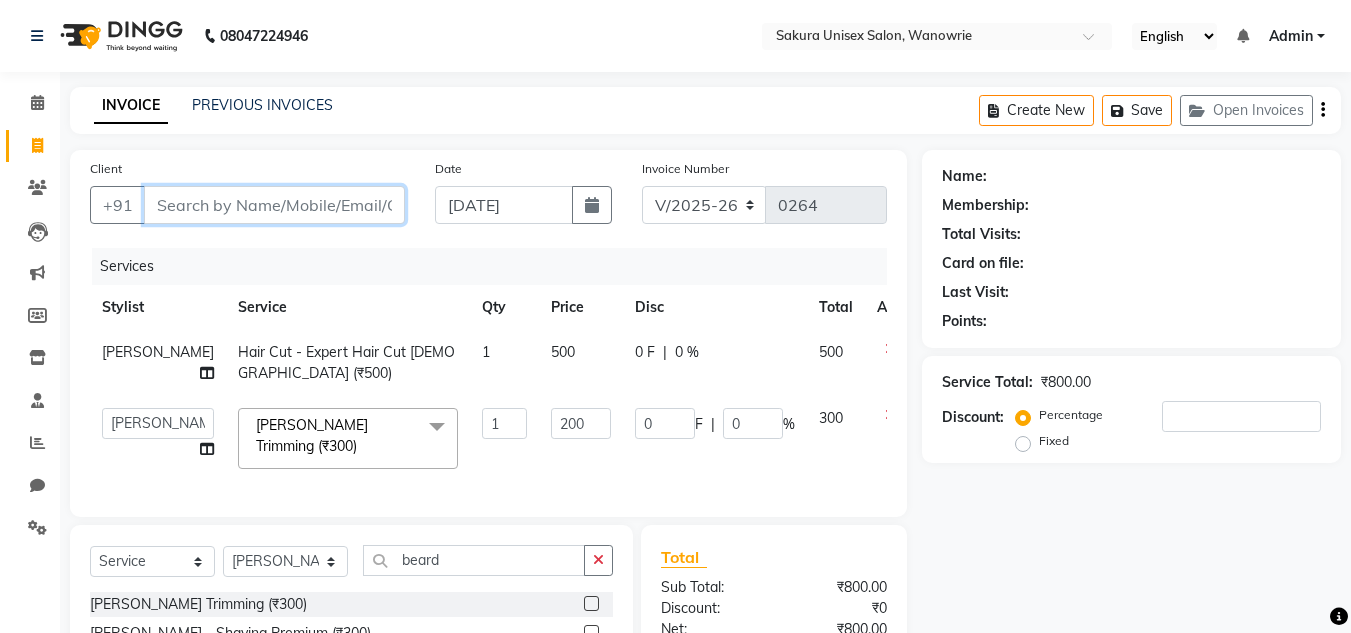 click on "Client" at bounding box center [274, 205] 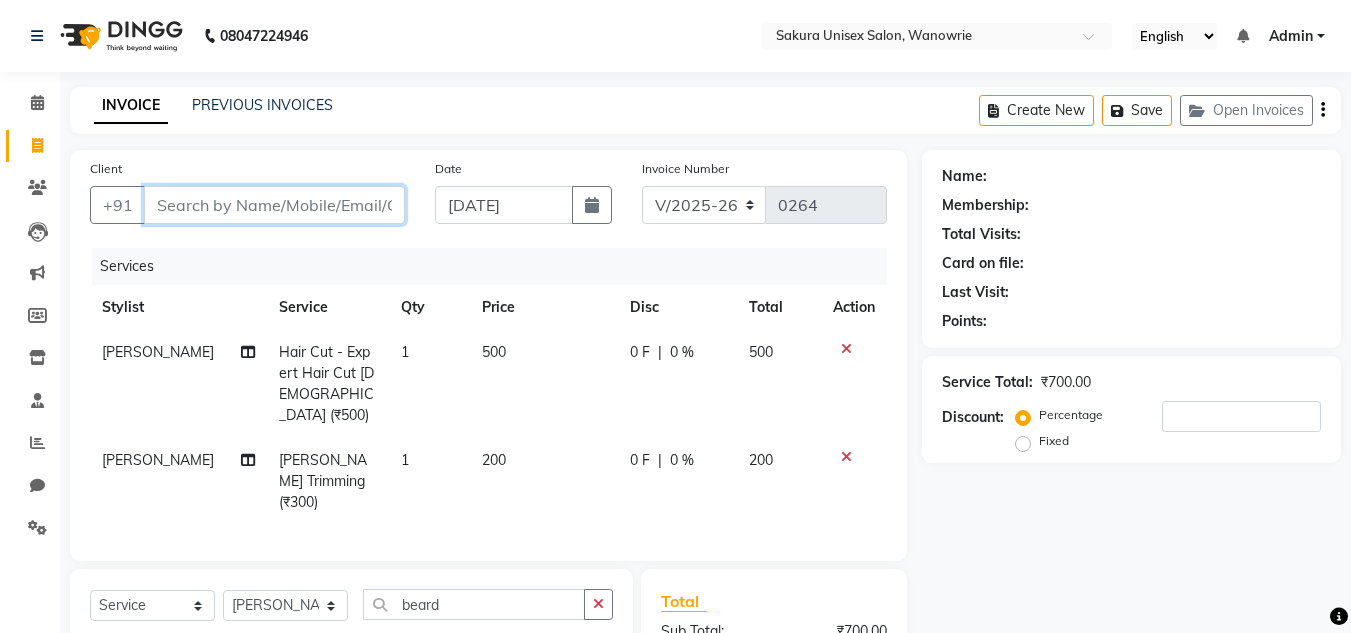 type on "9" 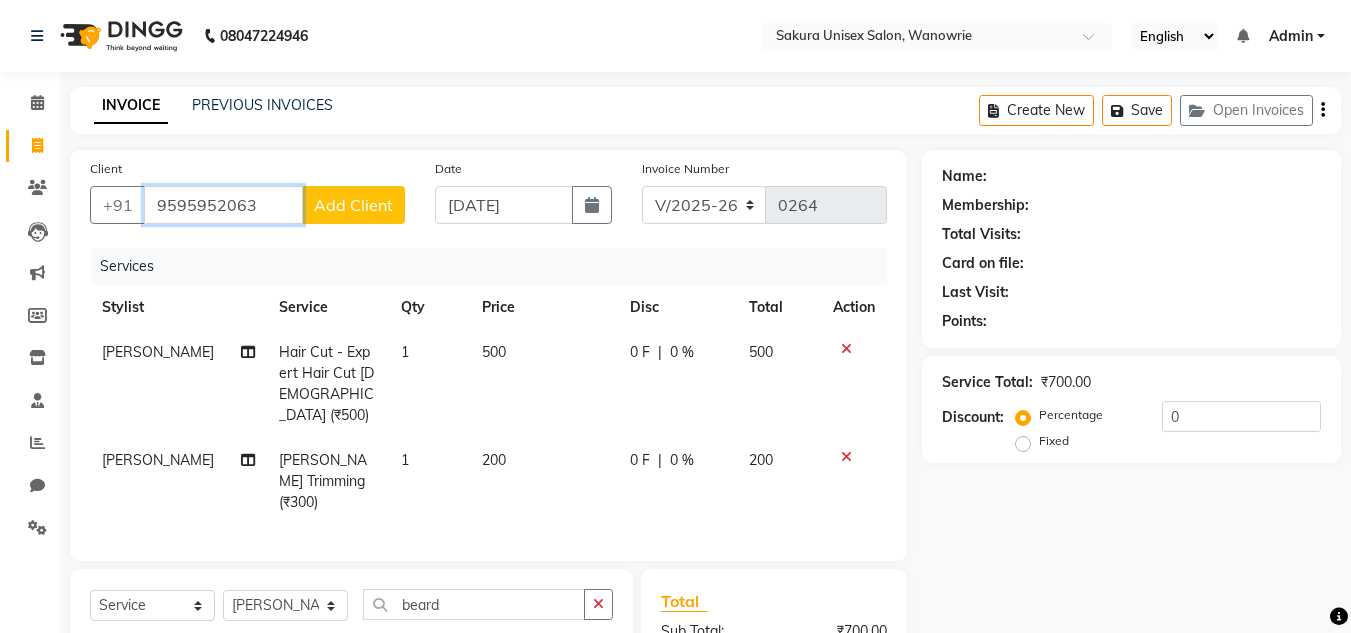 type on "9595952063" 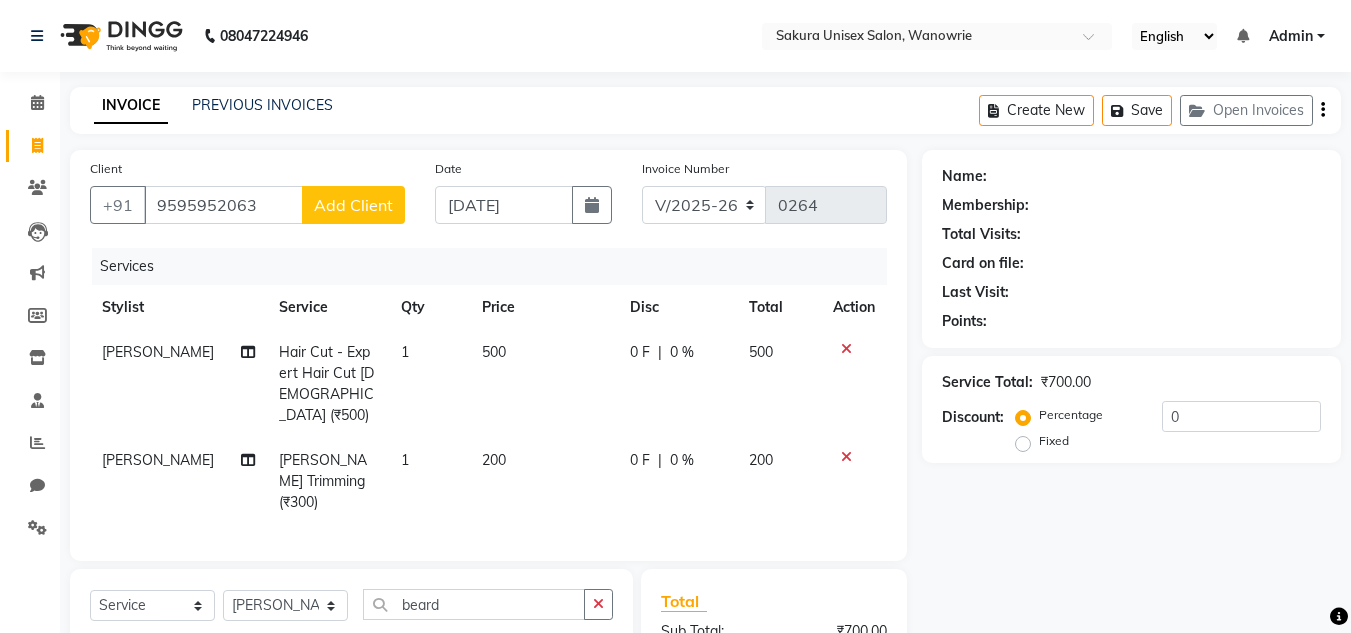 click on "Add Client" 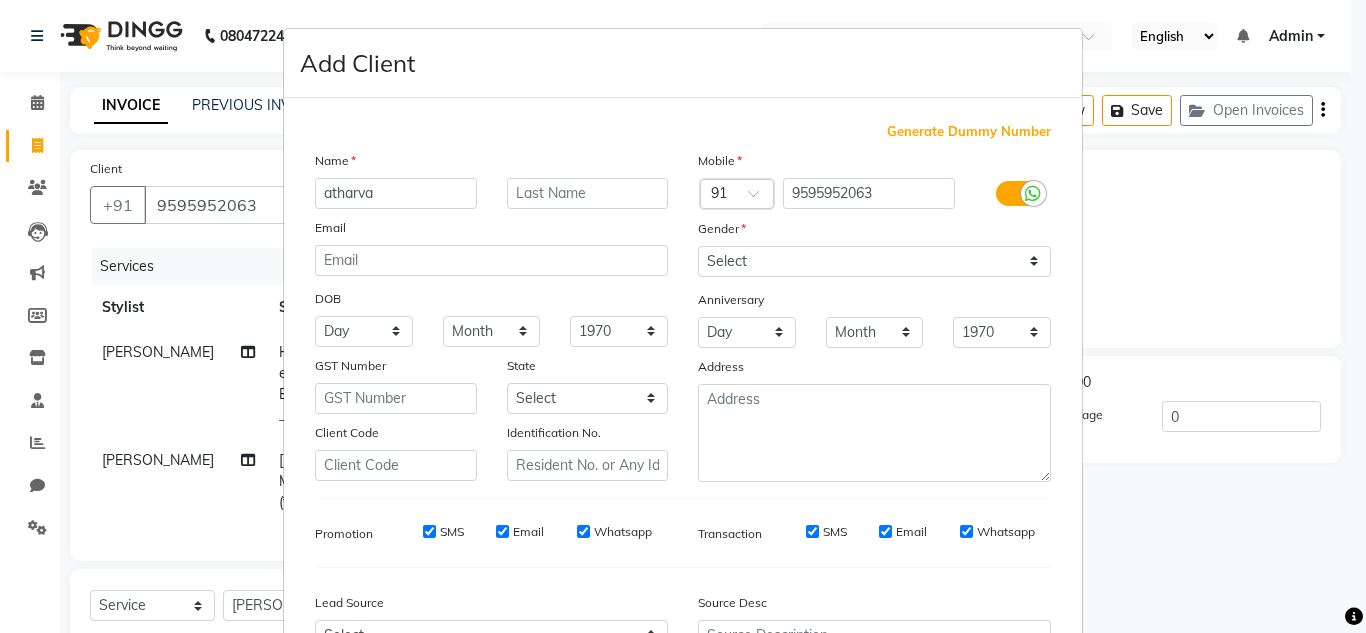 type on "atharva" 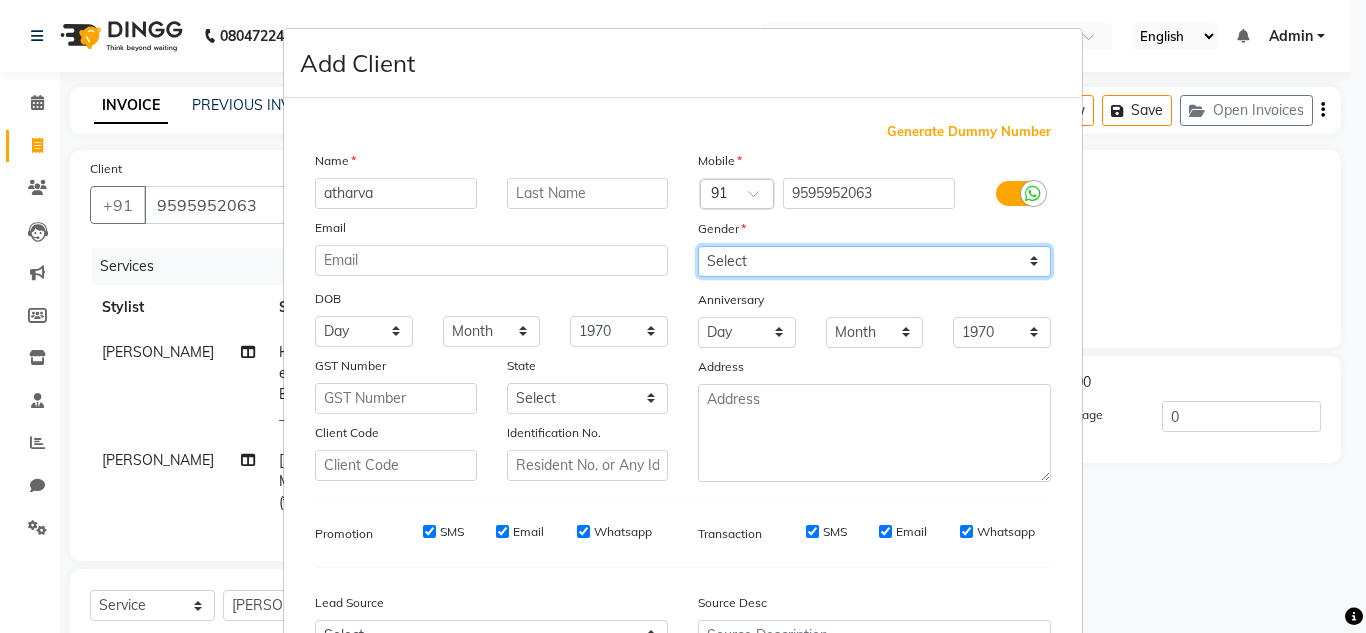drag, startPoint x: 932, startPoint y: 258, endPoint x: 934, endPoint y: 268, distance: 10.198039 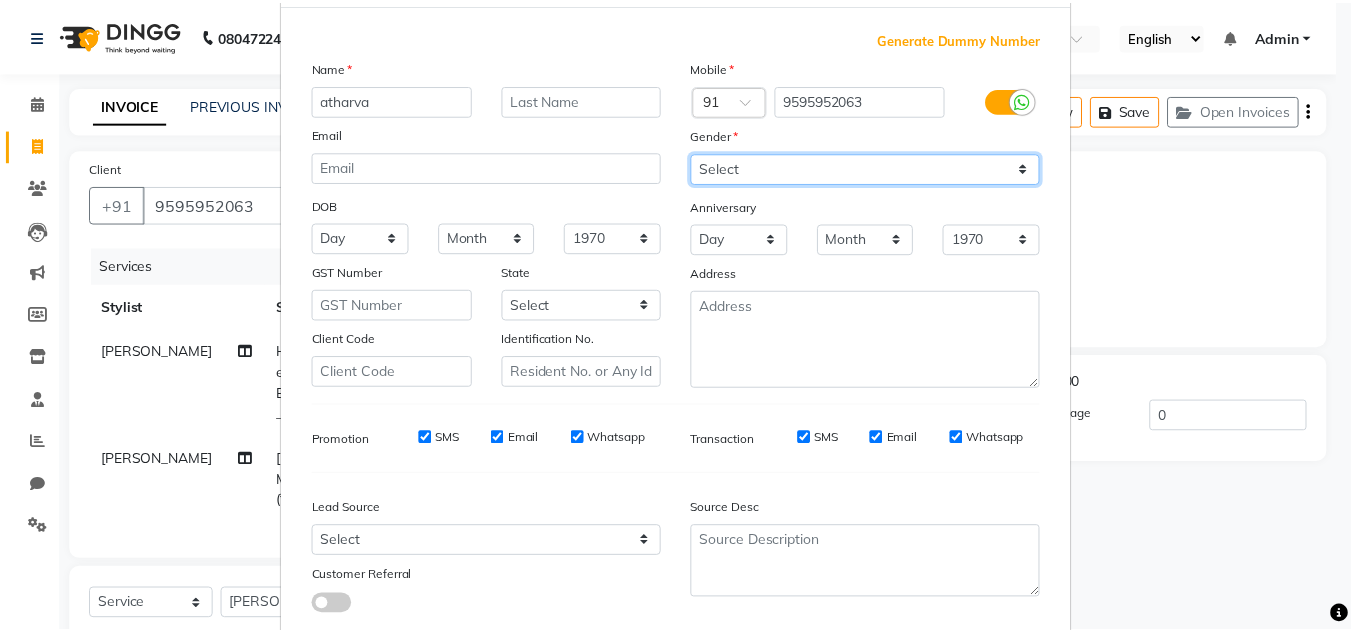 scroll, scrollTop: 216, scrollLeft: 0, axis: vertical 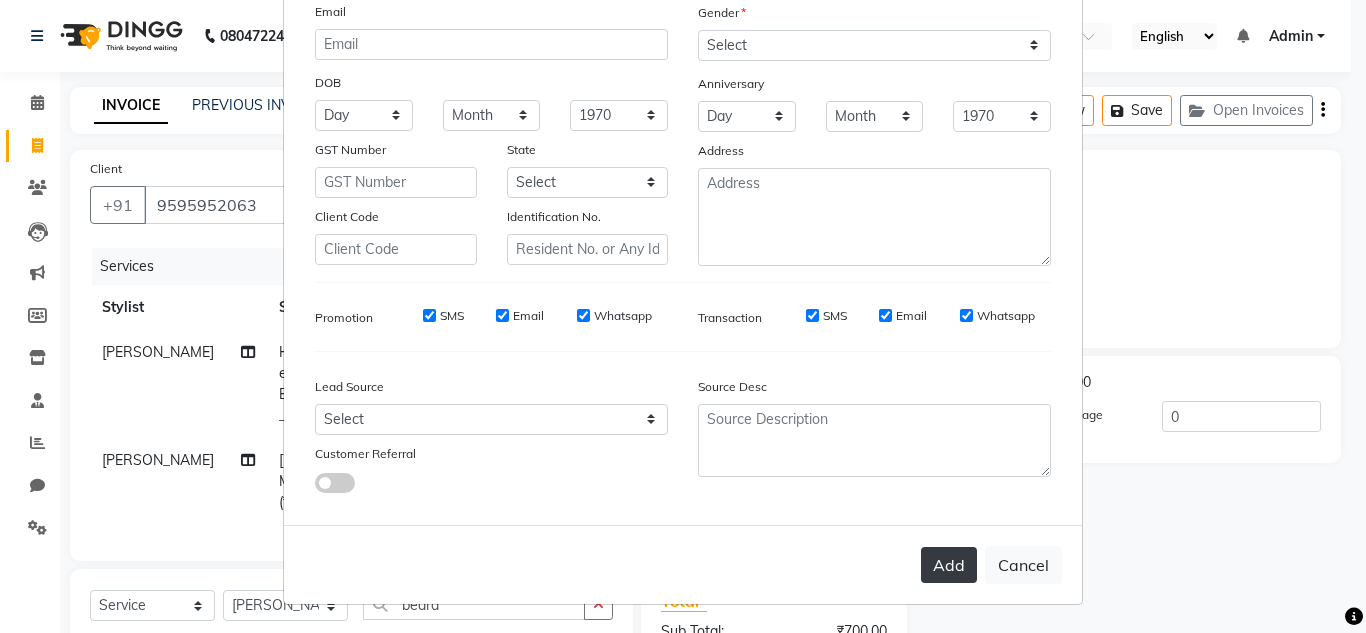 click on "Add" at bounding box center [949, 565] 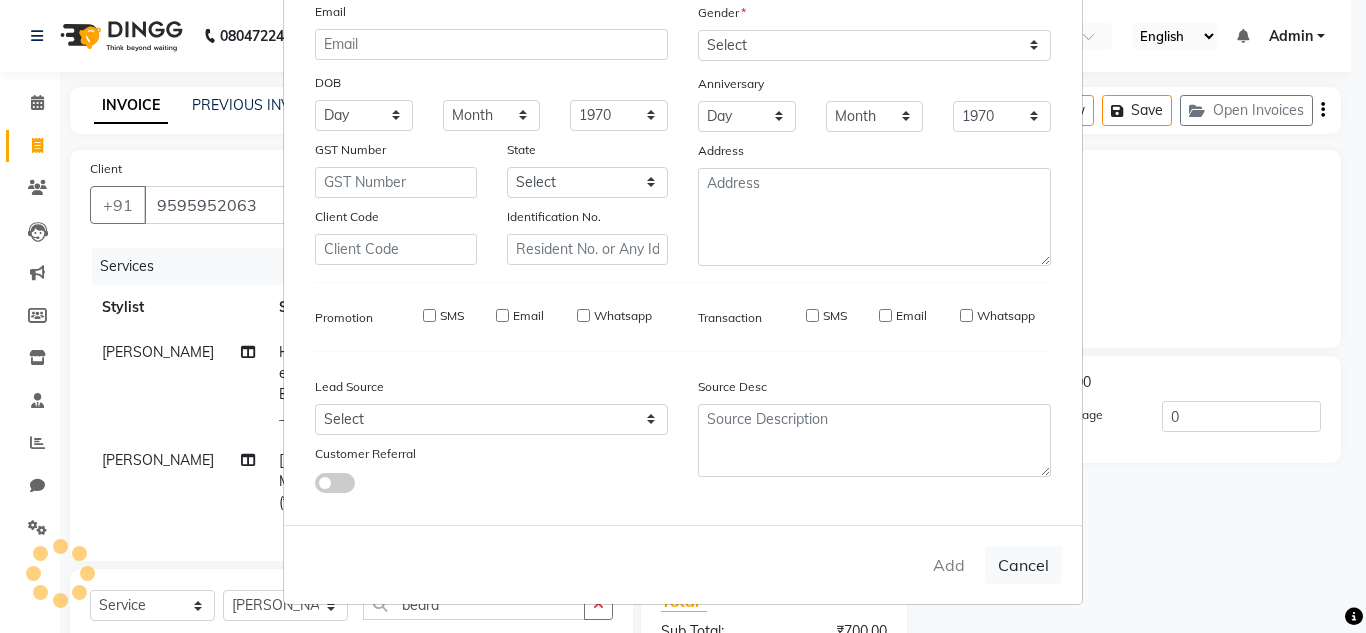 type 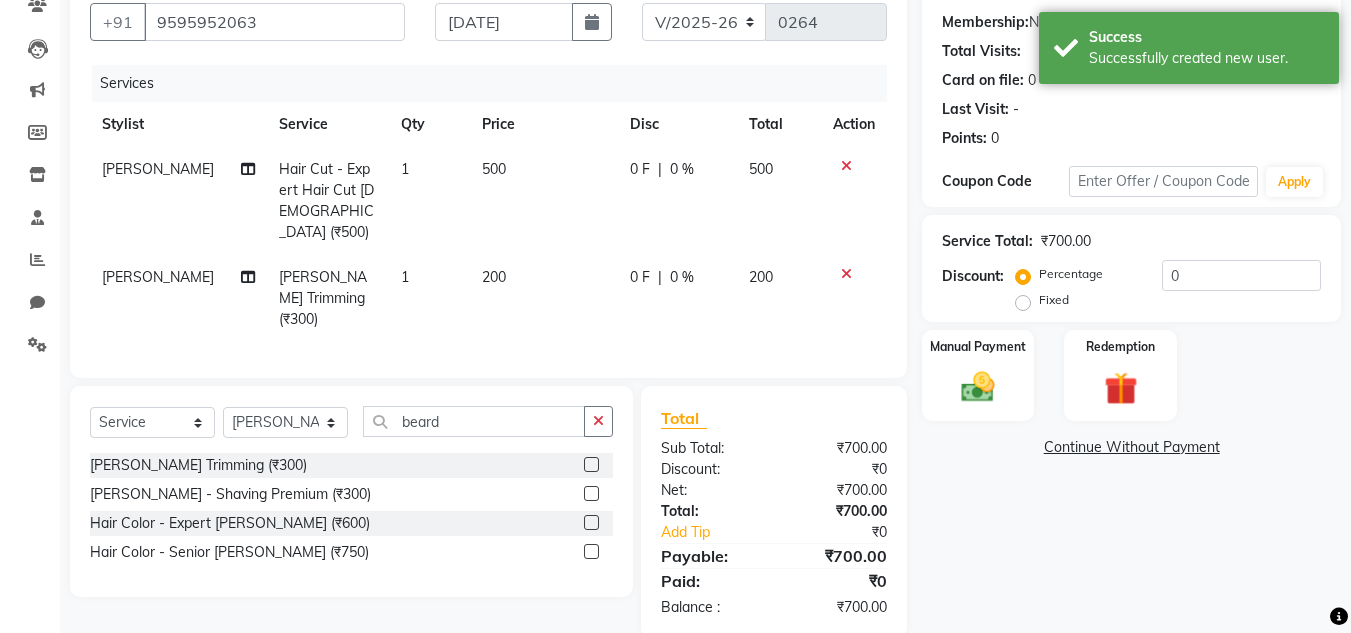 scroll, scrollTop: 200, scrollLeft: 0, axis: vertical 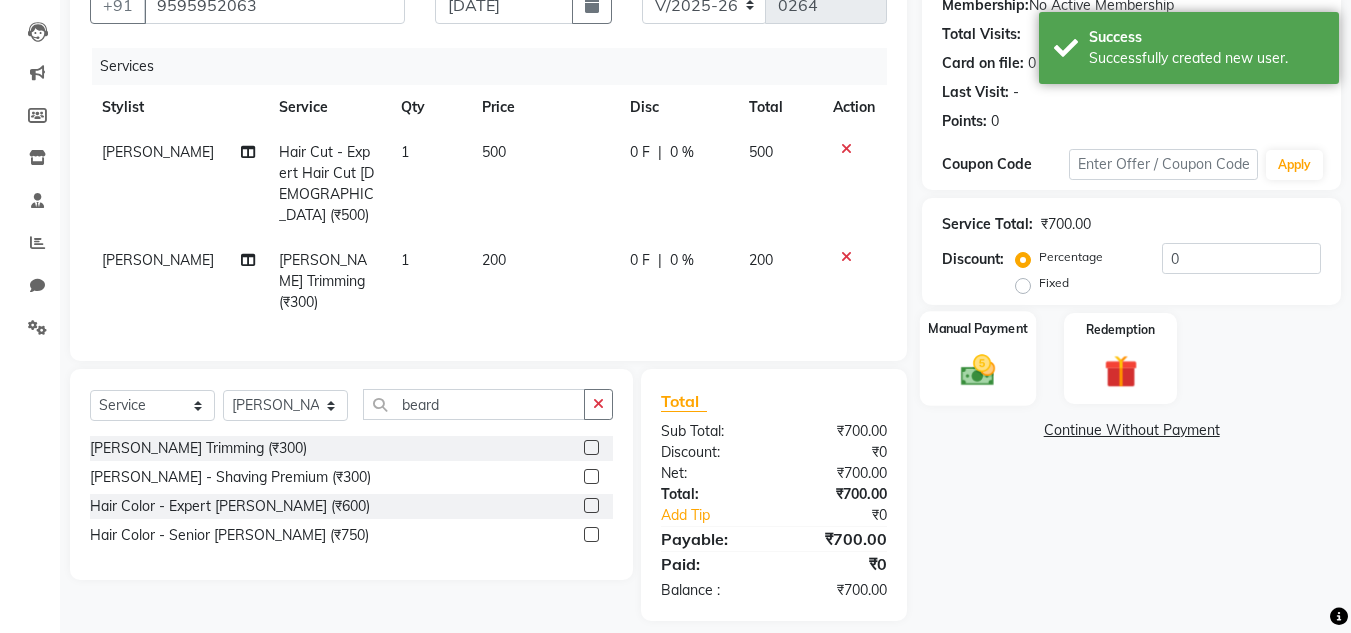 click 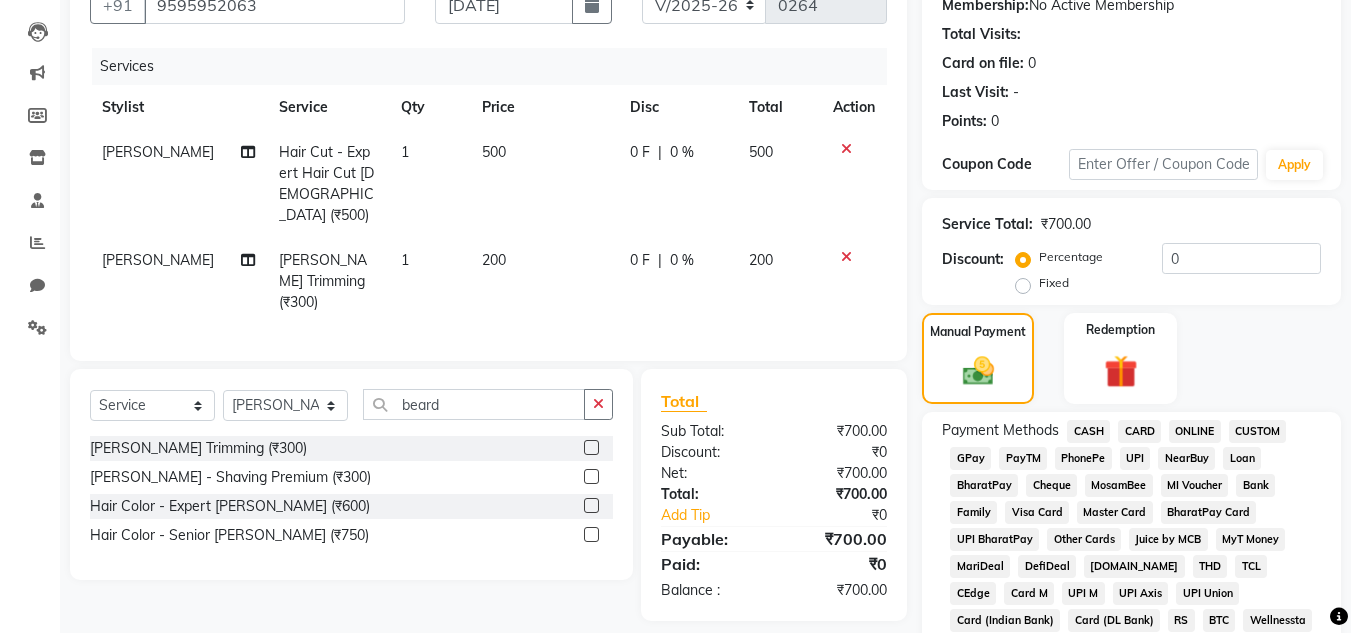 click on "ONLINE" 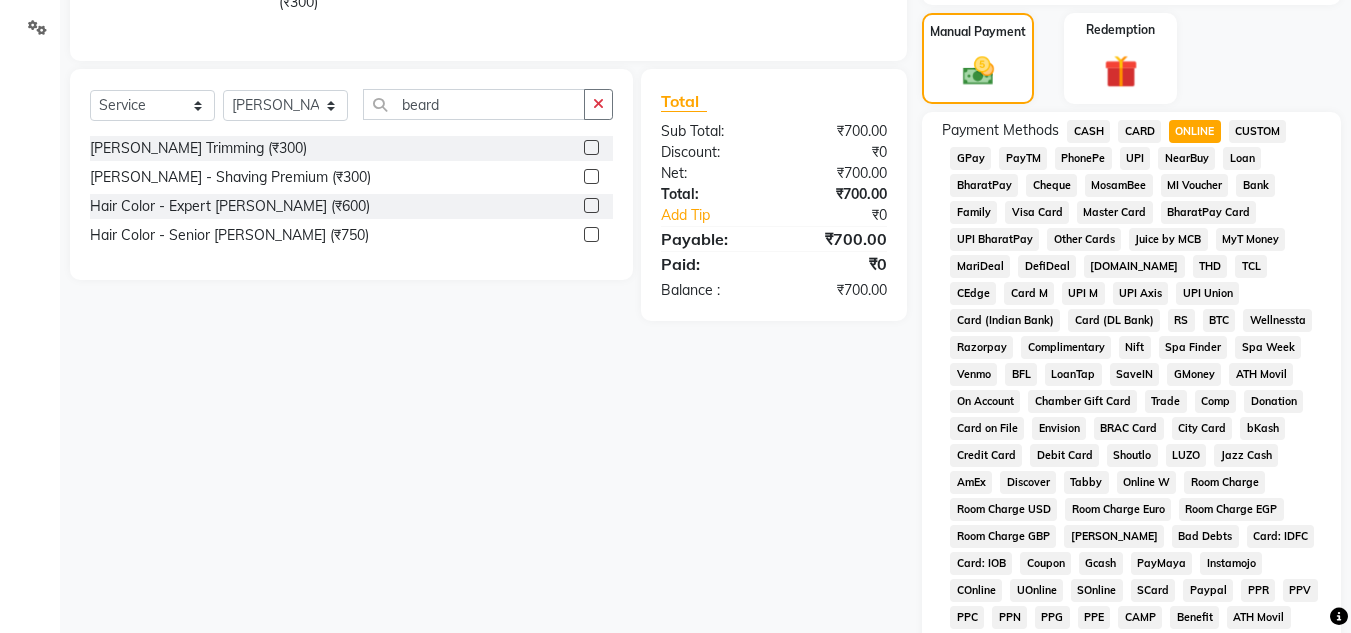 scroll, scrollTop: 800, scrollLeft: 0, axis: vertical 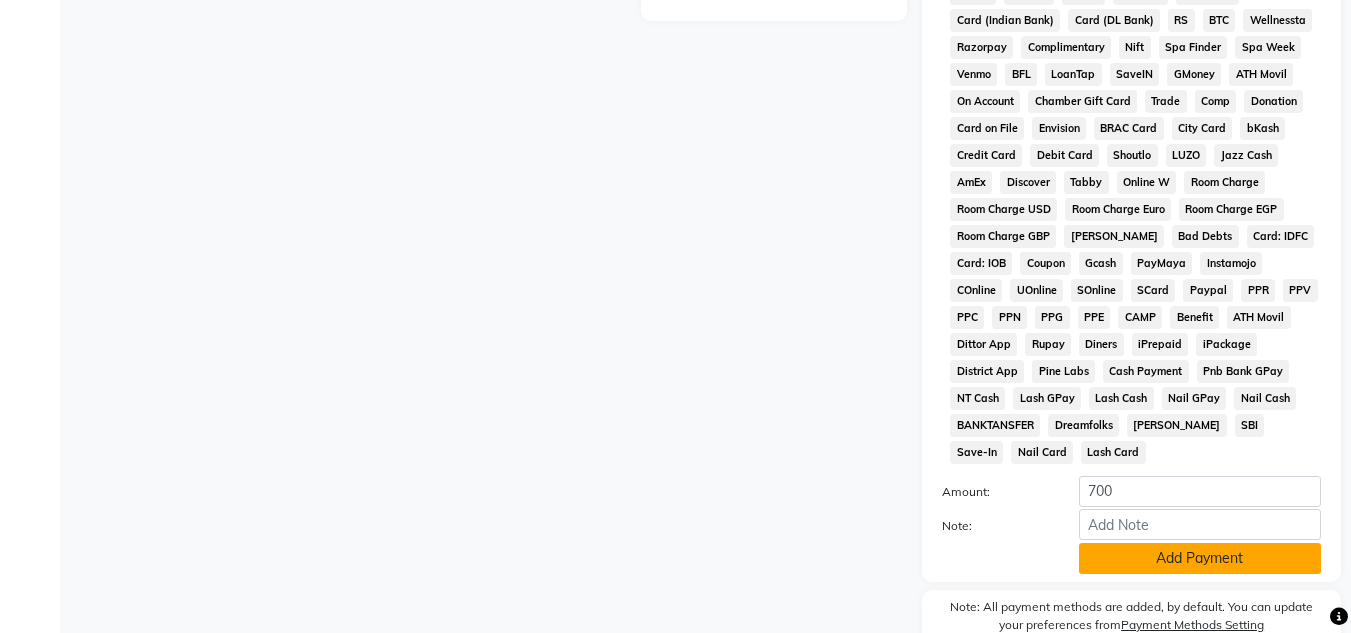 click on "Add Payment" 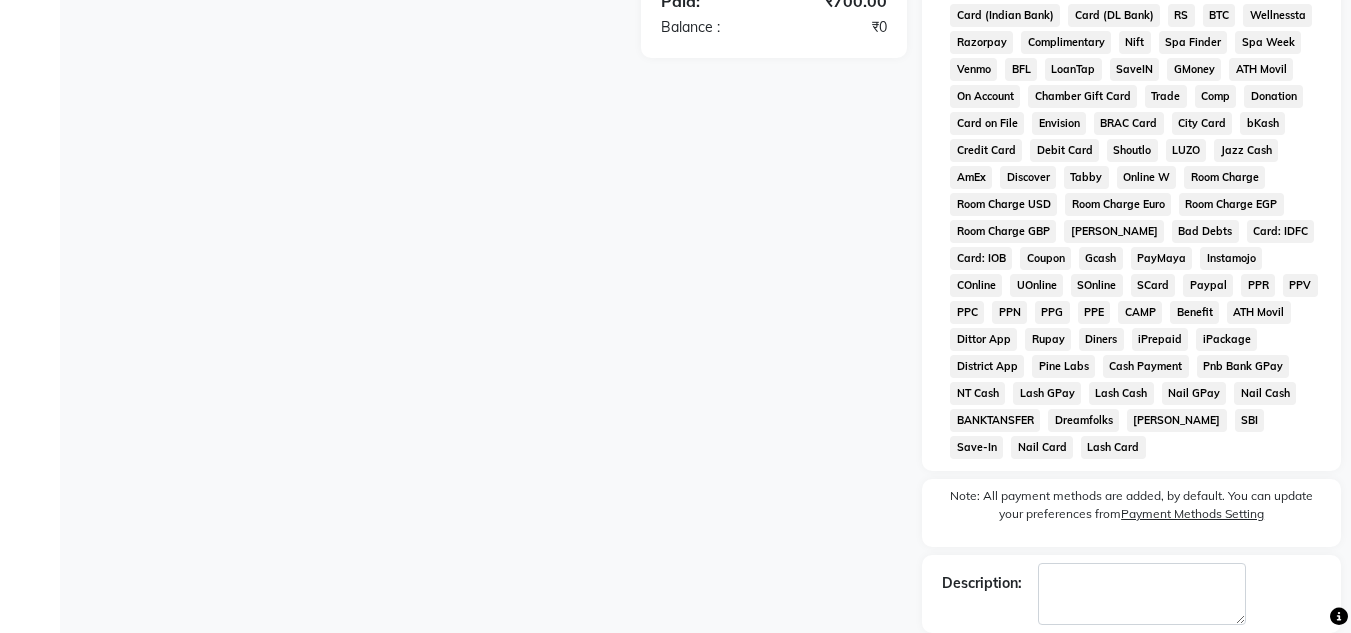 scroll, scrollTop: 876, scrollLeft: 0, axis: vertical 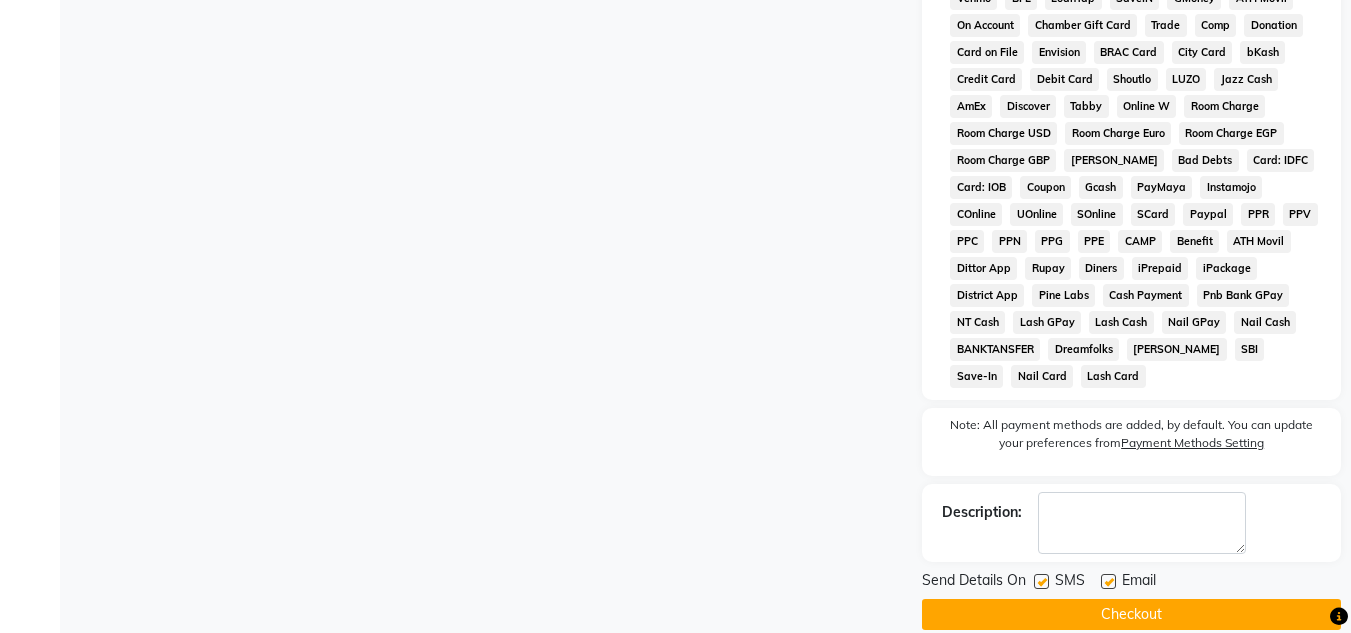 click on "Checkout" 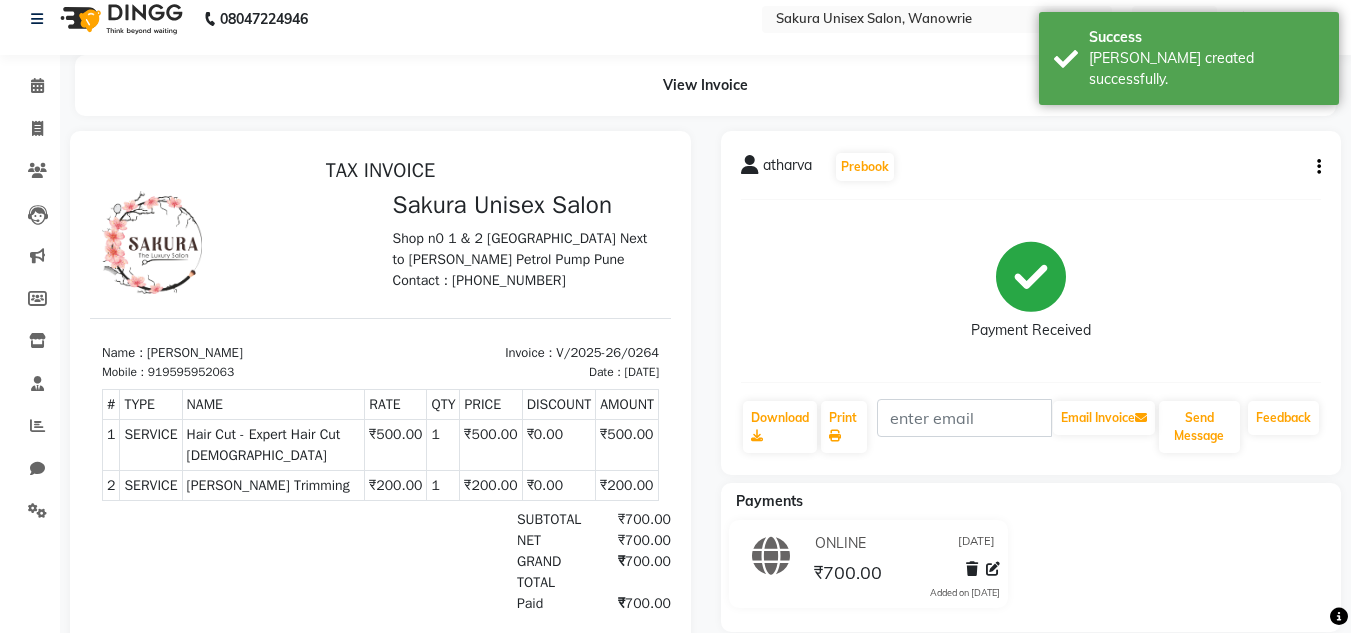 scroll, scrollTop: 0, scrollLeft: 0, axis: both 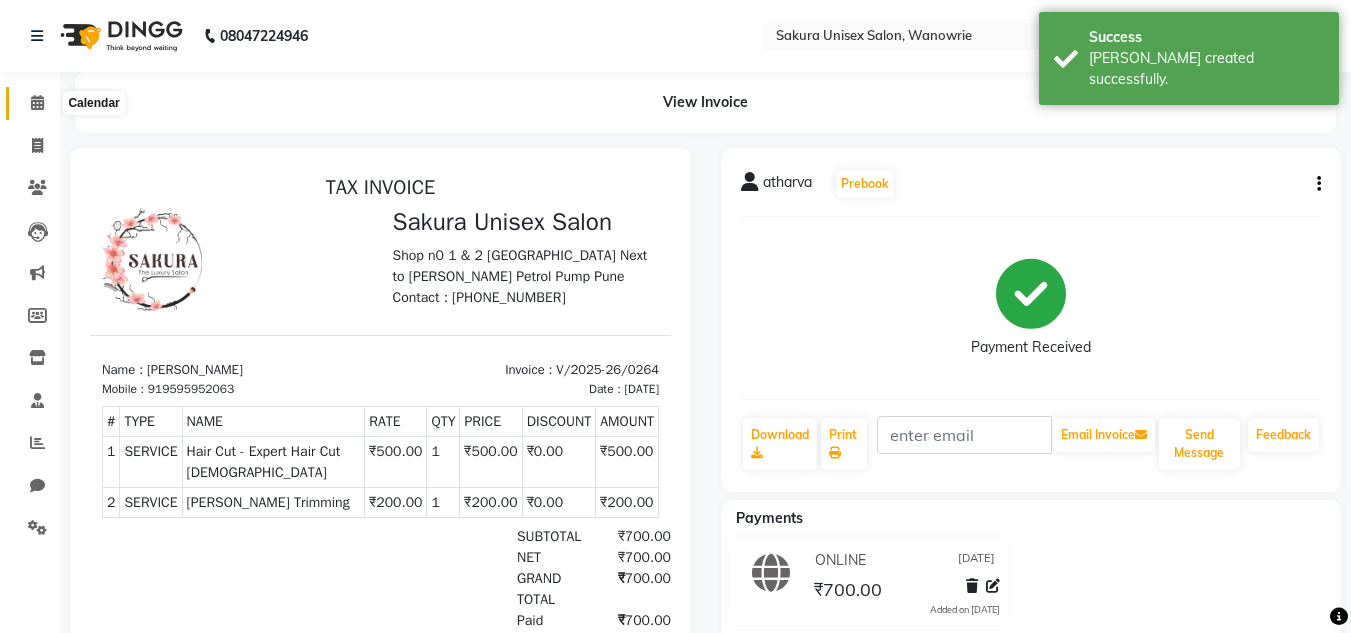 click 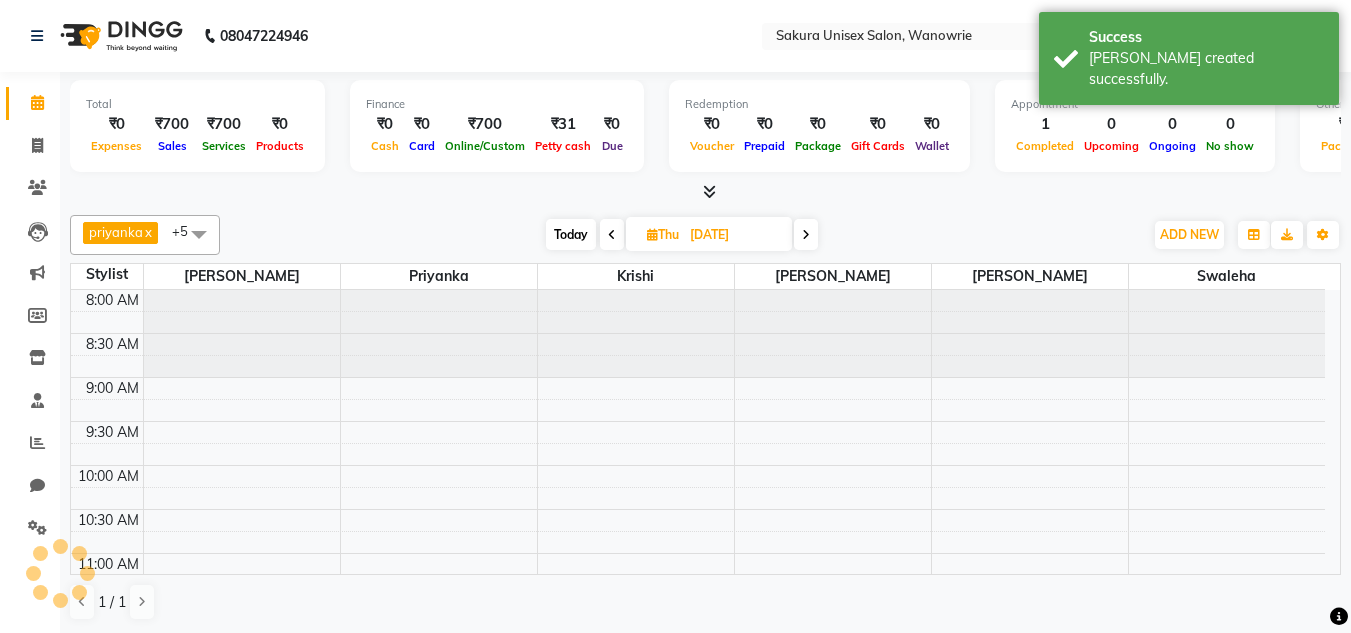 scroll, scrollTop: 0, scrollLeft: 0, axis: both 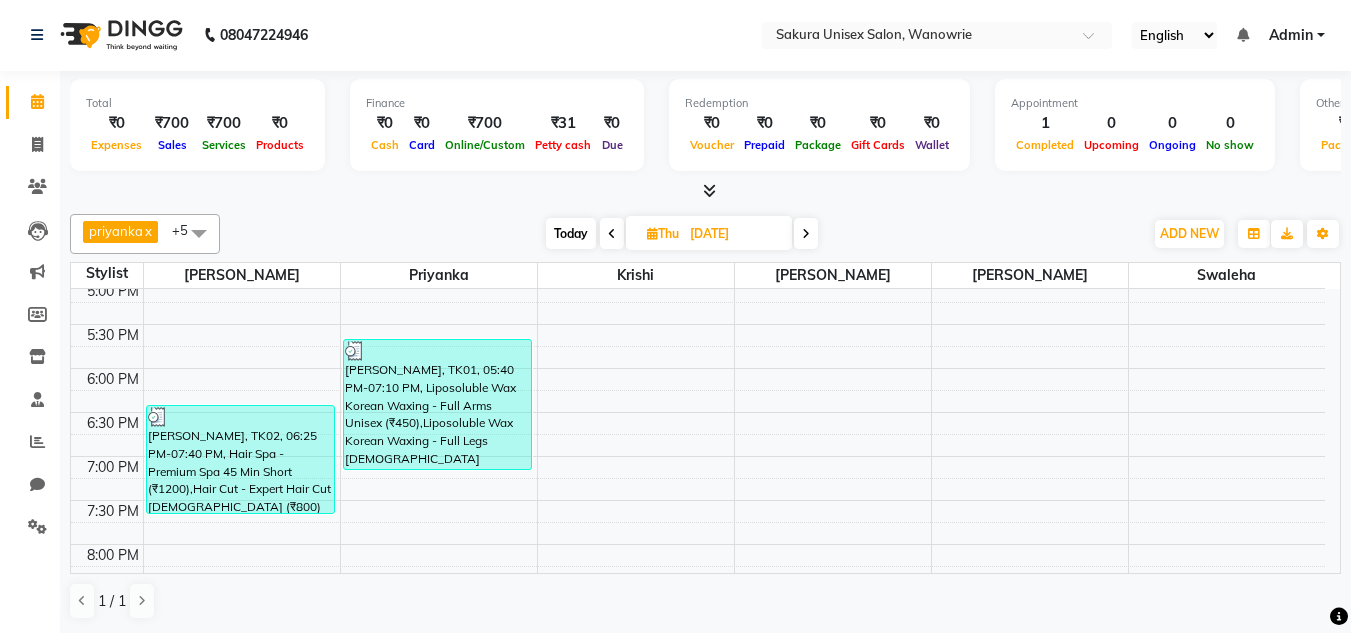 click at bounding box center (806, 233) 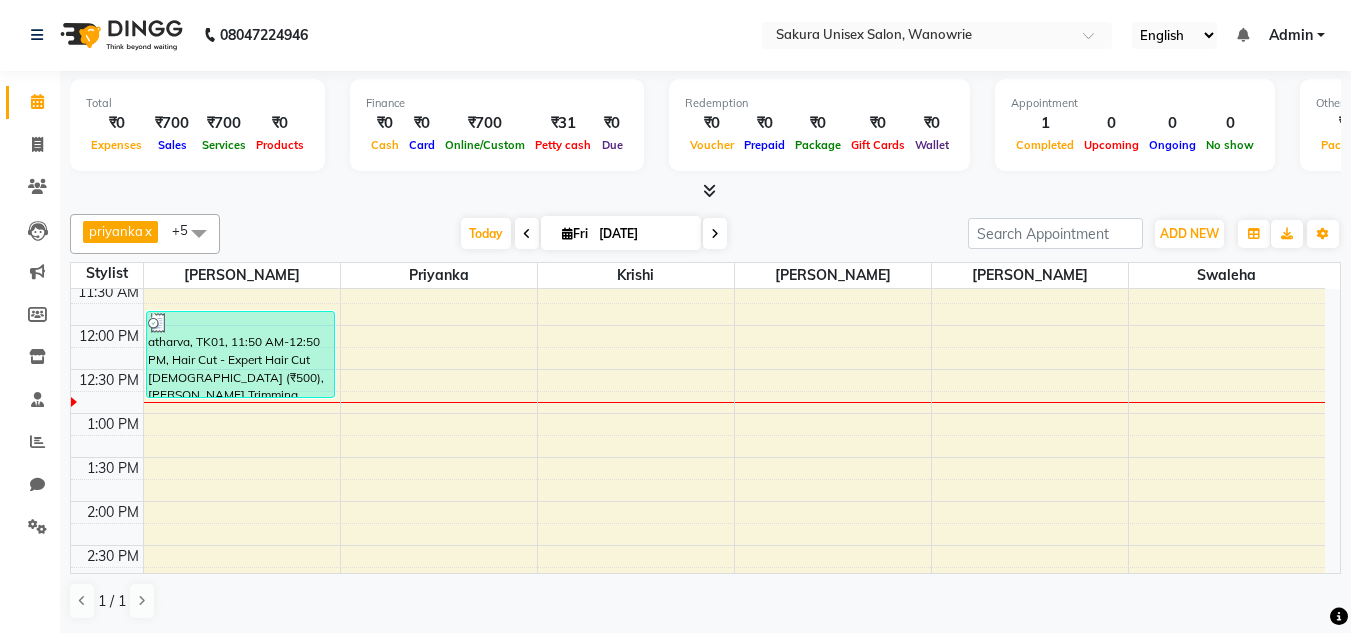 scroll, scrollTop: 323, scrollLeft: 0, axis: vertical 